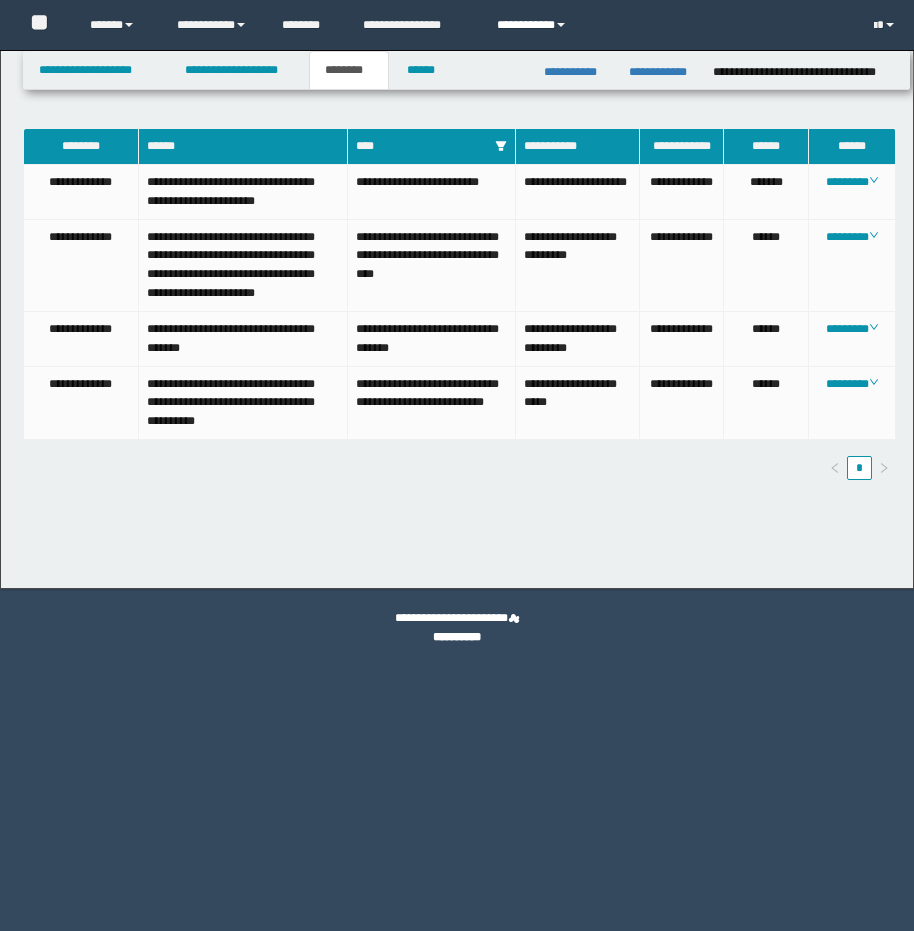 scroll, scrollTop: 0, scrollLeft: 0, axis: both 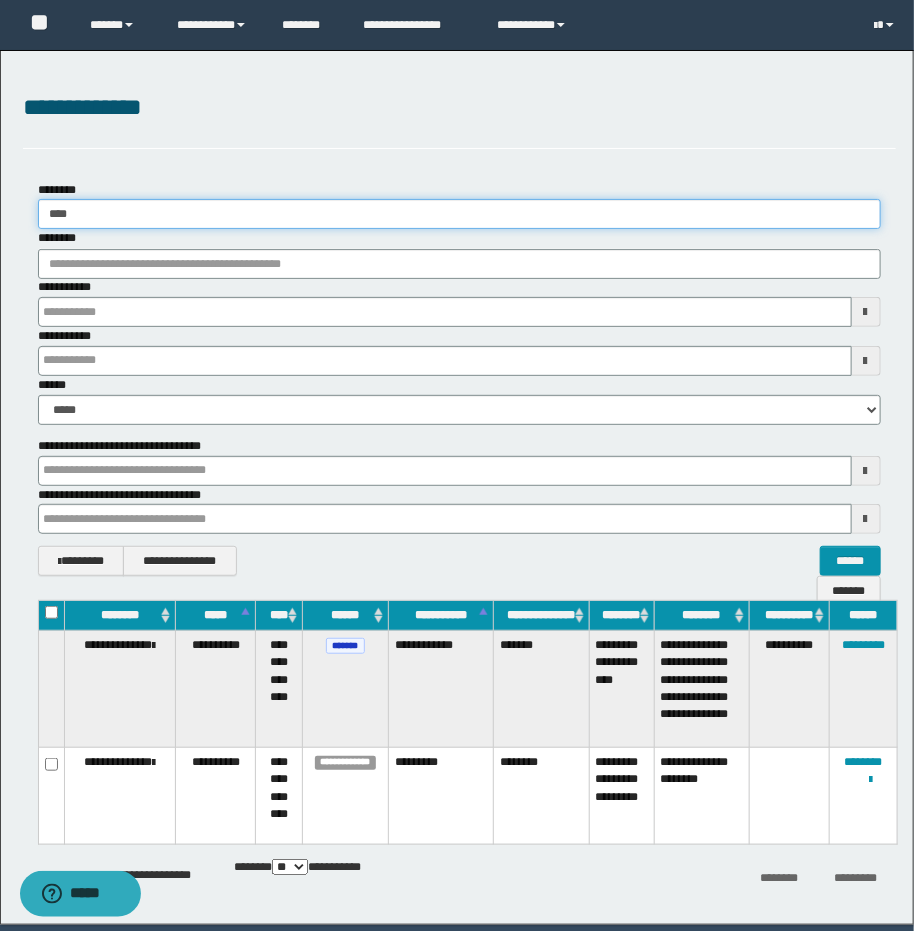 drag, startPoint x: 96, startPoint y: 215, endPoint x: -34, endPoint y: 203, distance: 130.55267 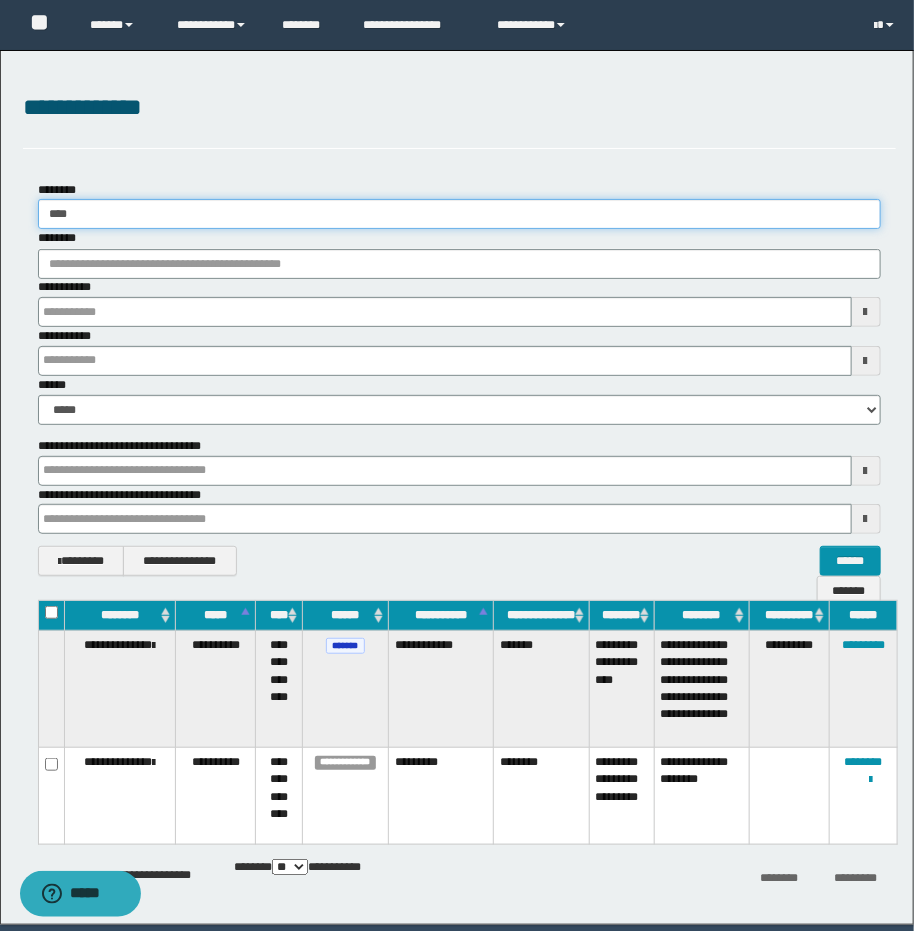 click on "**********" at bounding box center [457, 465] 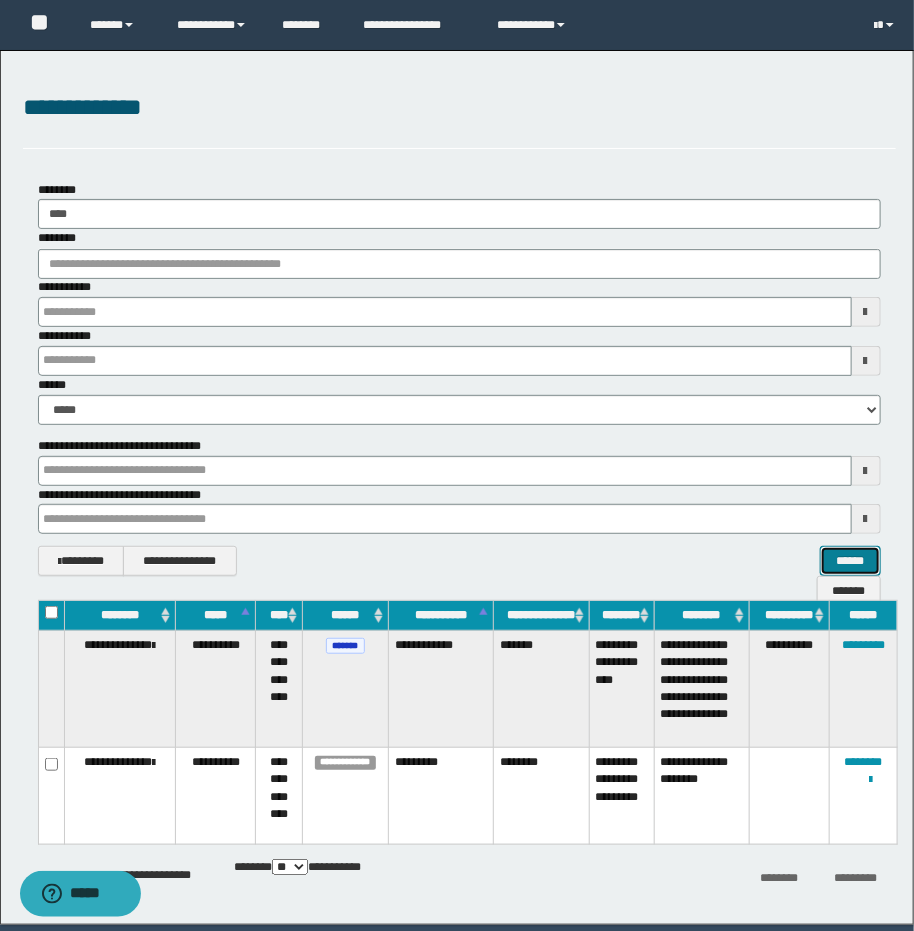 click on "******" at bounding box center [850, 561] 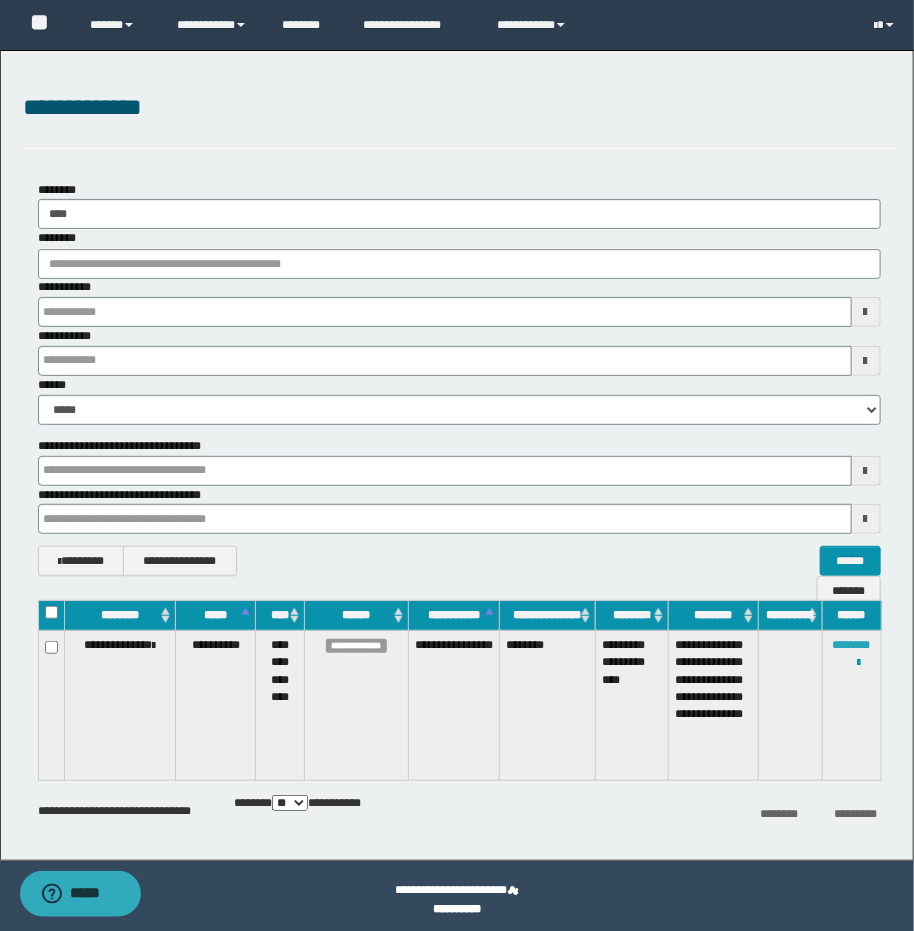 click on "********" at bounding box center [852, 645] 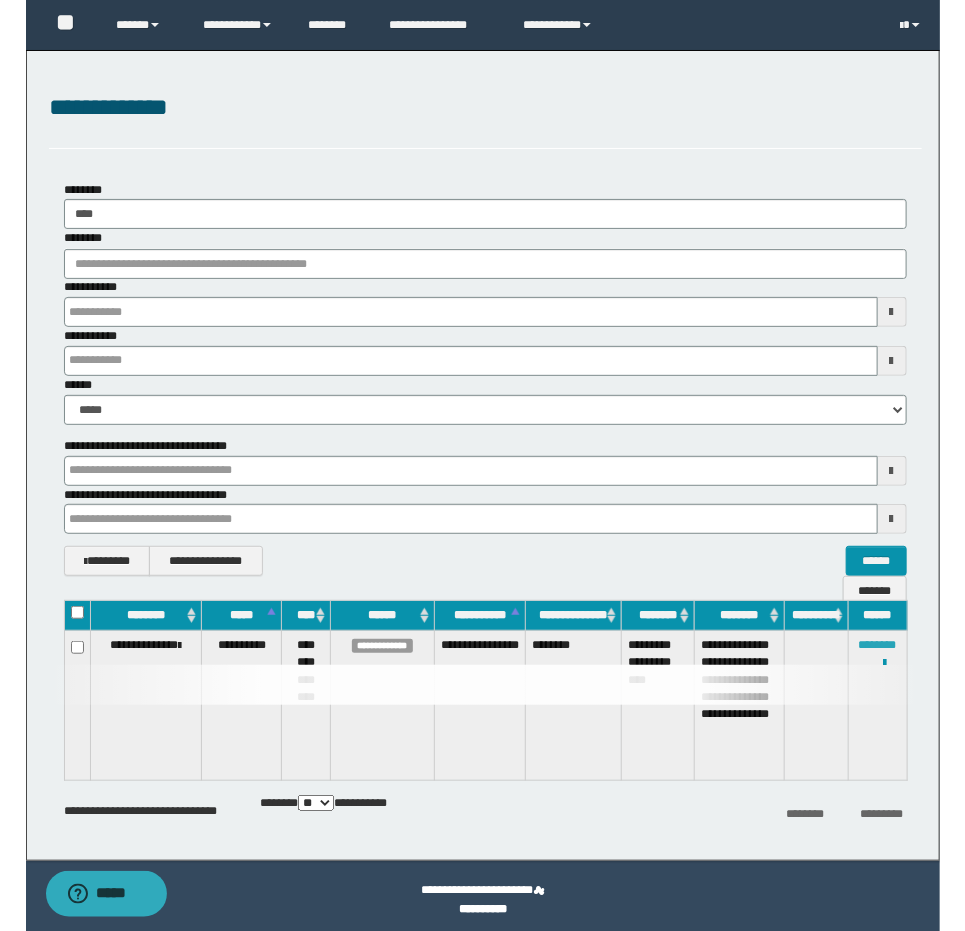 scroll, scrollTop: 0, scrollLeft: 0, axis: both 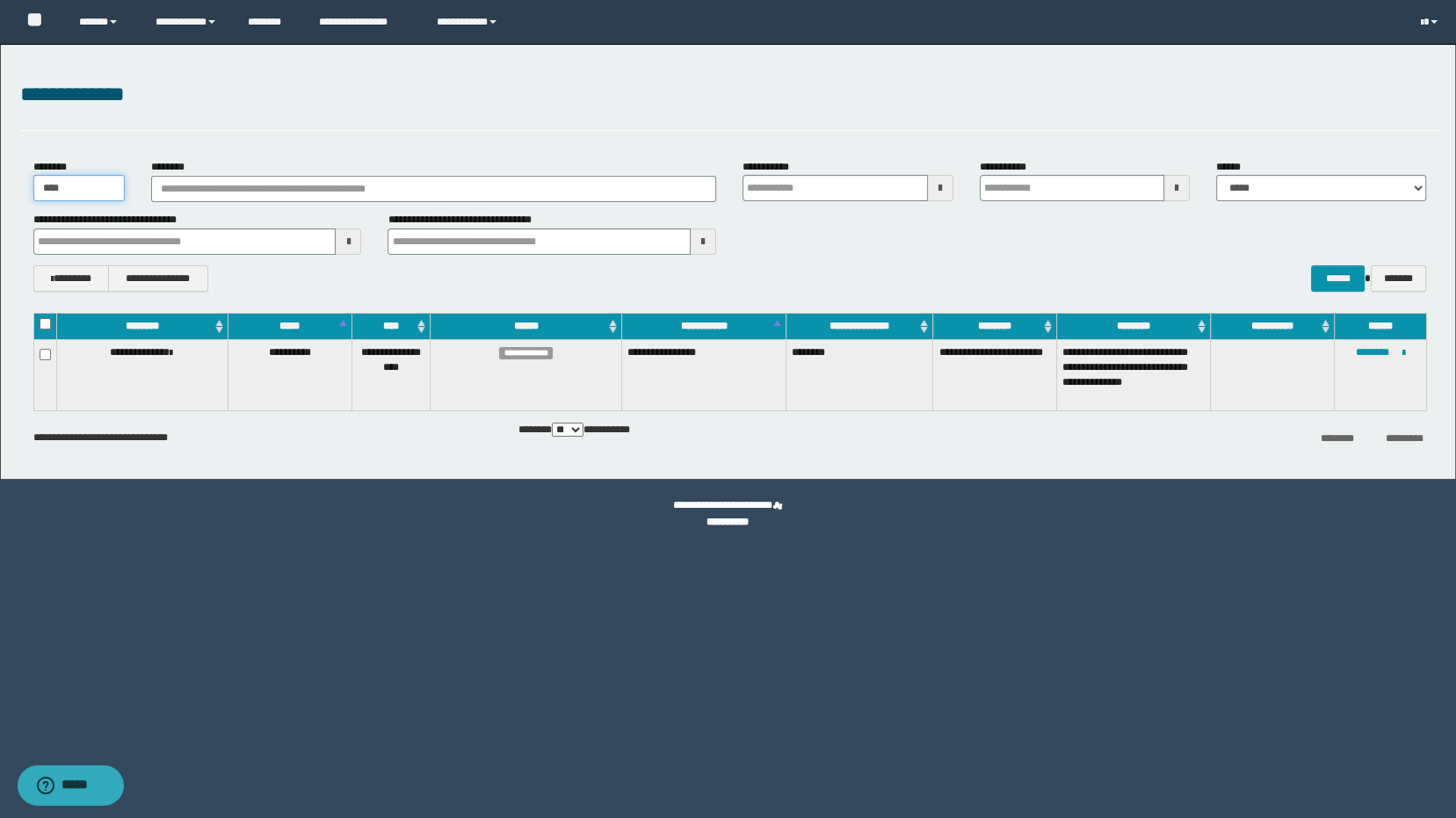 drag, startPoint x: 83, startPoint y: 186, endPoint x: 17, endPoint y: 177, distance: 66.61081 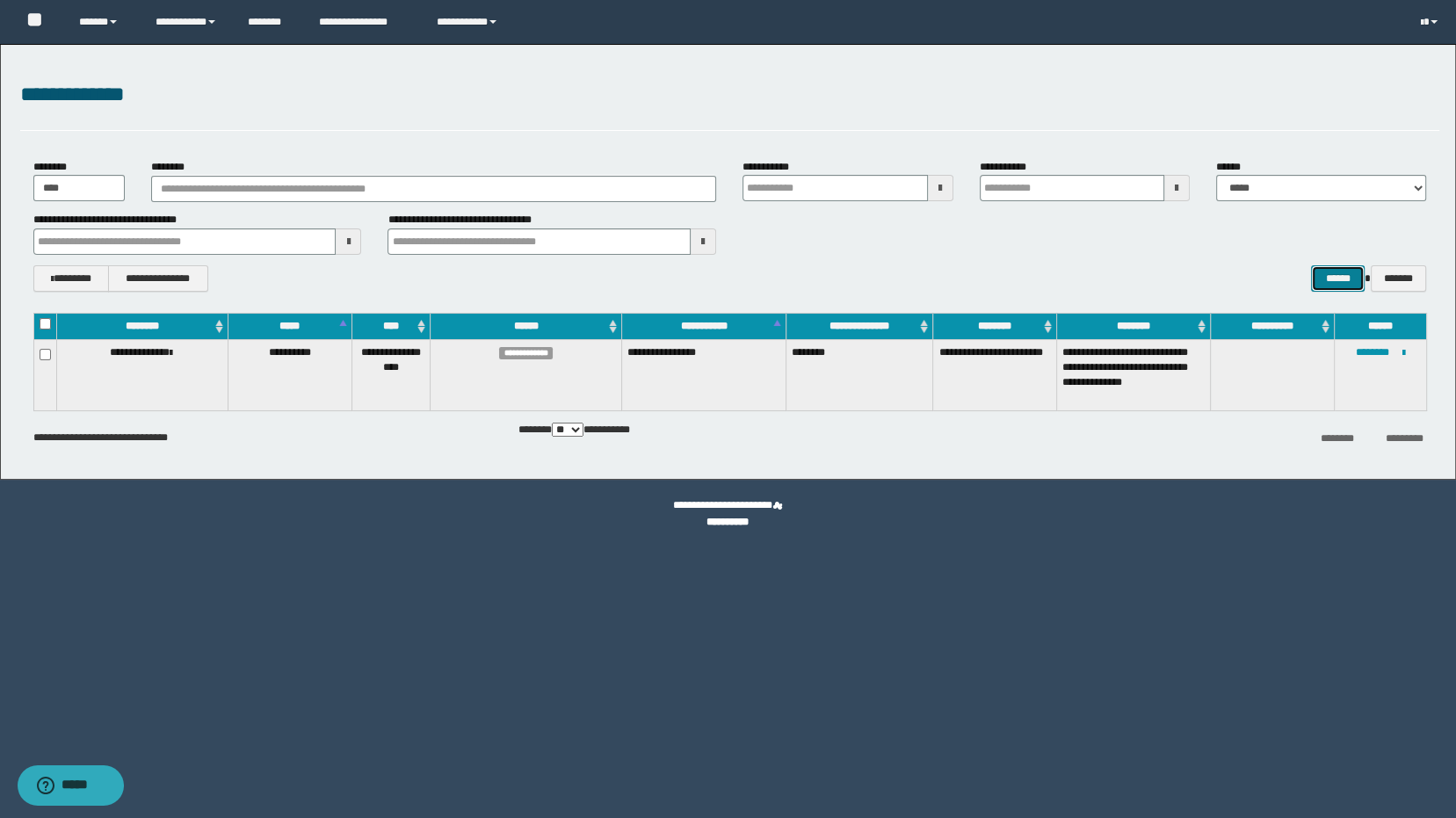 click on "******" at bounding box center (1337, 279) 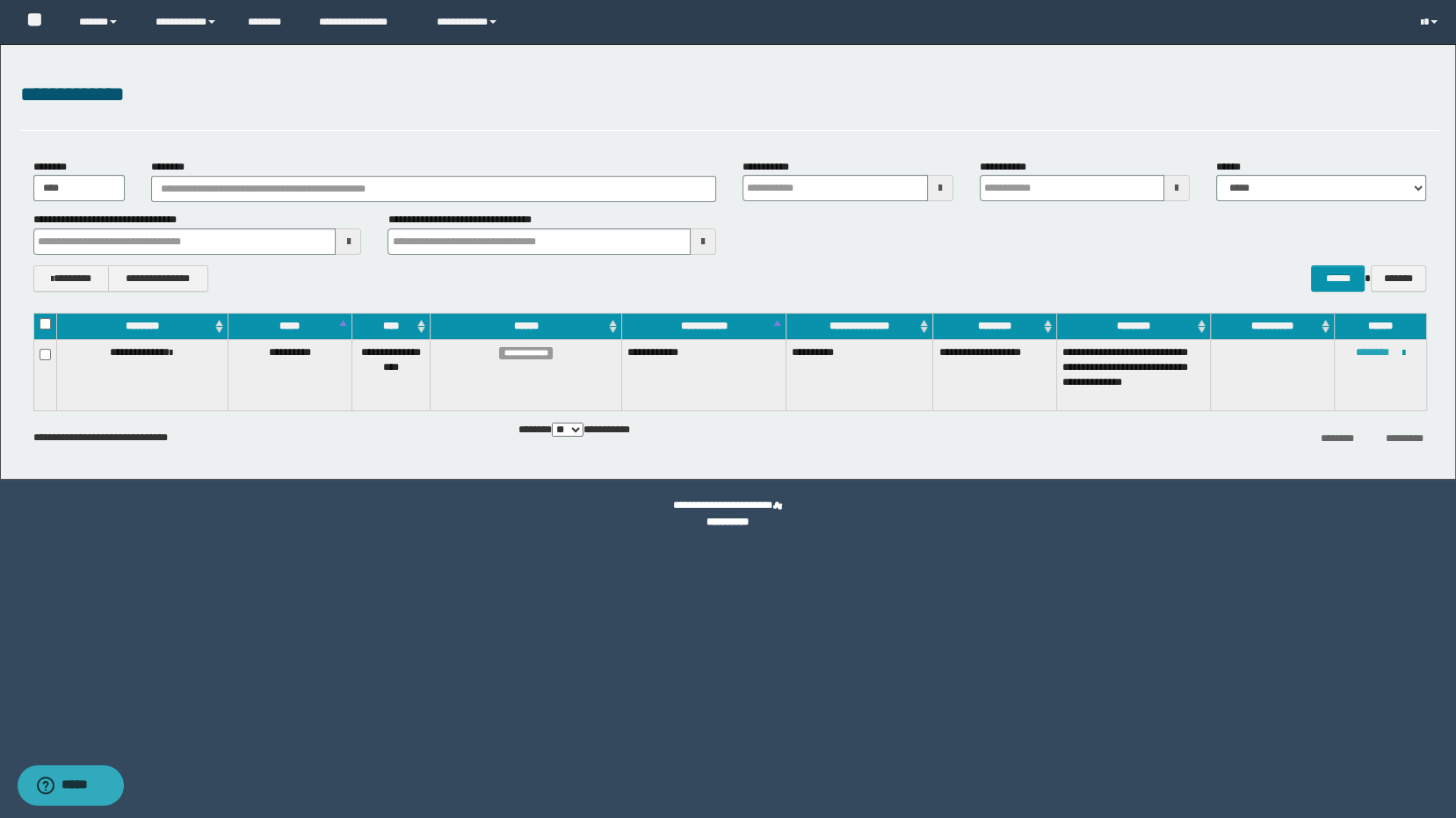 click on "********" at bounding box center [1373, 352] 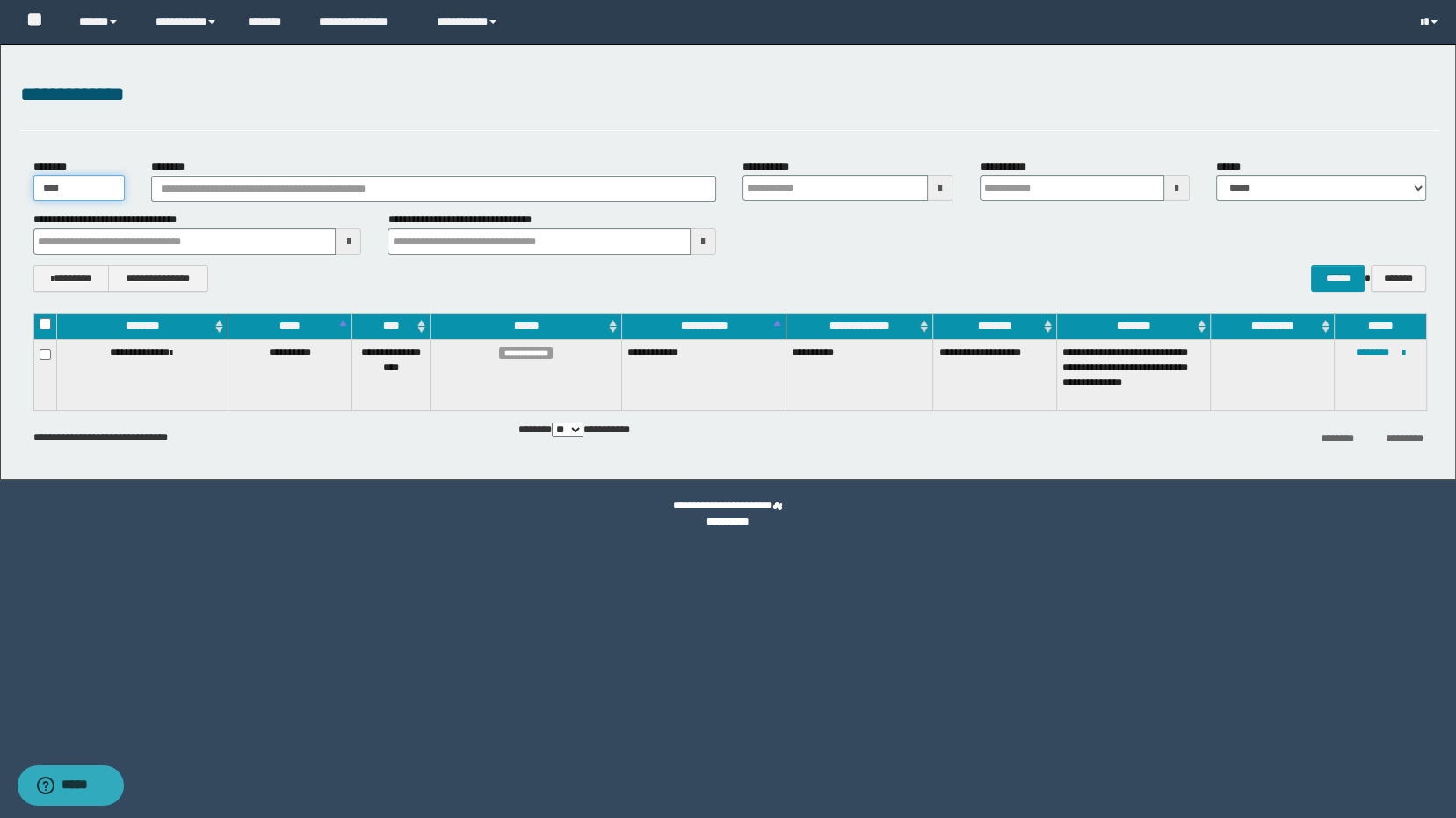 drag, startPoint x: 96, startPoint y: 189, endPoint x: -106, endPoint y: 171, distance: 202.80039 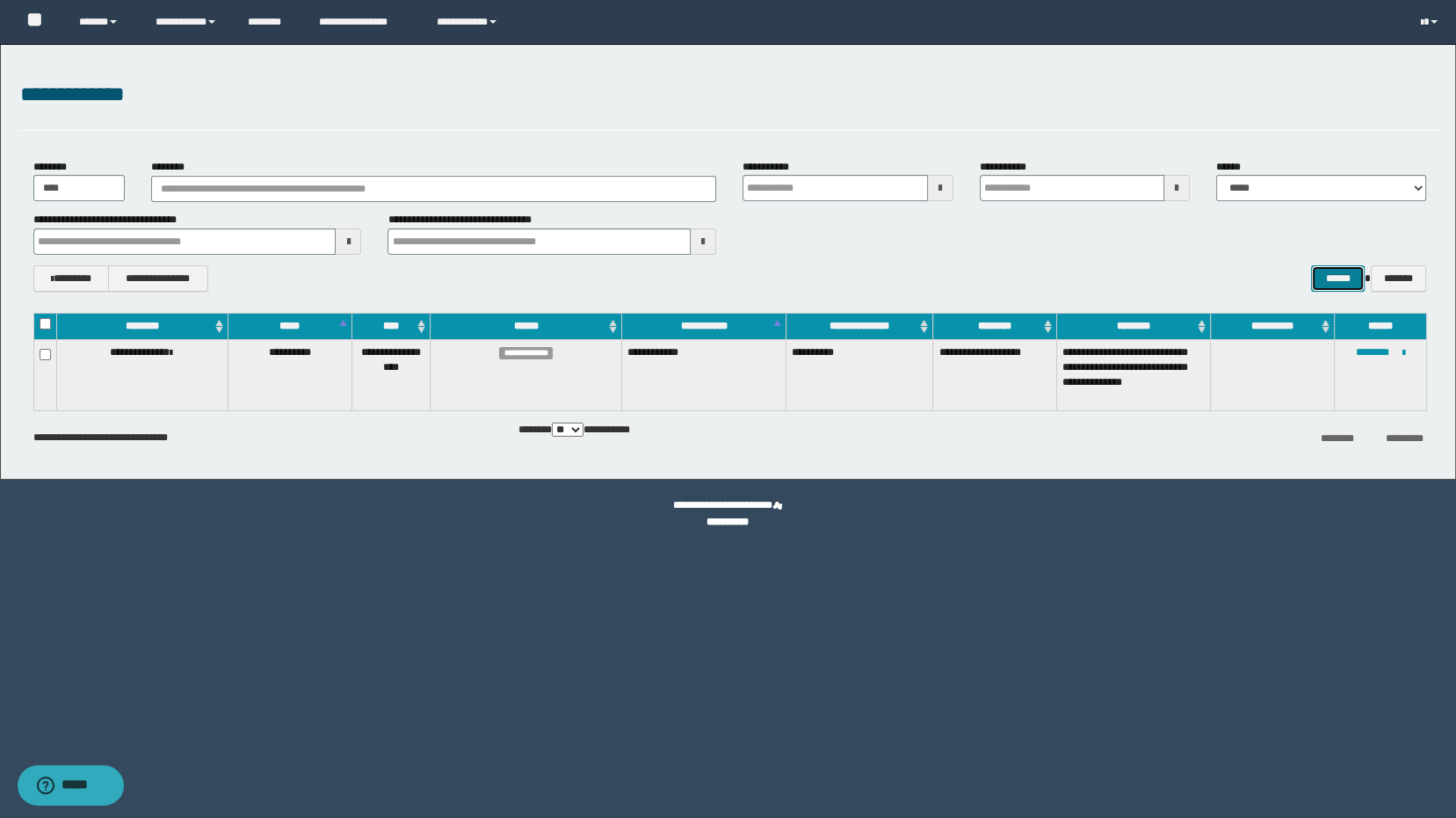 click on "******" at bounding box center (1337, 279) 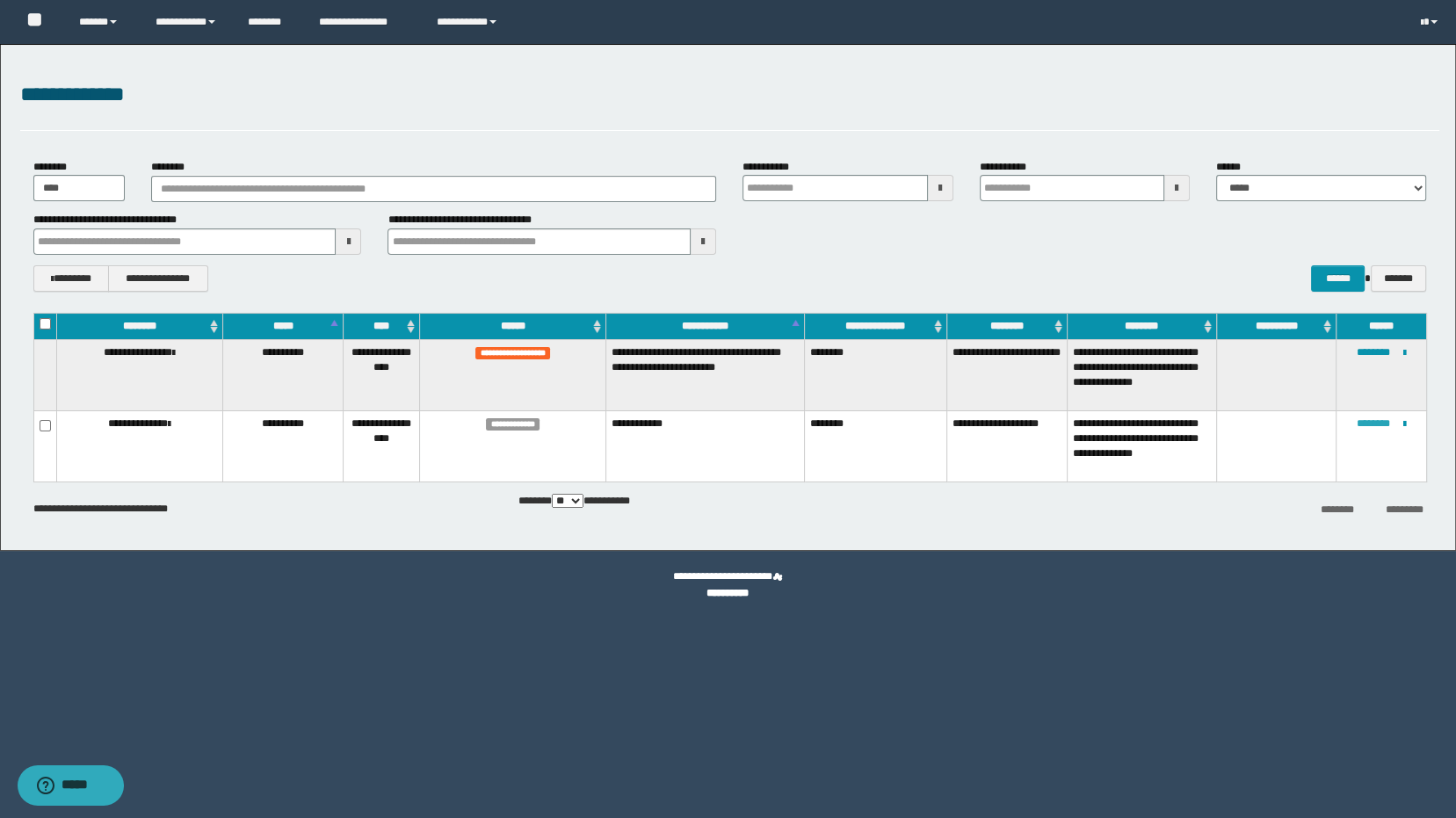 click on "********" at bounding box center [1373, 423] 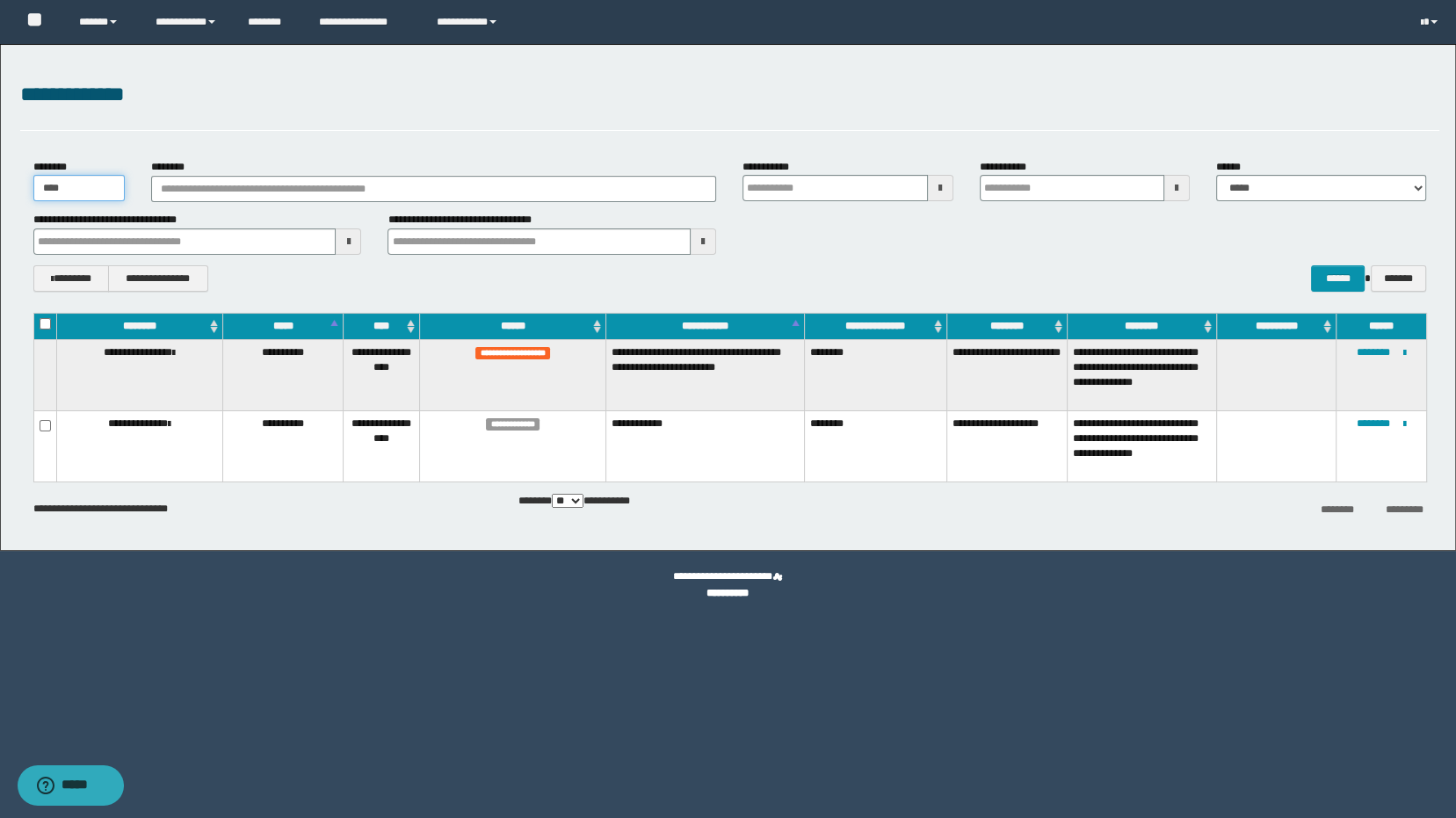 drag, startPoint x: 103, startPoint y: 189, endPoint x: -88, endPoint y: 175, distance: 191.5124 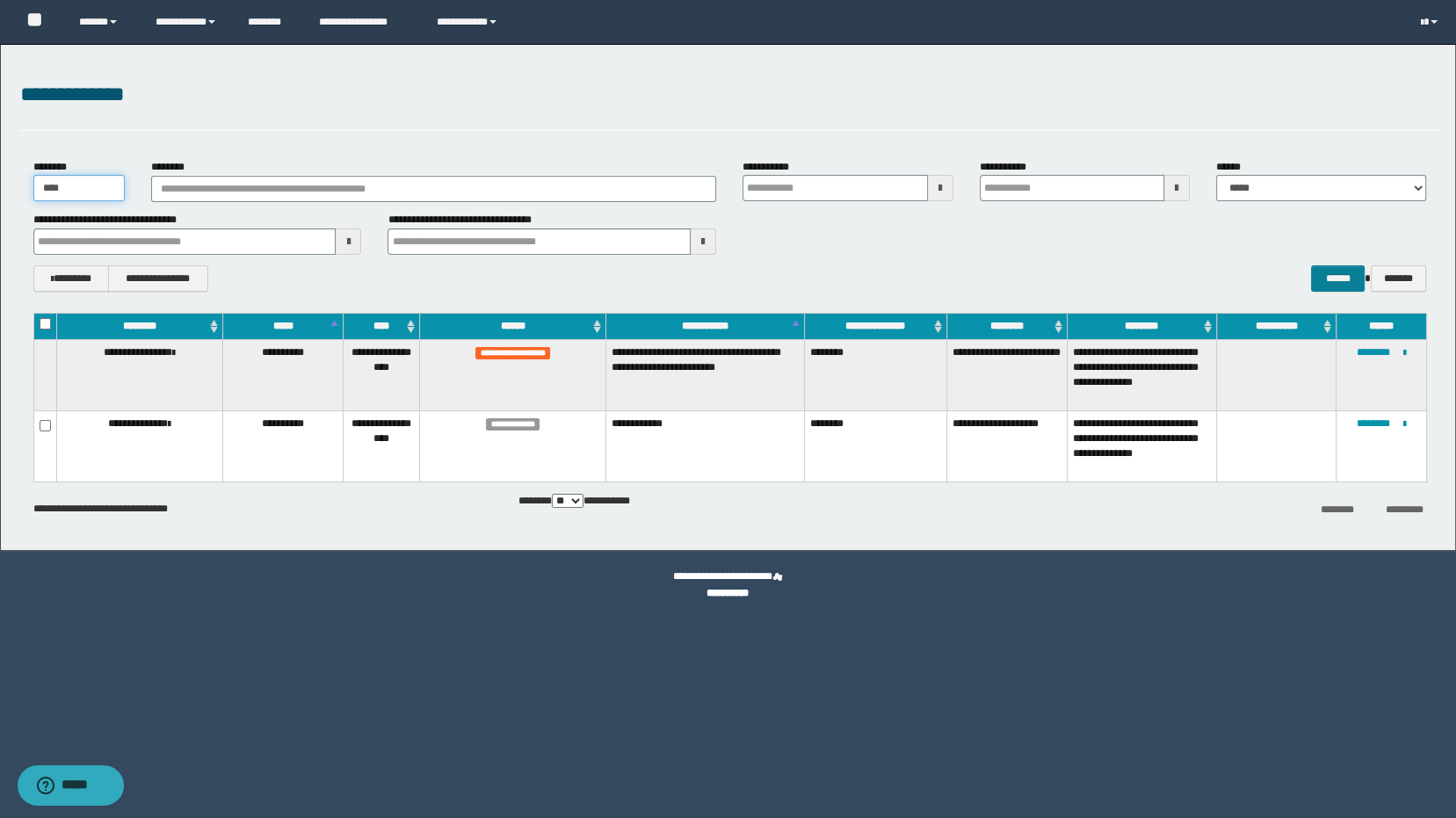 type on "****" 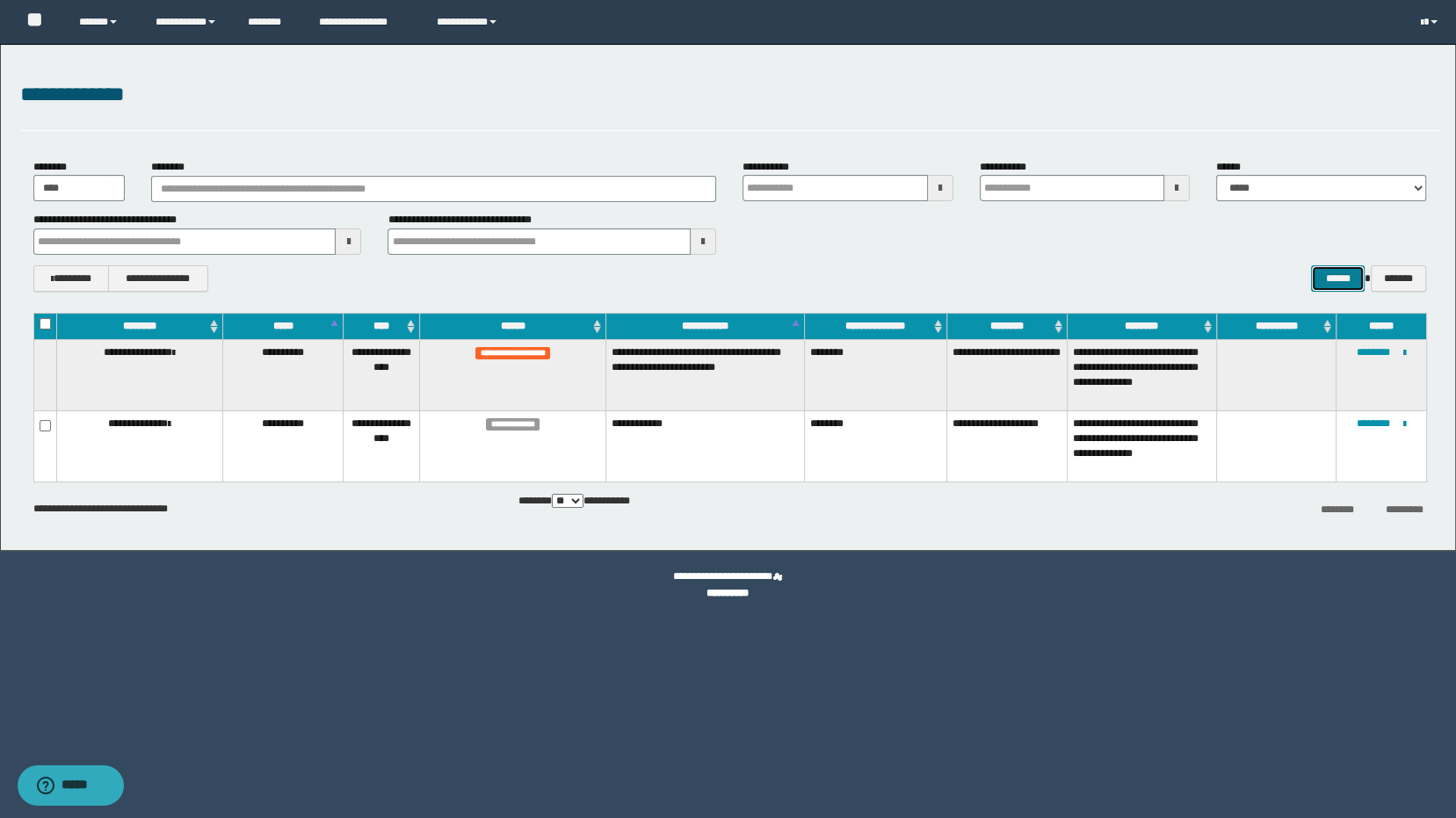click on "******" at bounding box center (1337, 279) 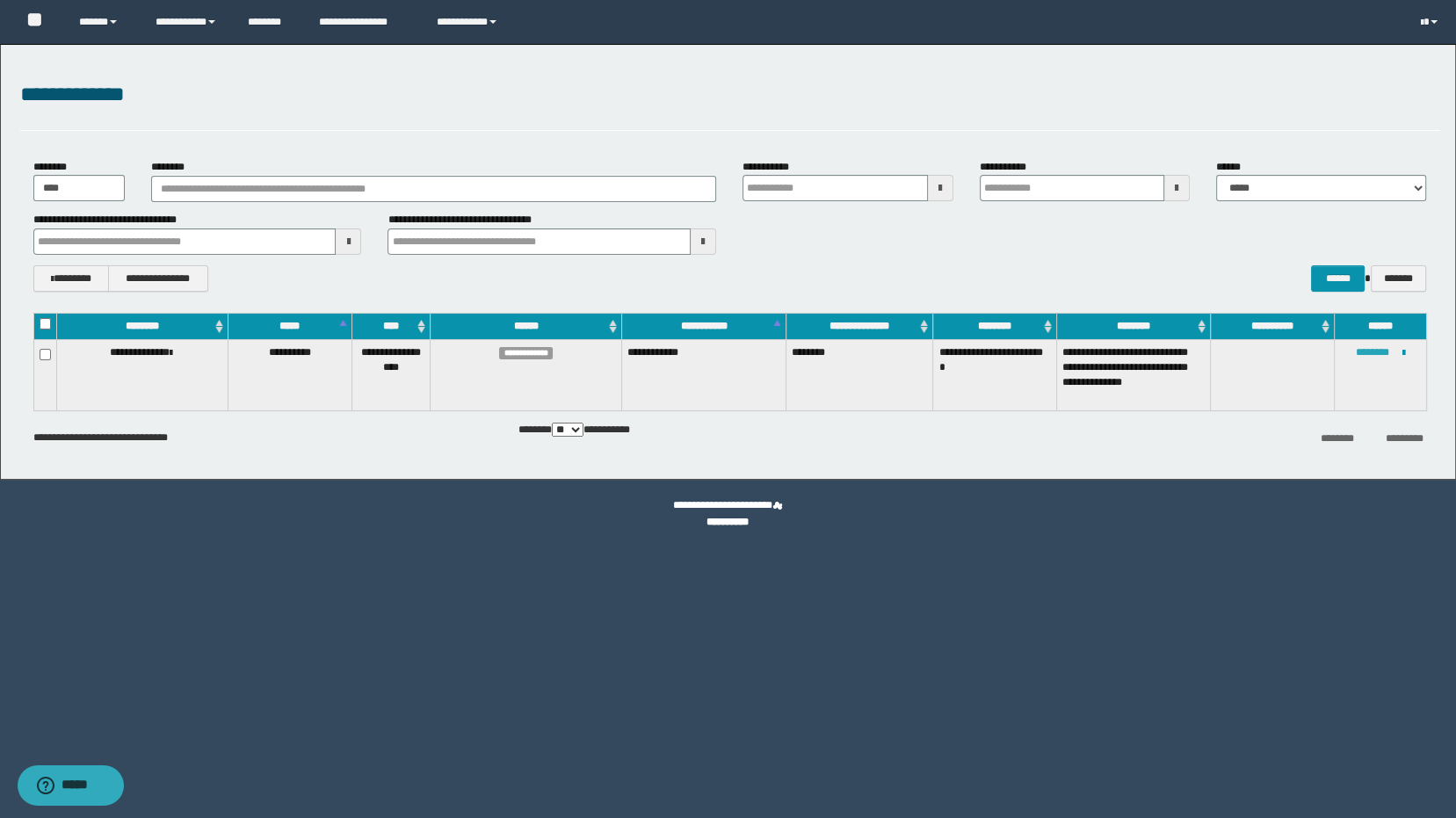 click on "********" at bounding box center [1373, 352] 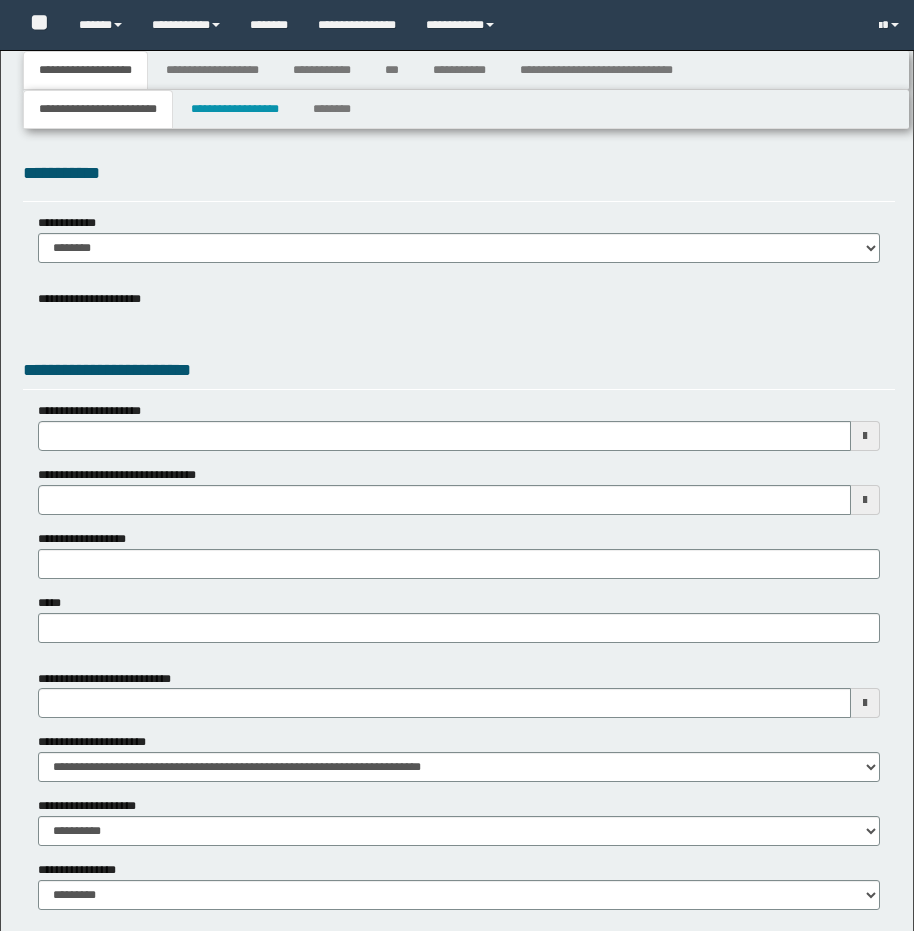 type 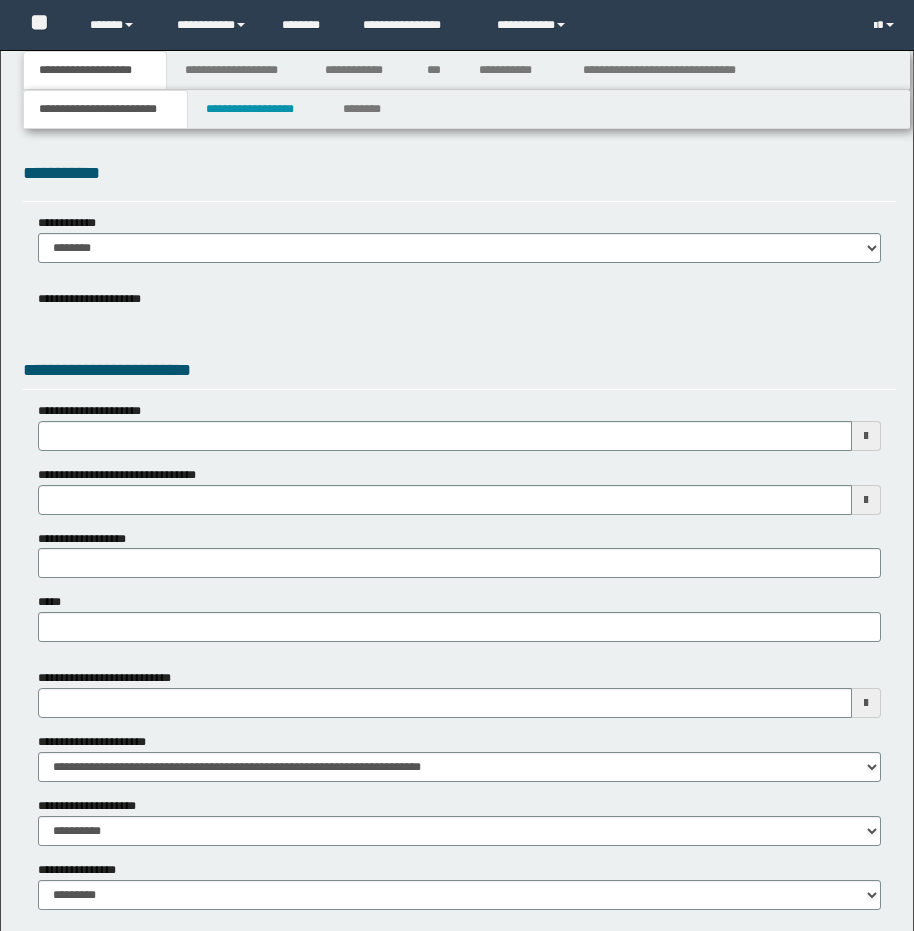 scroll, scrollTop: 0, scrollLeft: 0, axis: both 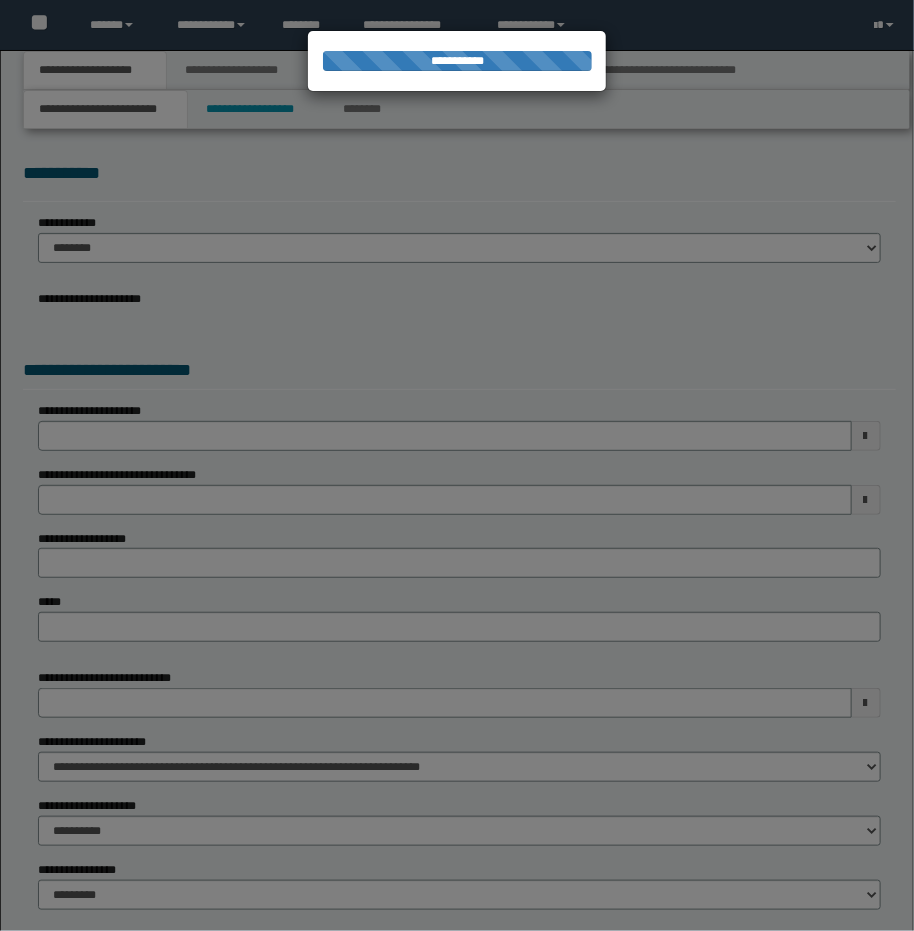 type on "**********" 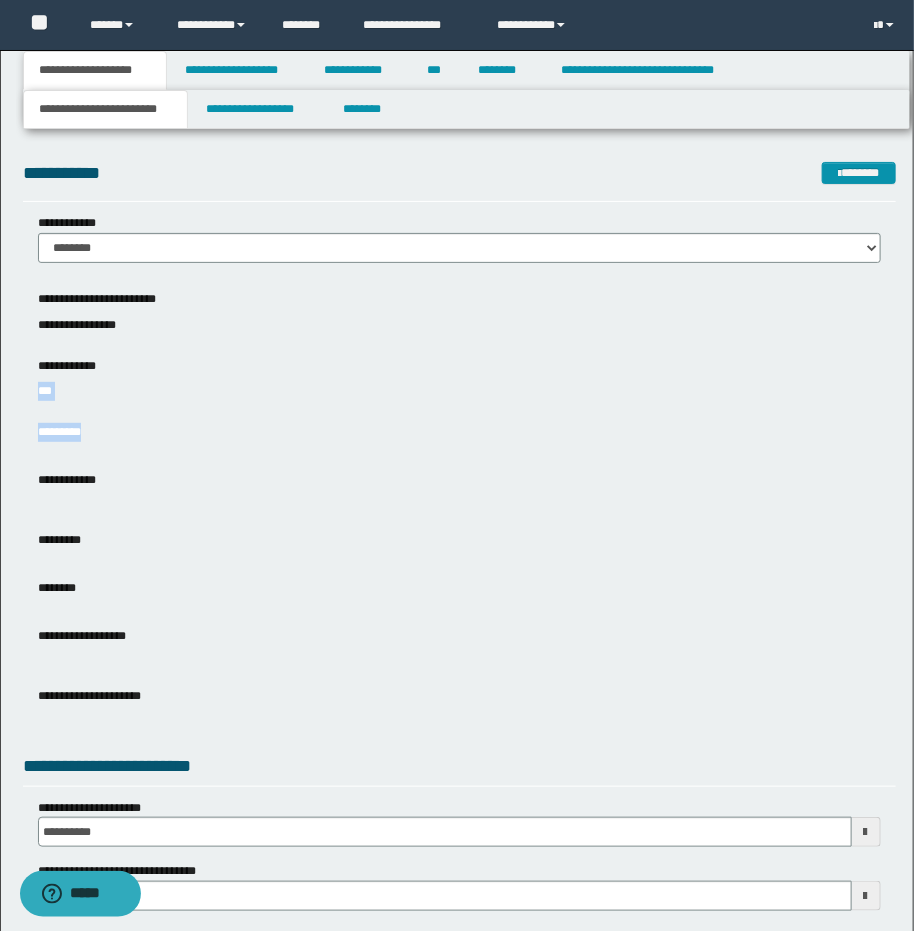 drag, startPoint x: 2, startPoint y: 449, endPoint x: -461, endPoint y: 388, distance: 467.00107 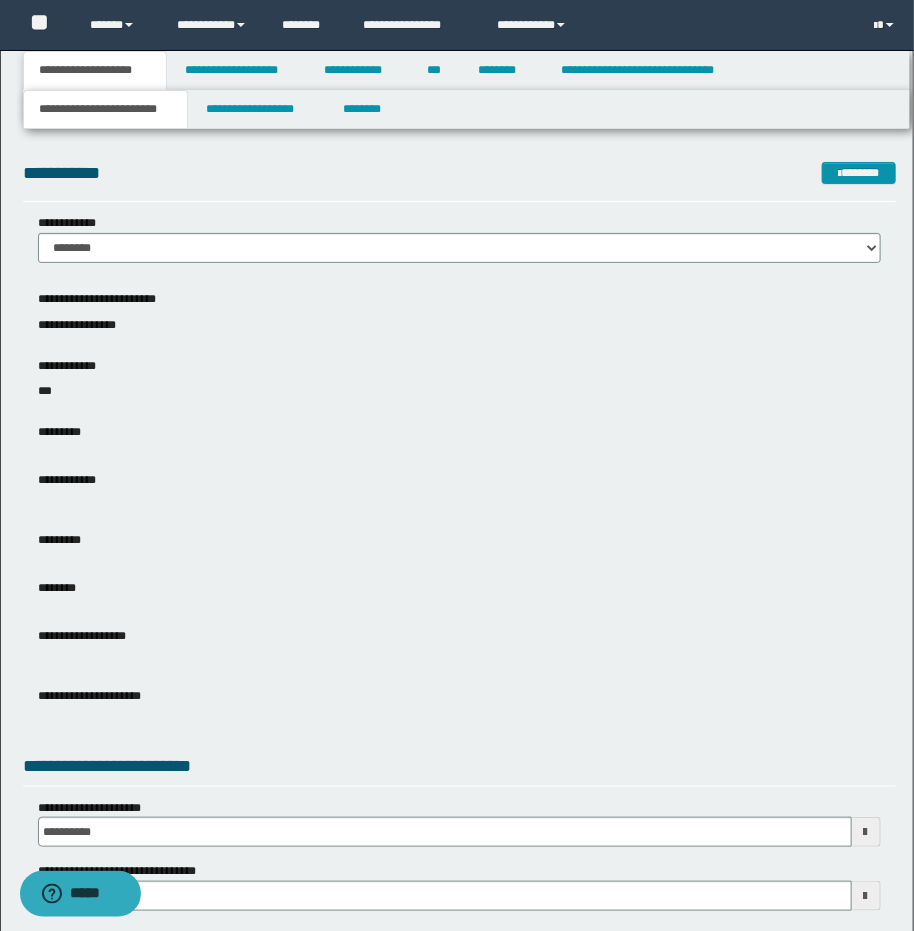 click at bounding box center [459, 497] 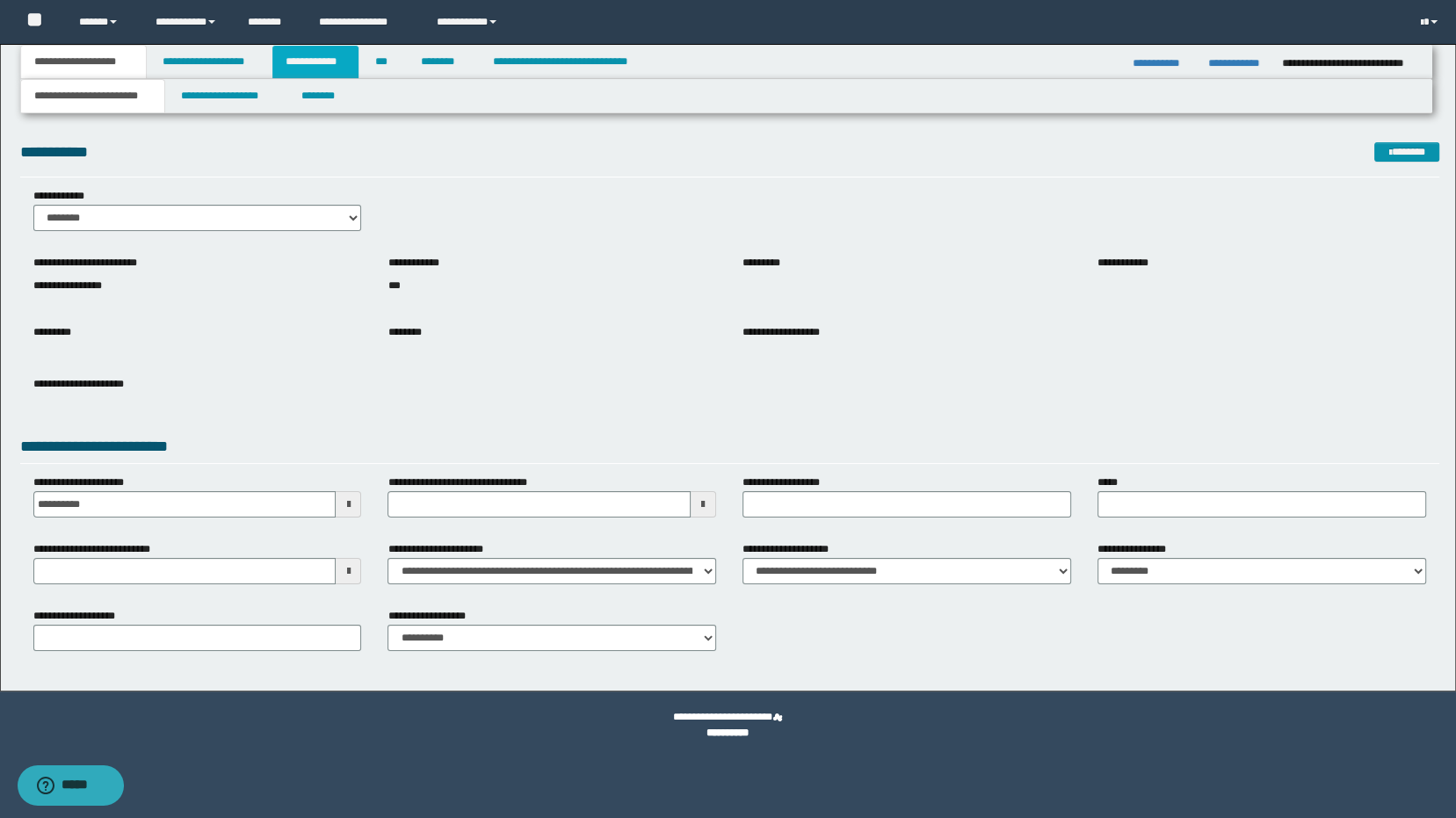 click on "**********" at bounding box center (315, 62) 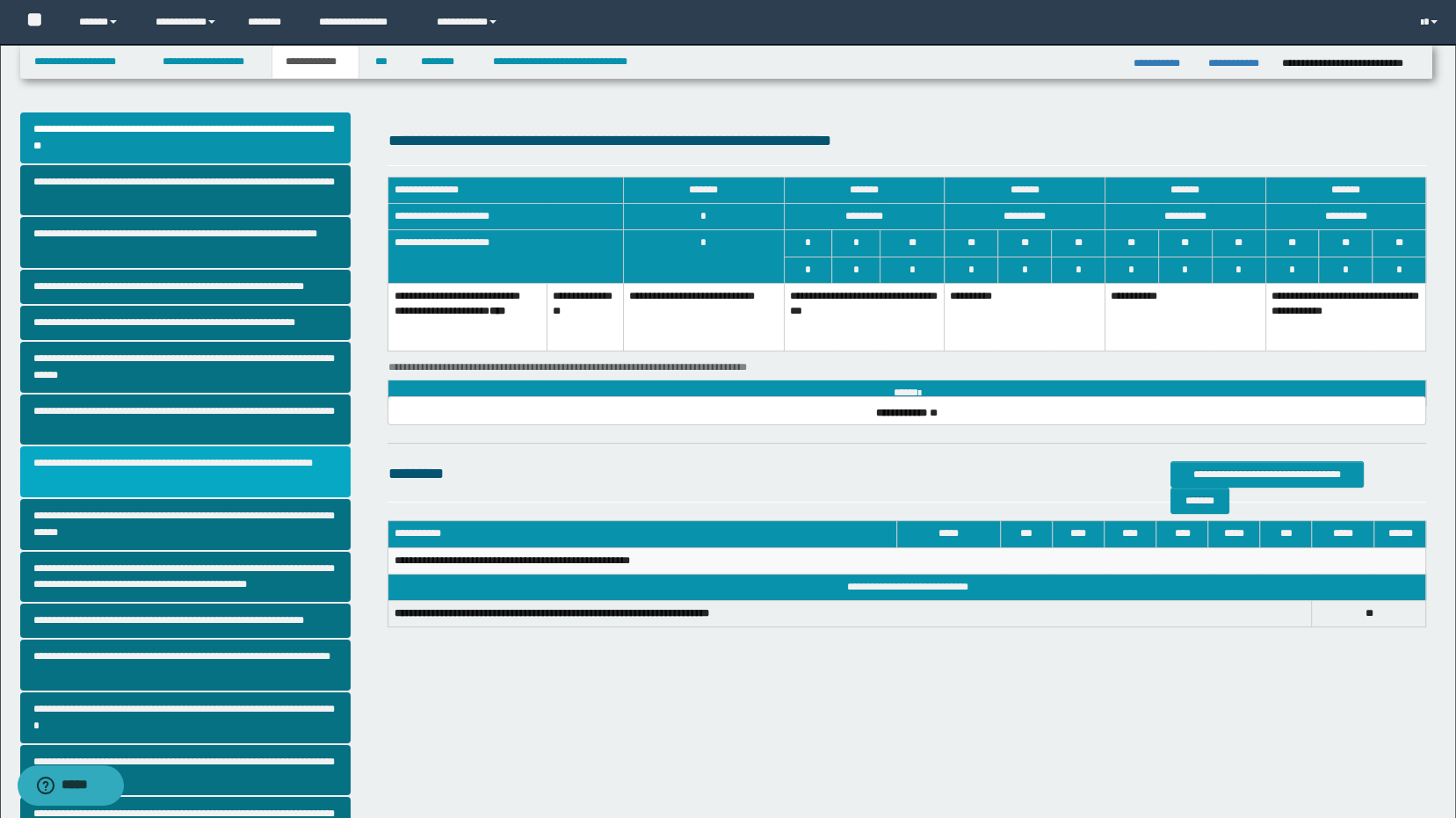 scroll, scrollTop: 125, scrollLeft: 0, axis: vertical 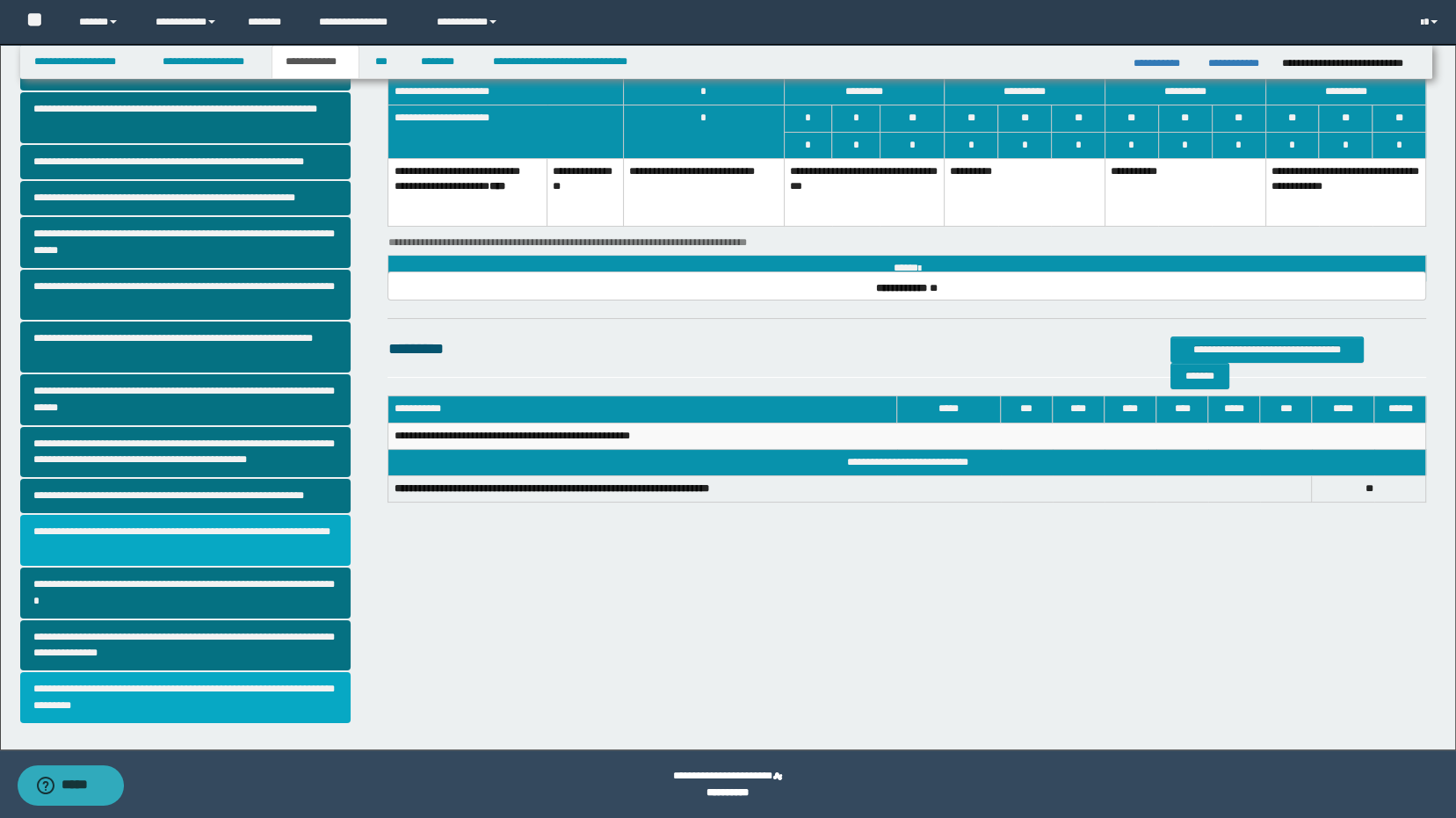 click on "**********" at bounding box center [185, 698] 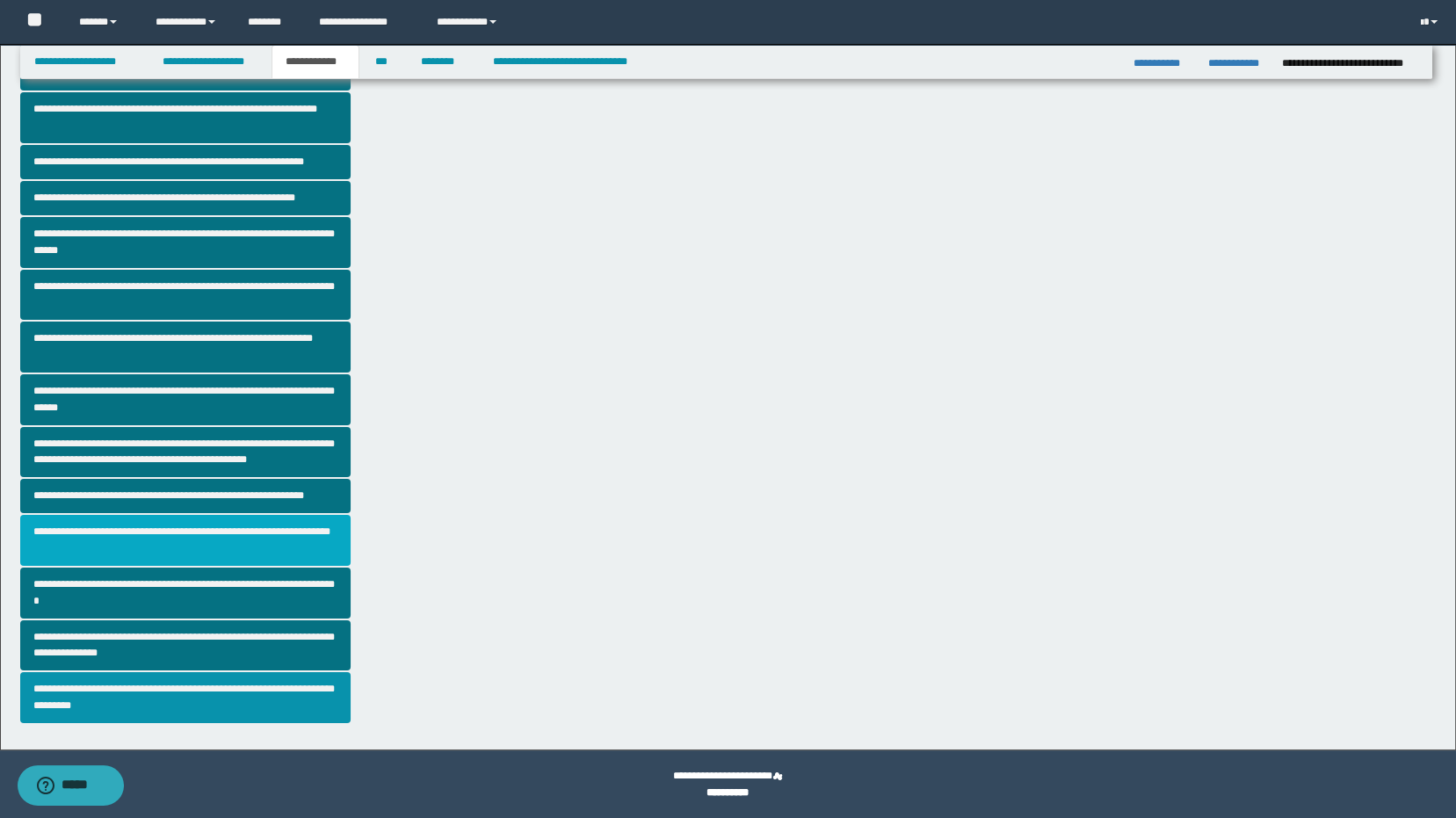 scroll, scrollTop: 0, scrollLeft: 0, axis: both 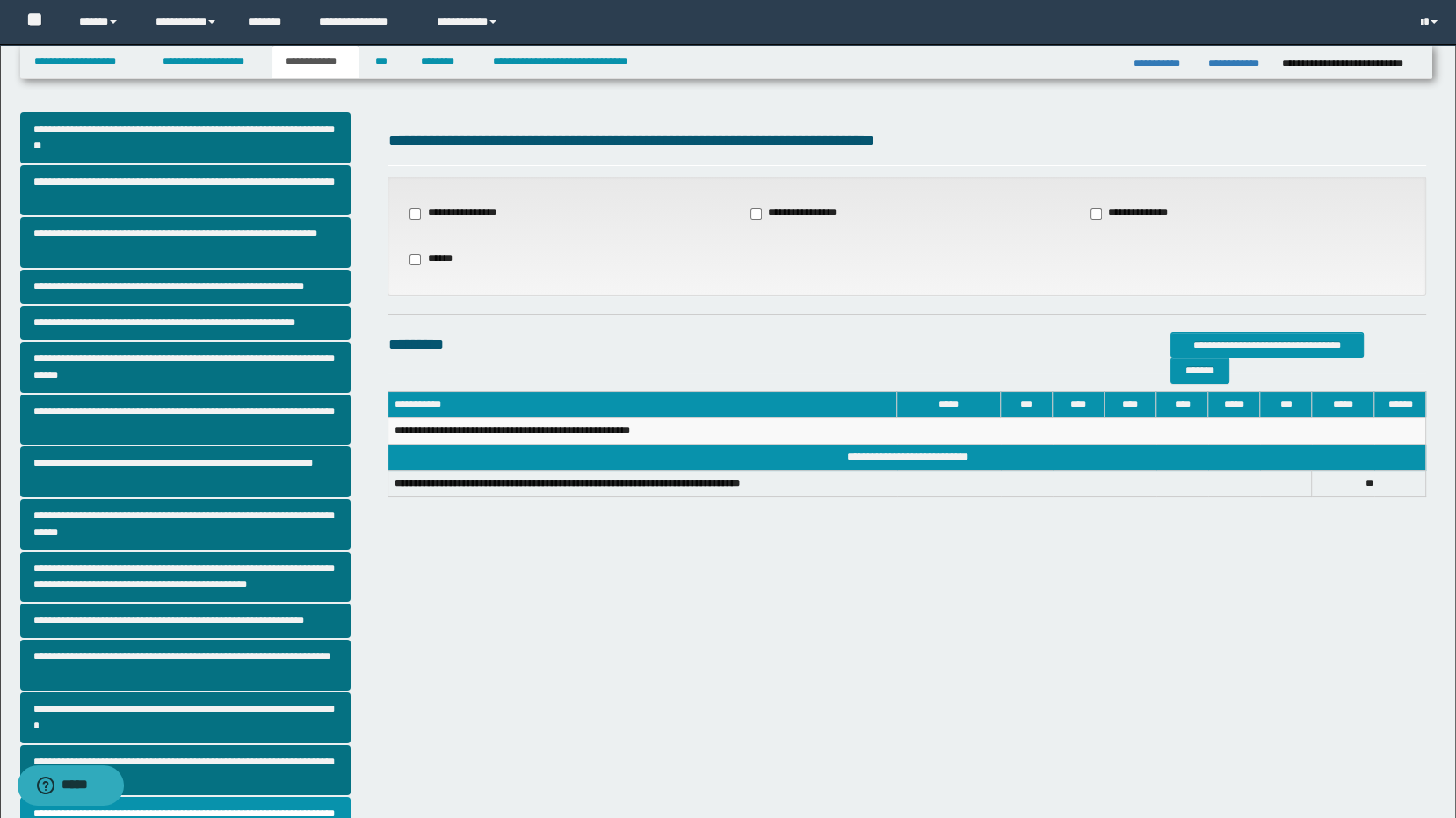 click on "**********" at bounding box center (1140, 214) 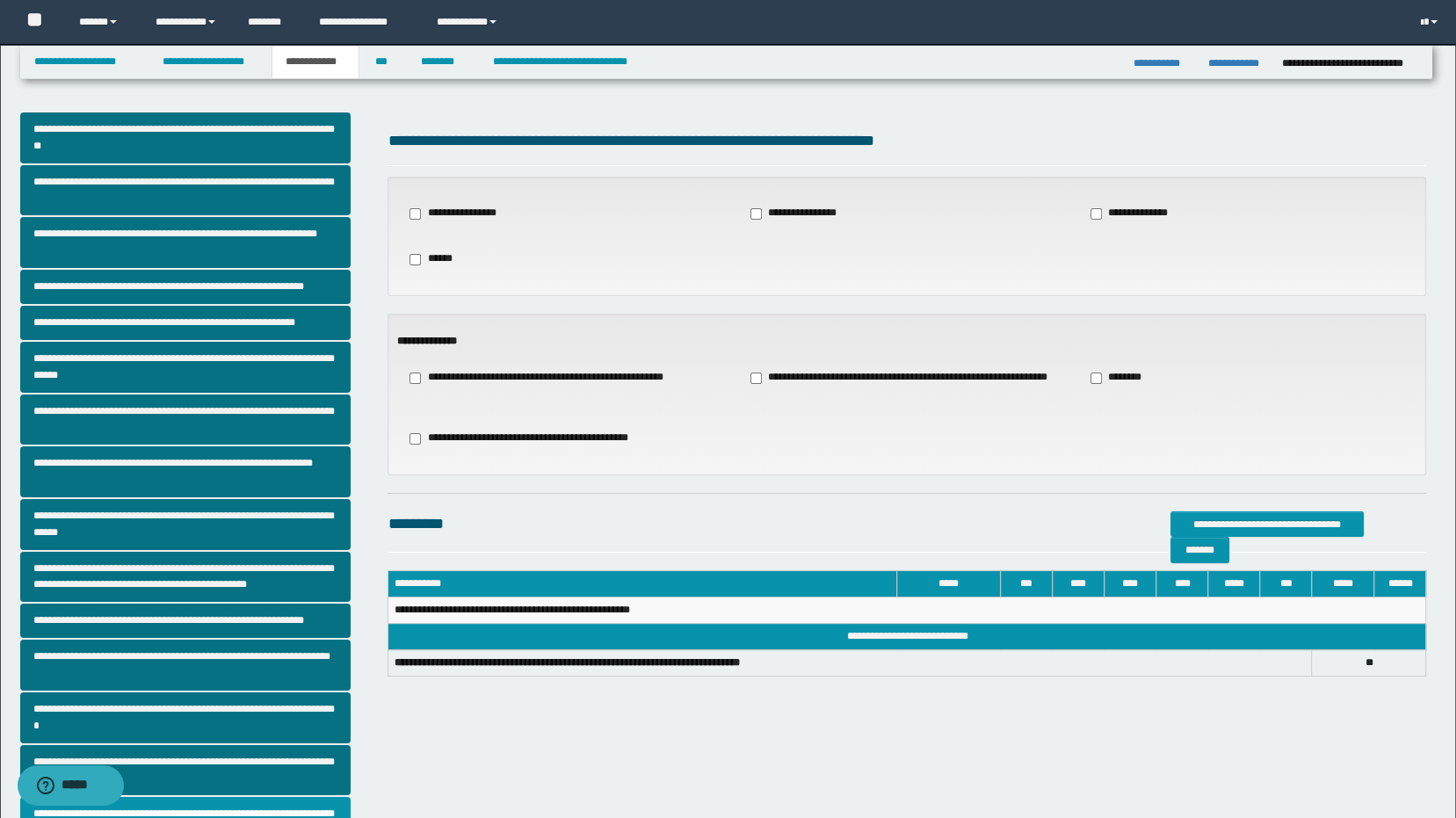 click on "**********" at bounding box center (907, 386) 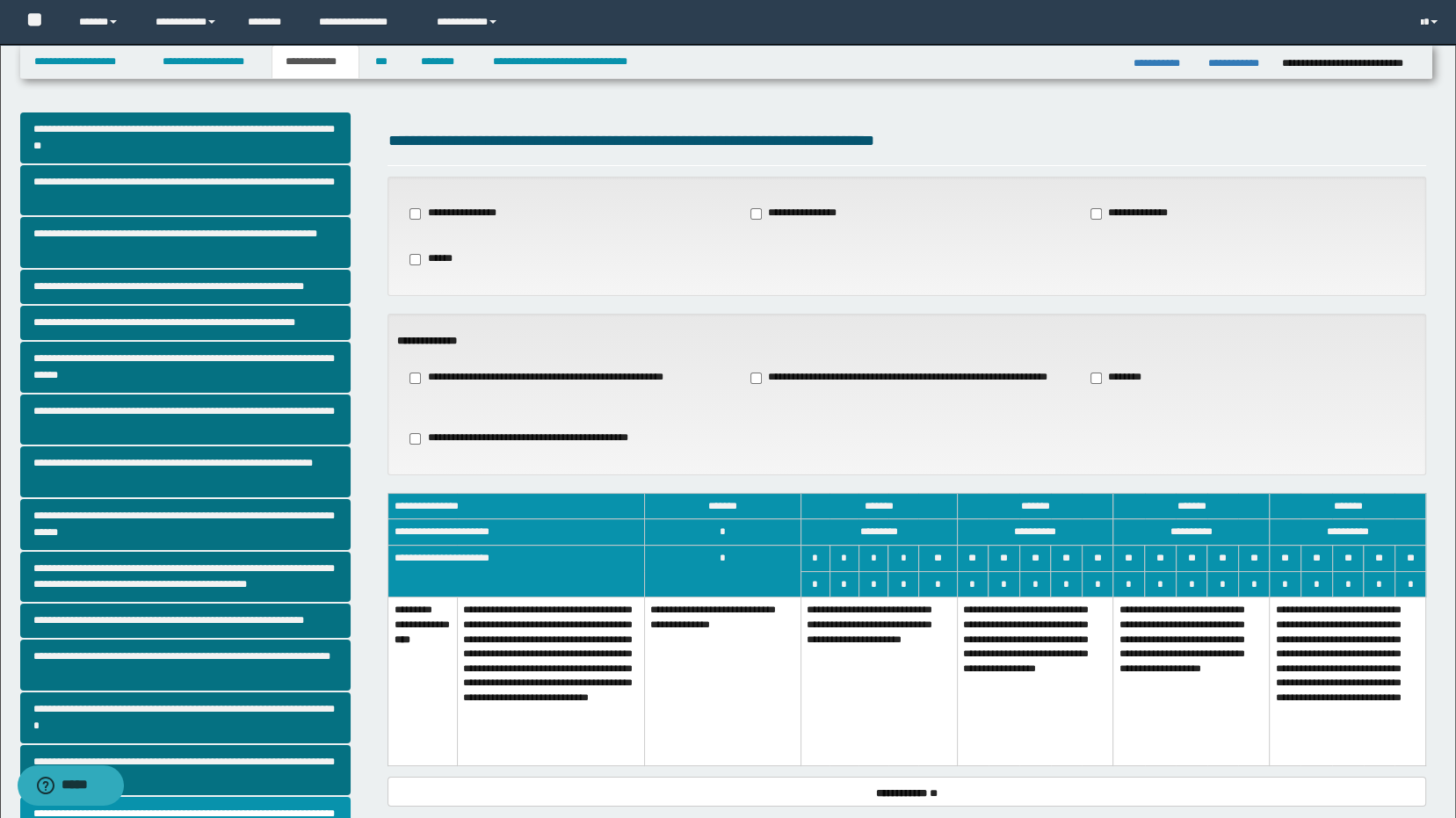 click on "**********" at bounding box center [1192, 682] 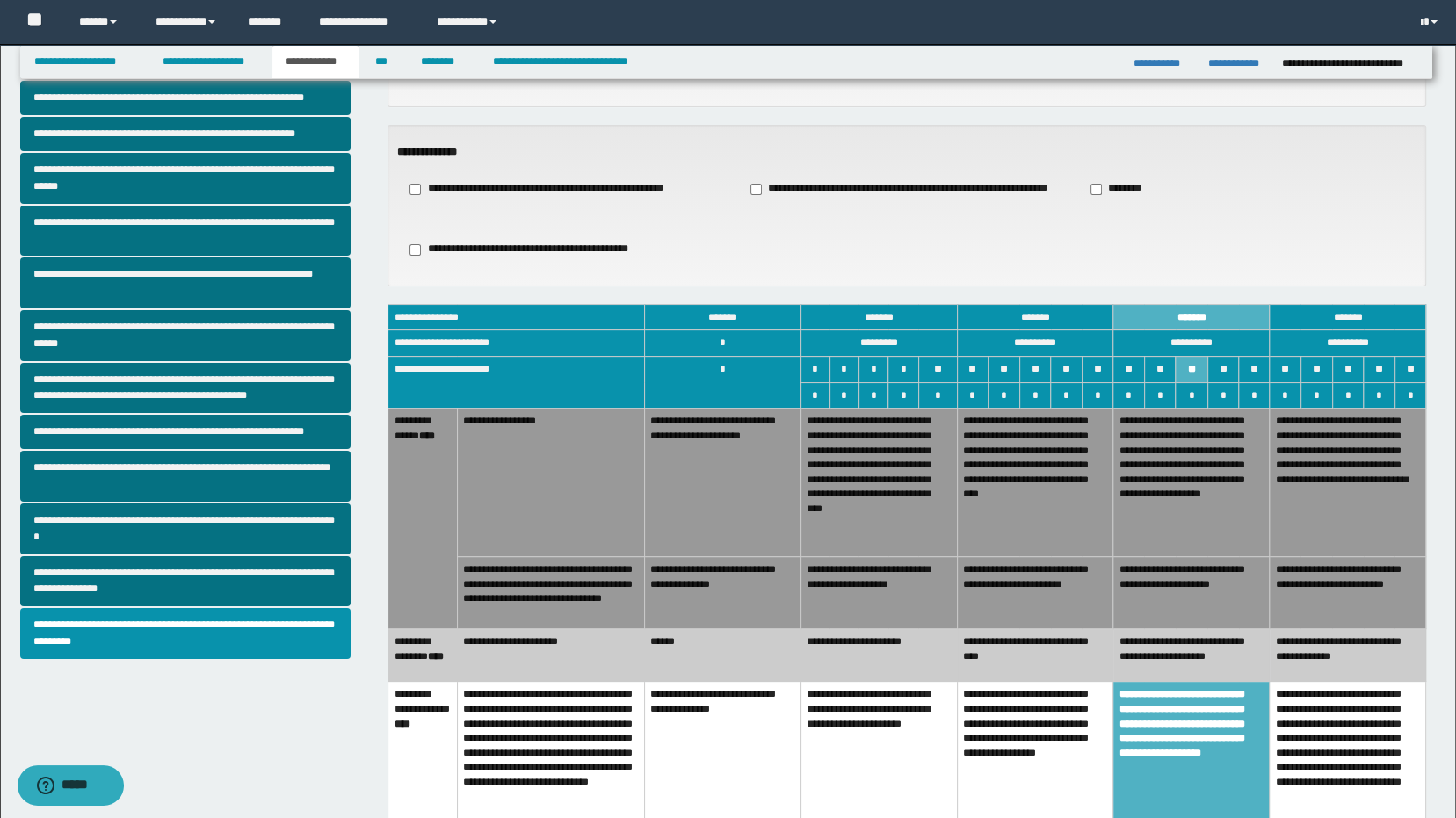 scroll, scrollTop: 203, scrollLeft: 0, axis: vertical 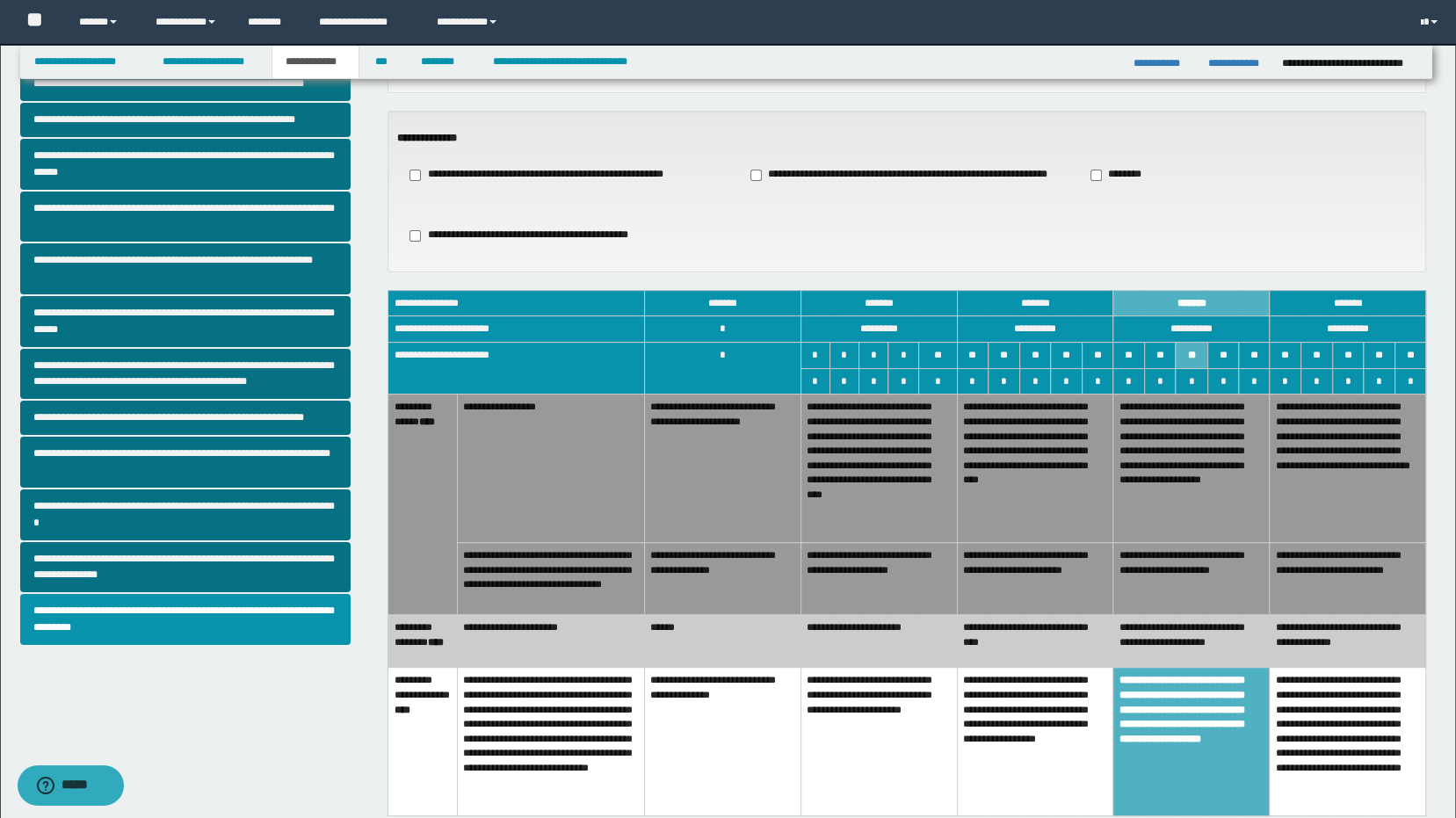 click on "******" at bounding box center (722, 641) 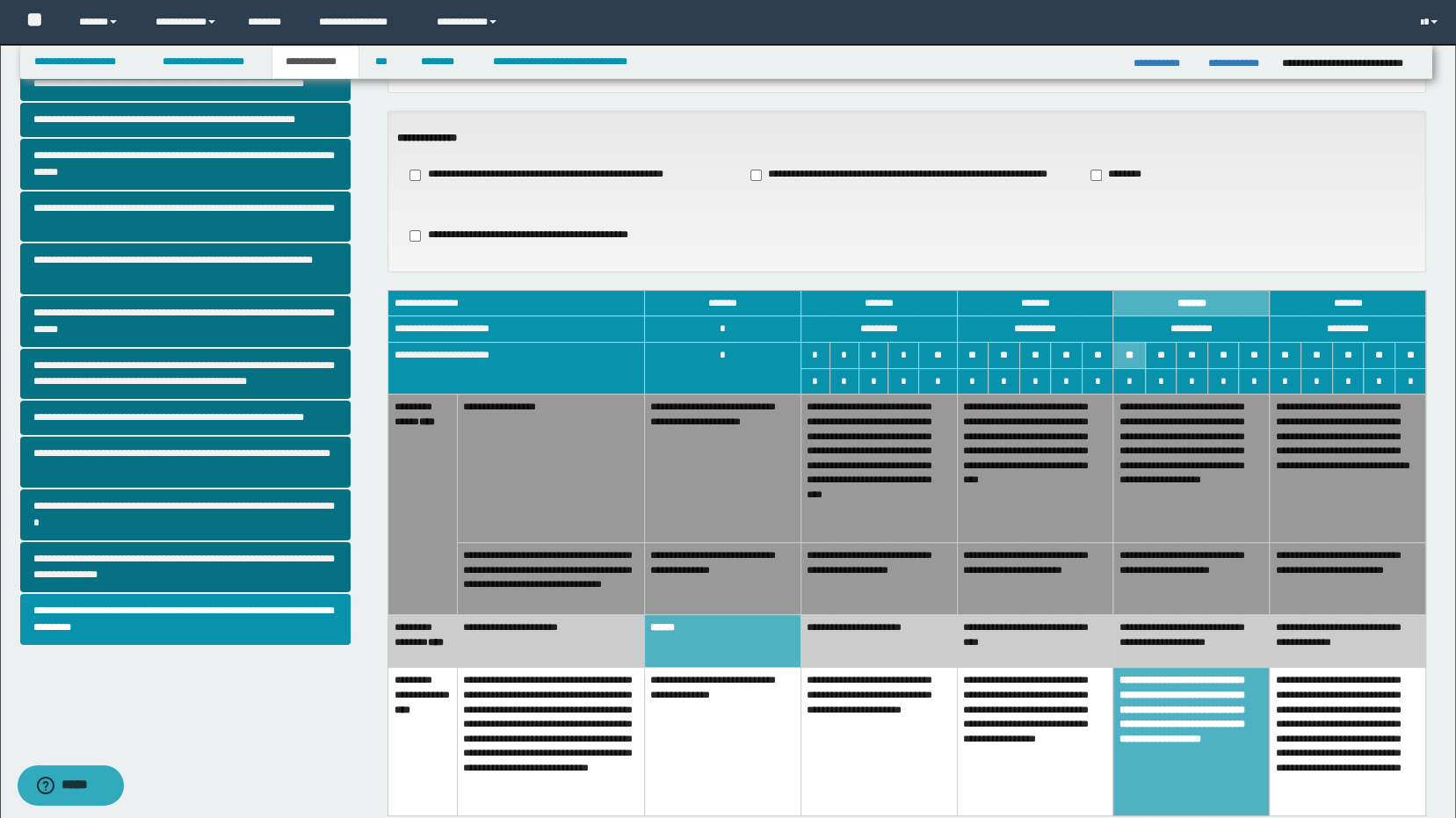 click on "**********" at bounding box center (879, 579) 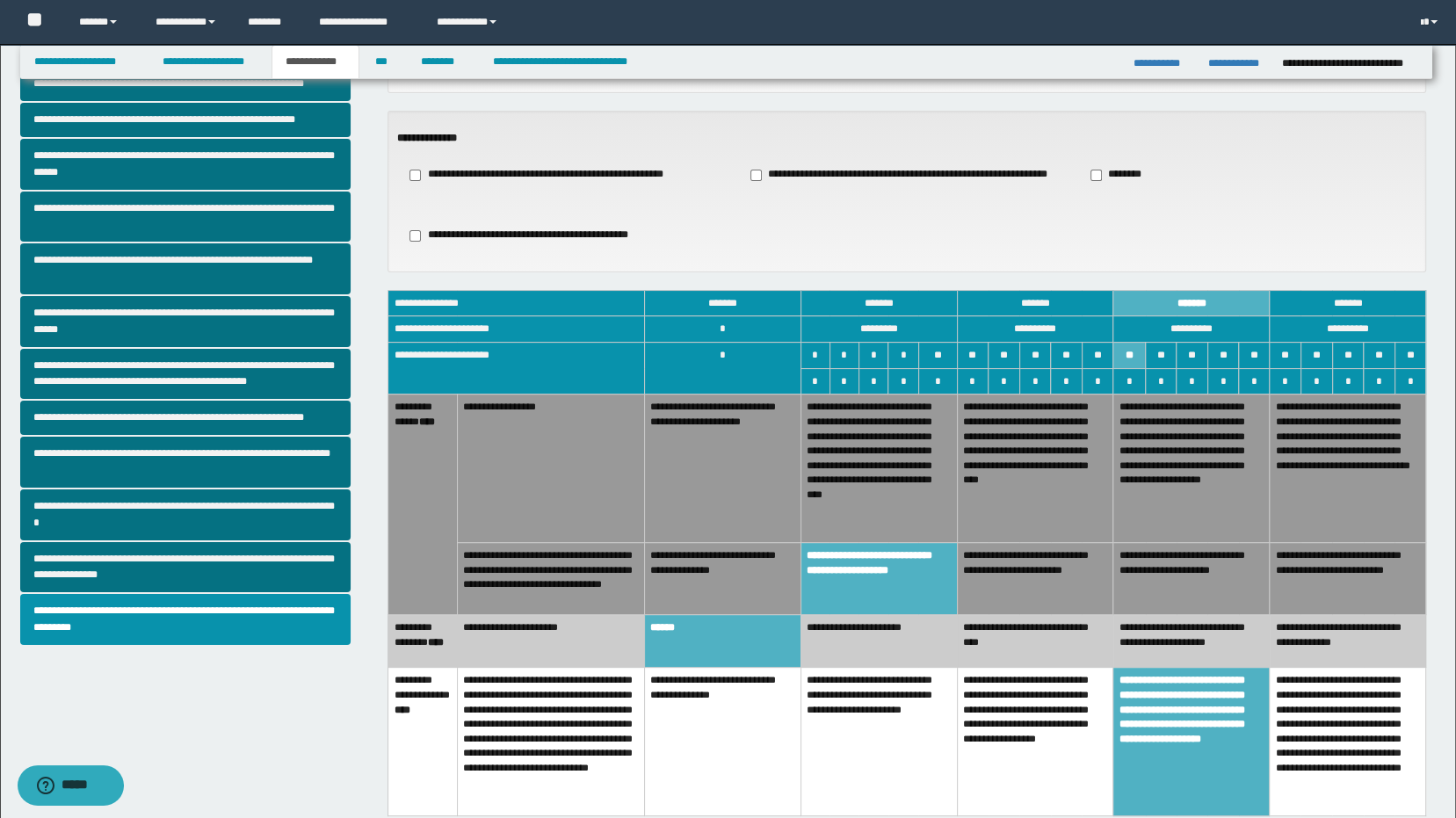 click on "**********" at bounding box center (1035, 579) 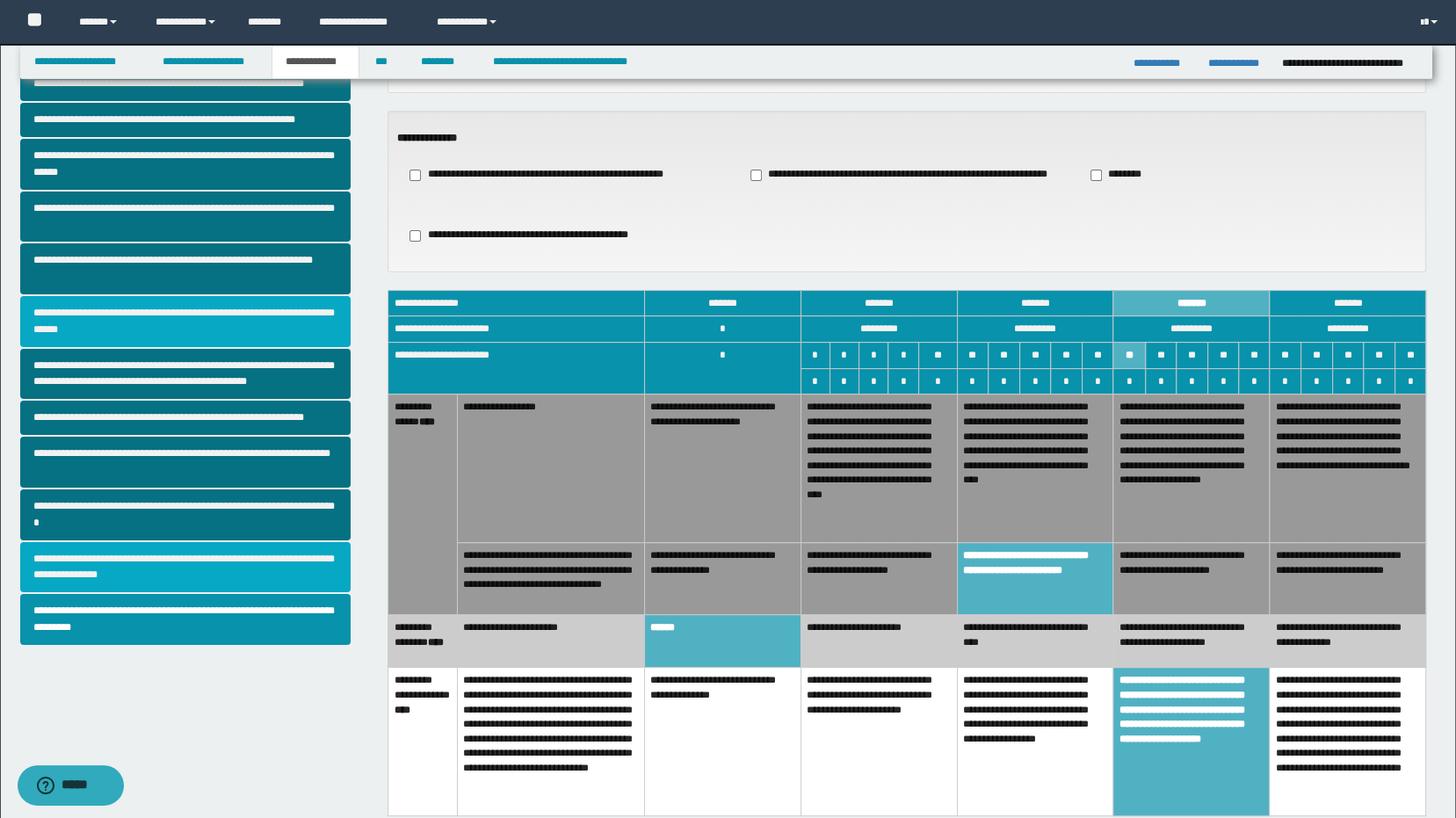 click on "**********" at bounding box center [185, 568] 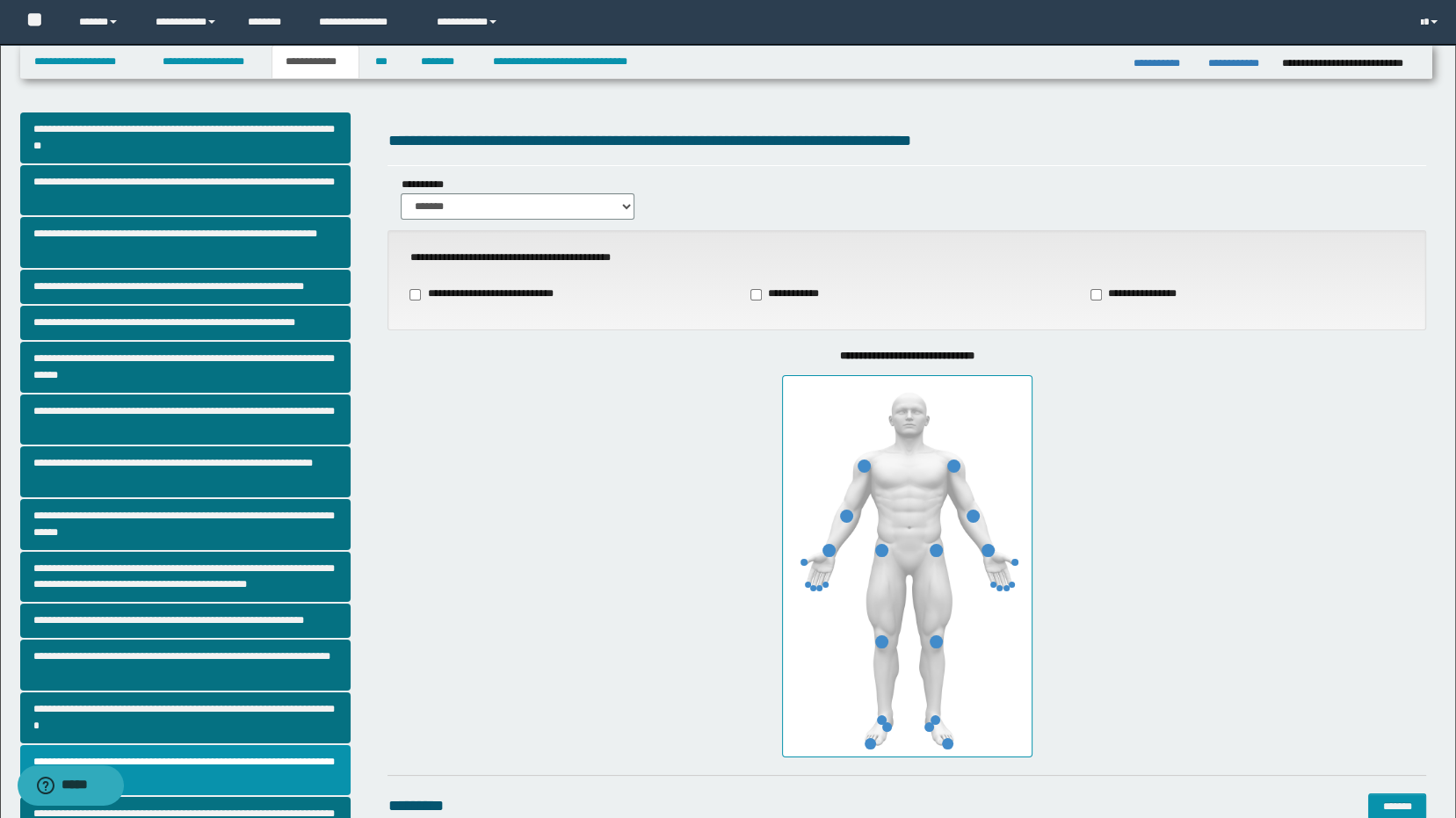 click at bounding box center [907, 566] 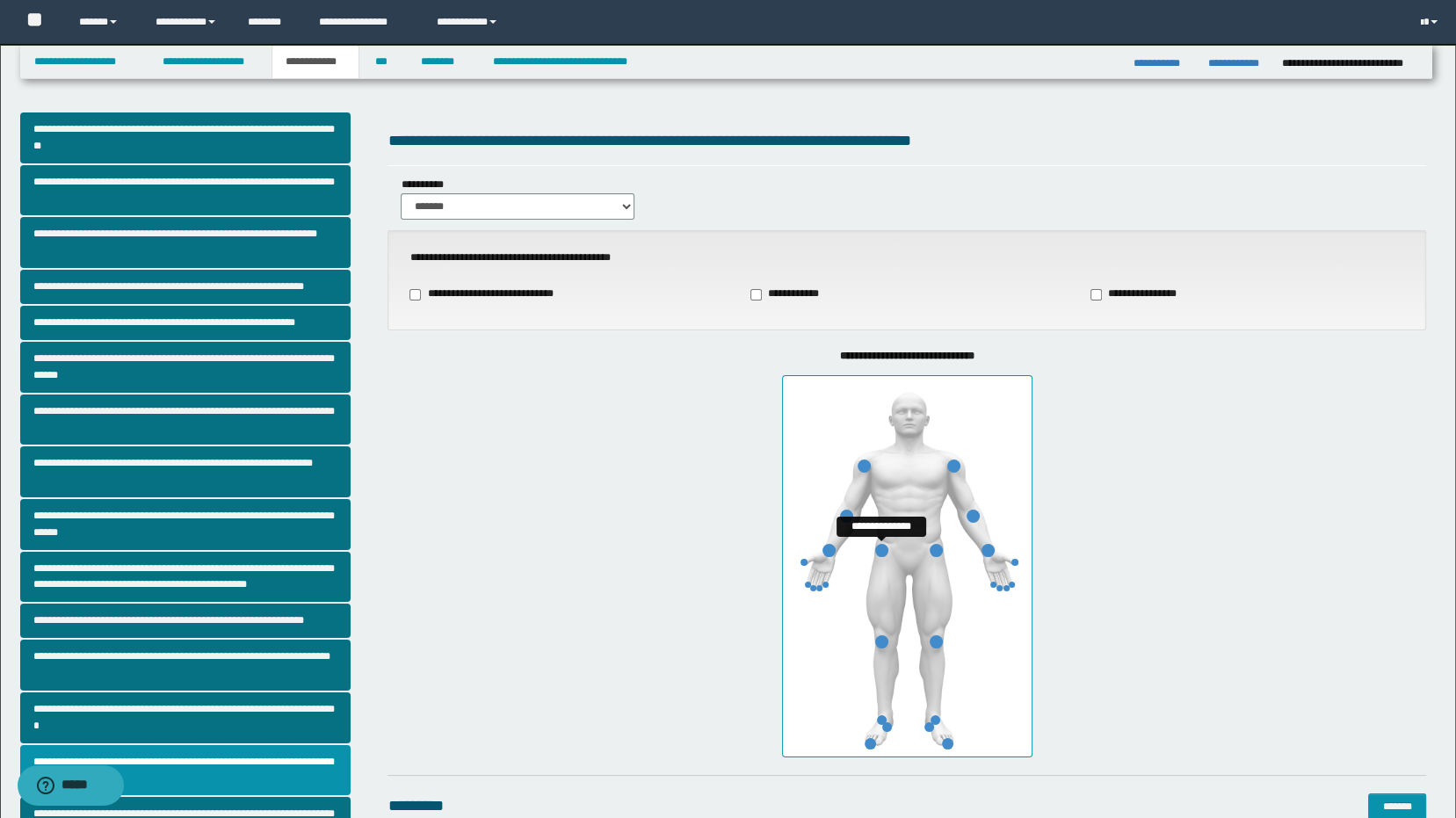 click at bounding box center (881, 550) 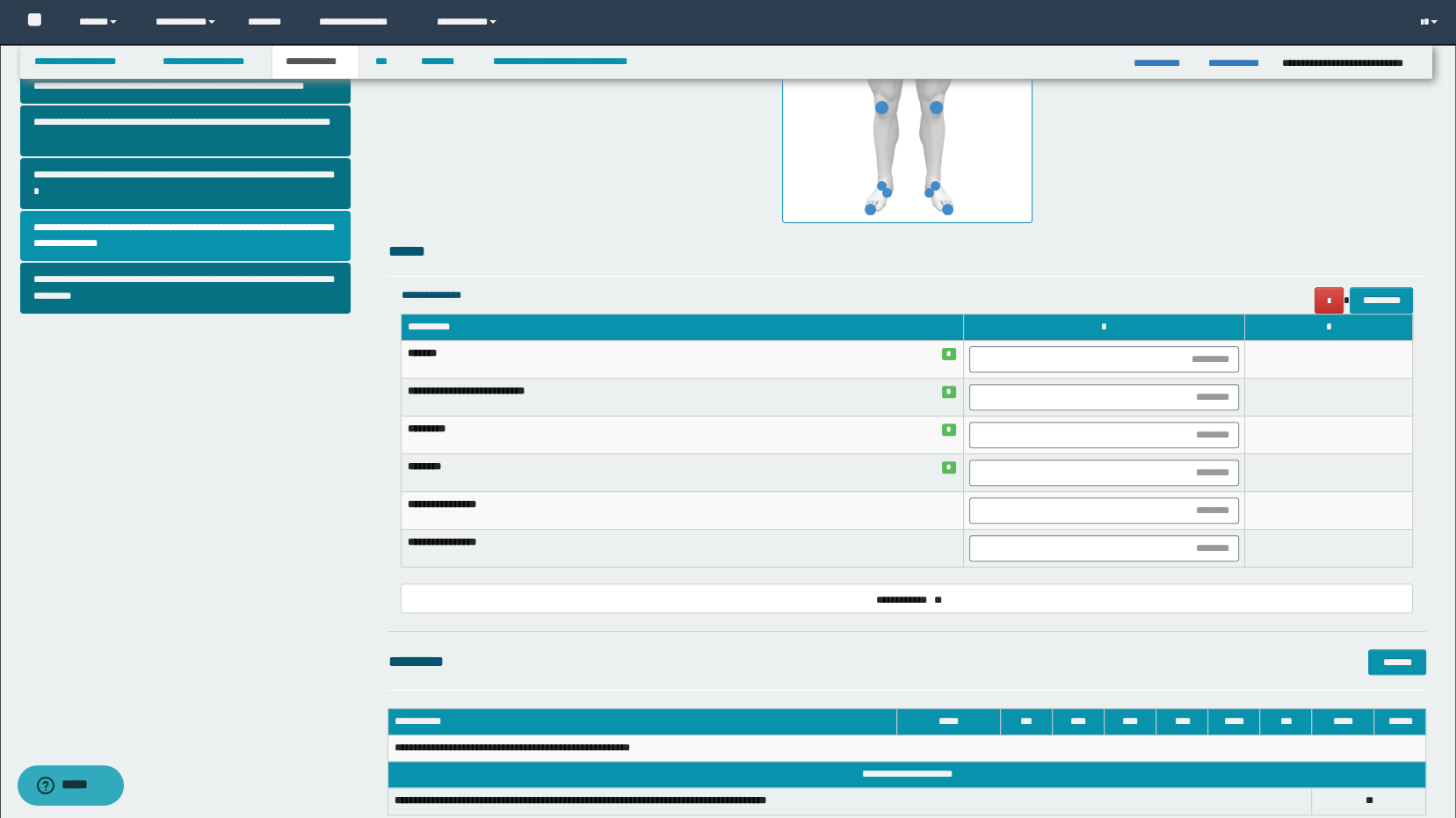 scroll, scrollTop: 539, scrollLeft: 0, axis: vertical 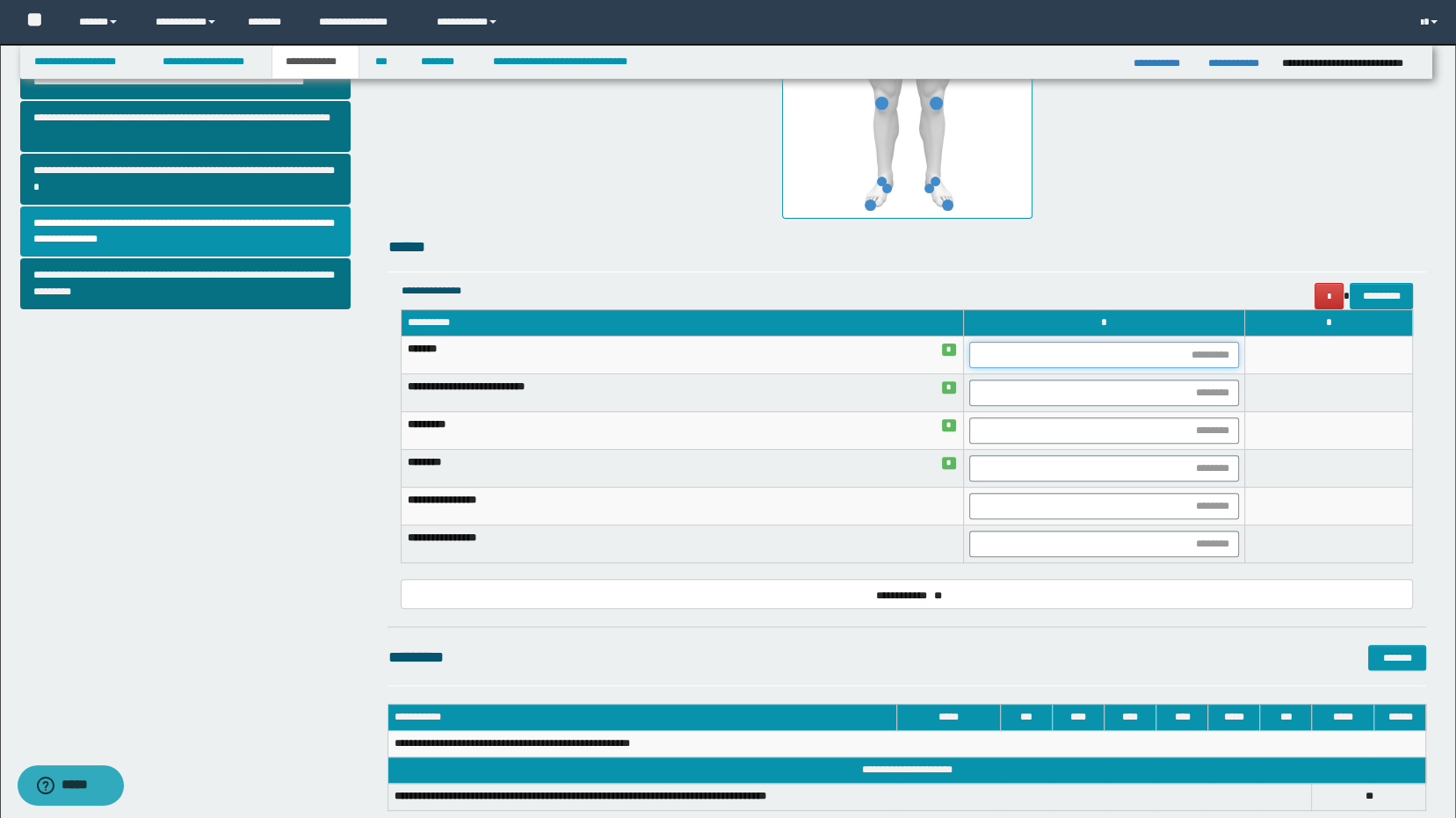 click at bounding box center (1104, 355) 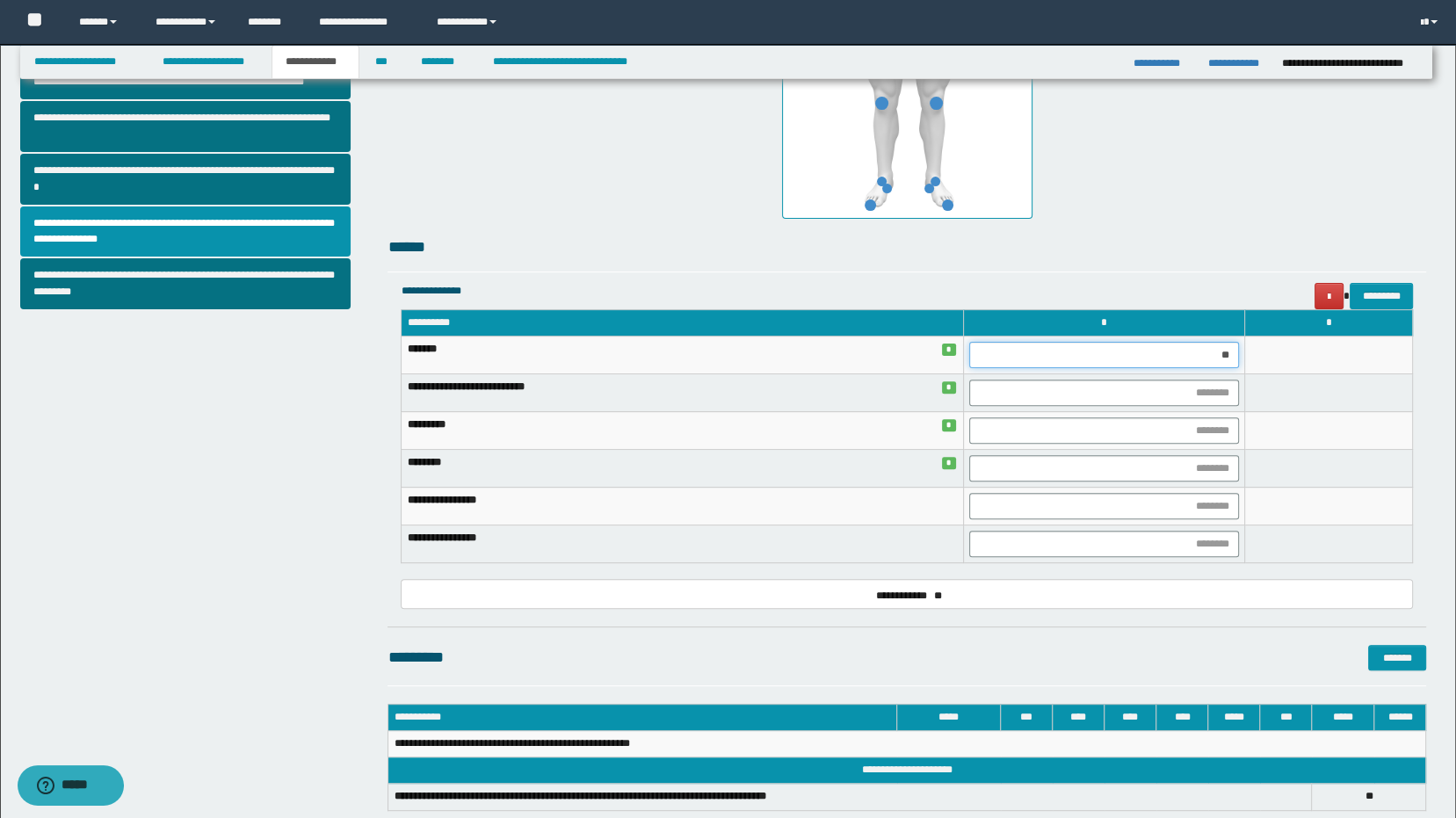 type on "***" 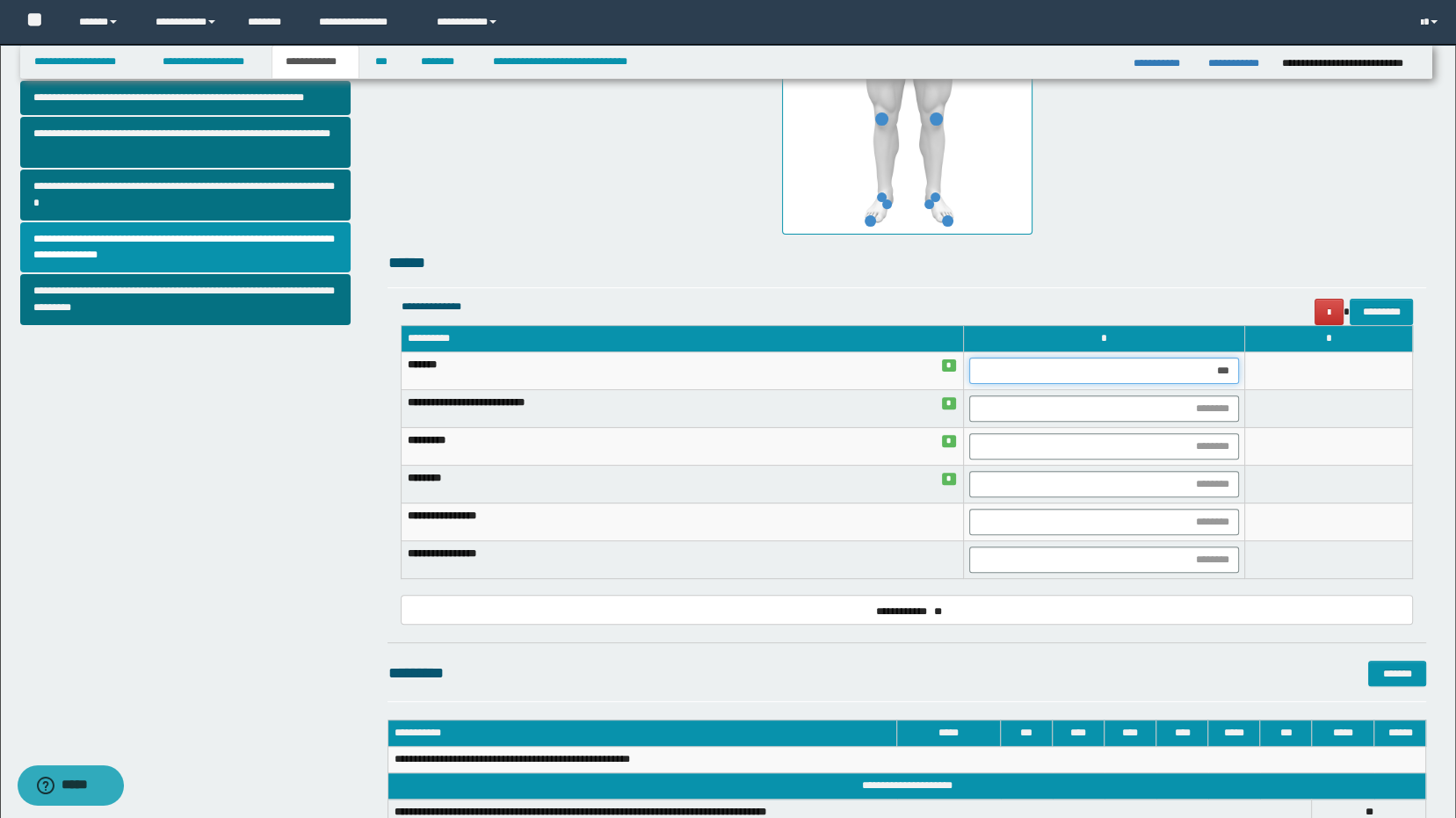 scroll, scrollTop: 514, scrollLeft: 0, axis: vertical 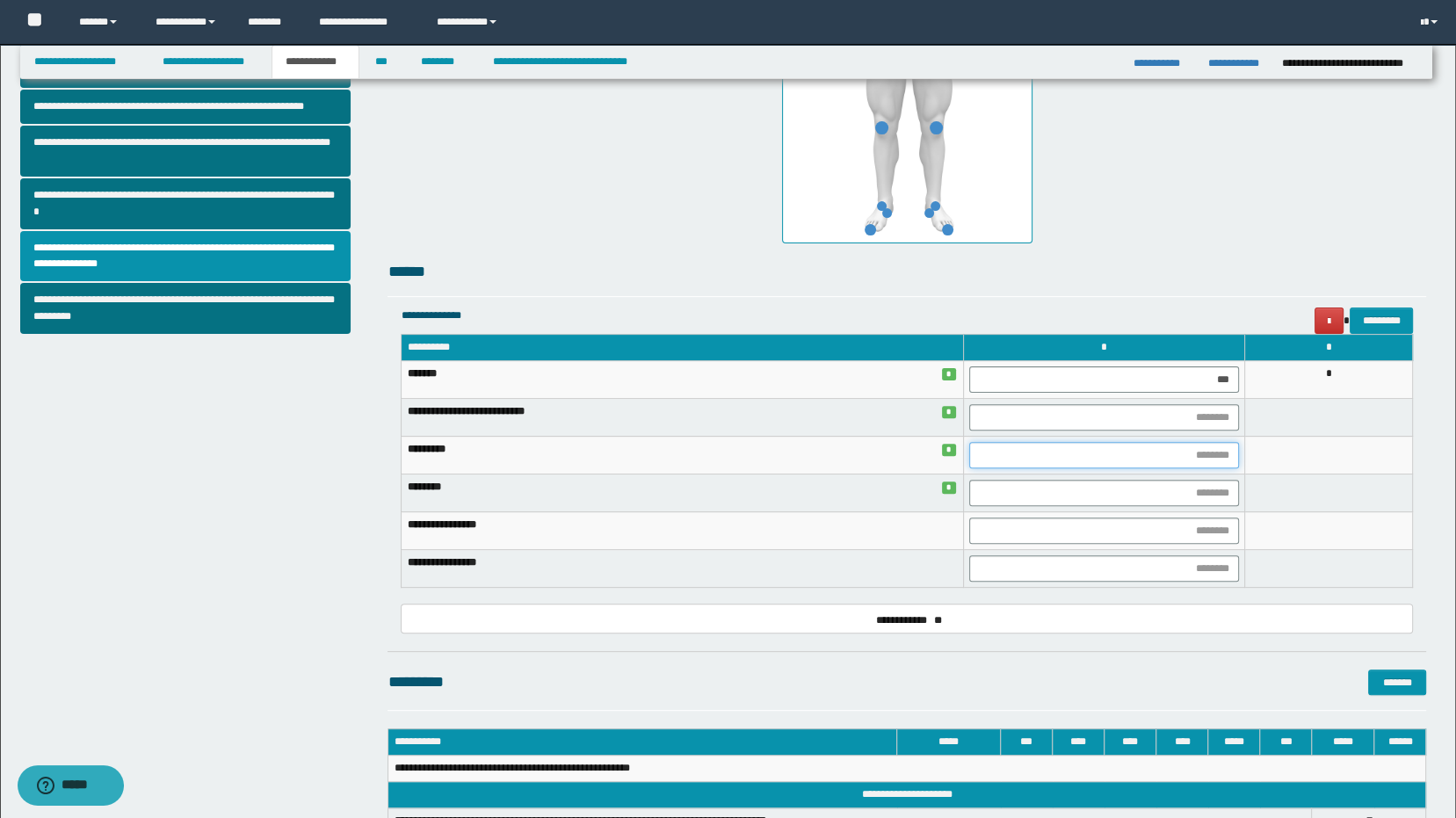 click at bounding box center (1104, 455) 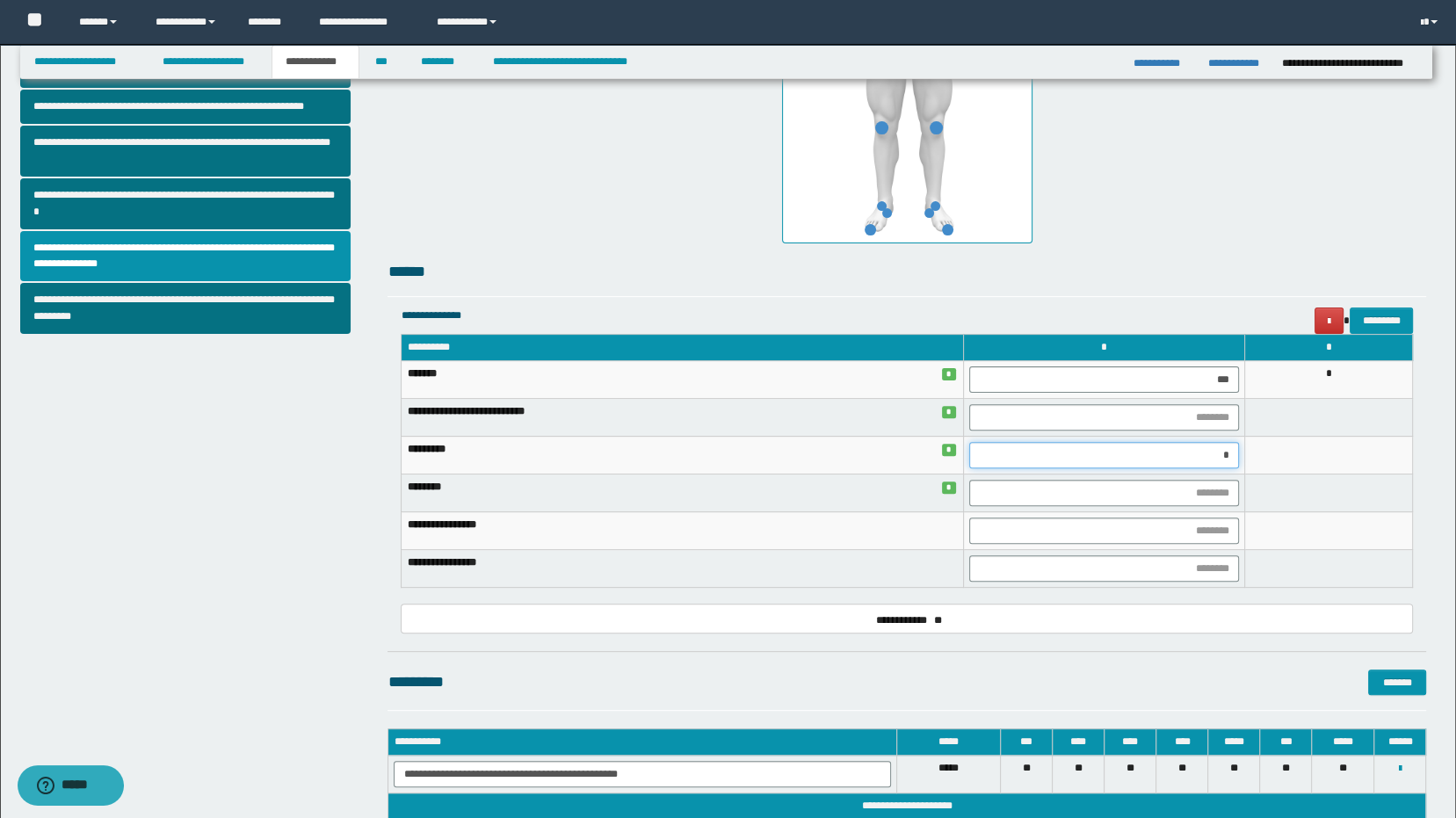 type on "**" 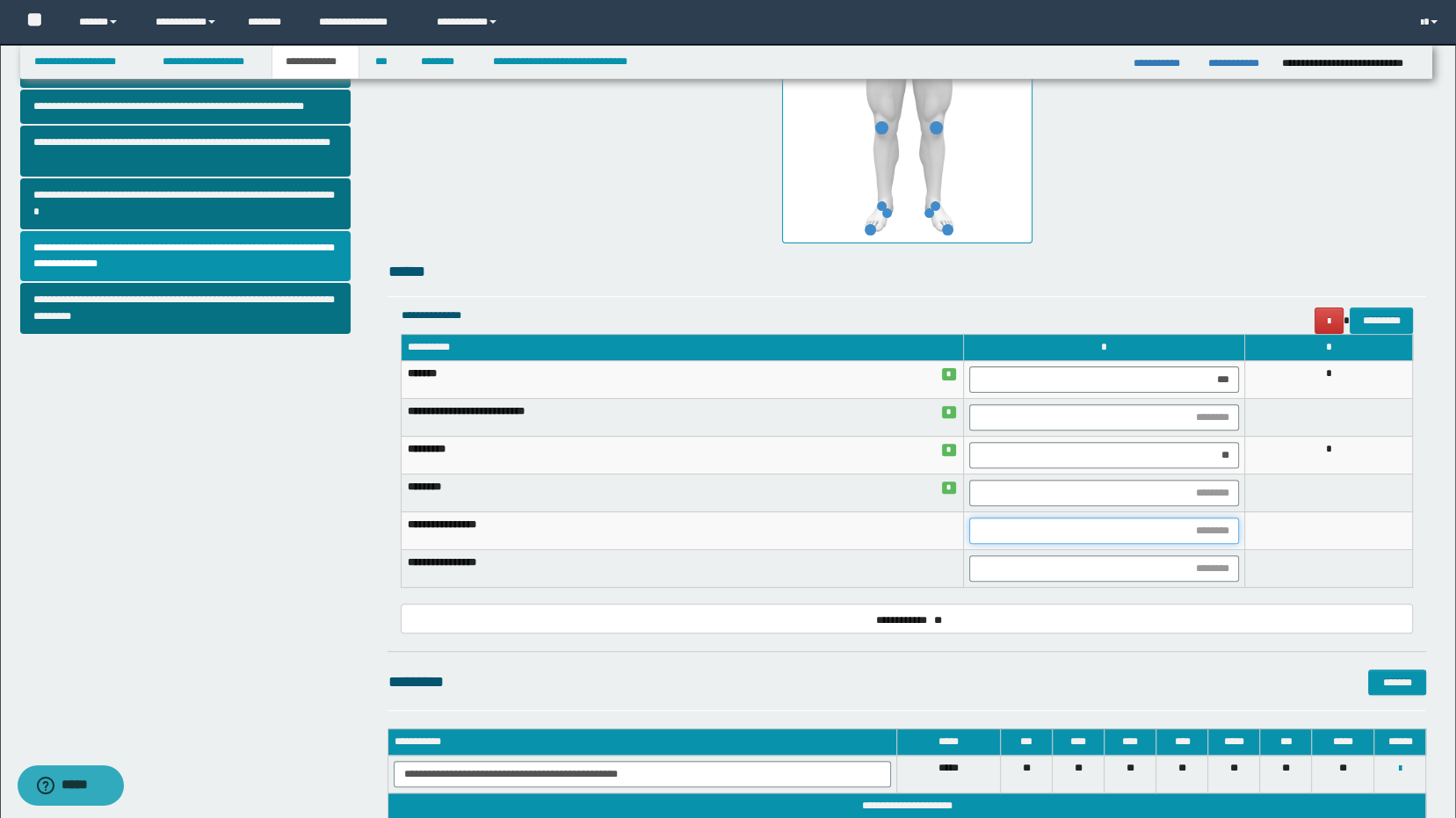 click at bounding box center (1104, 531) 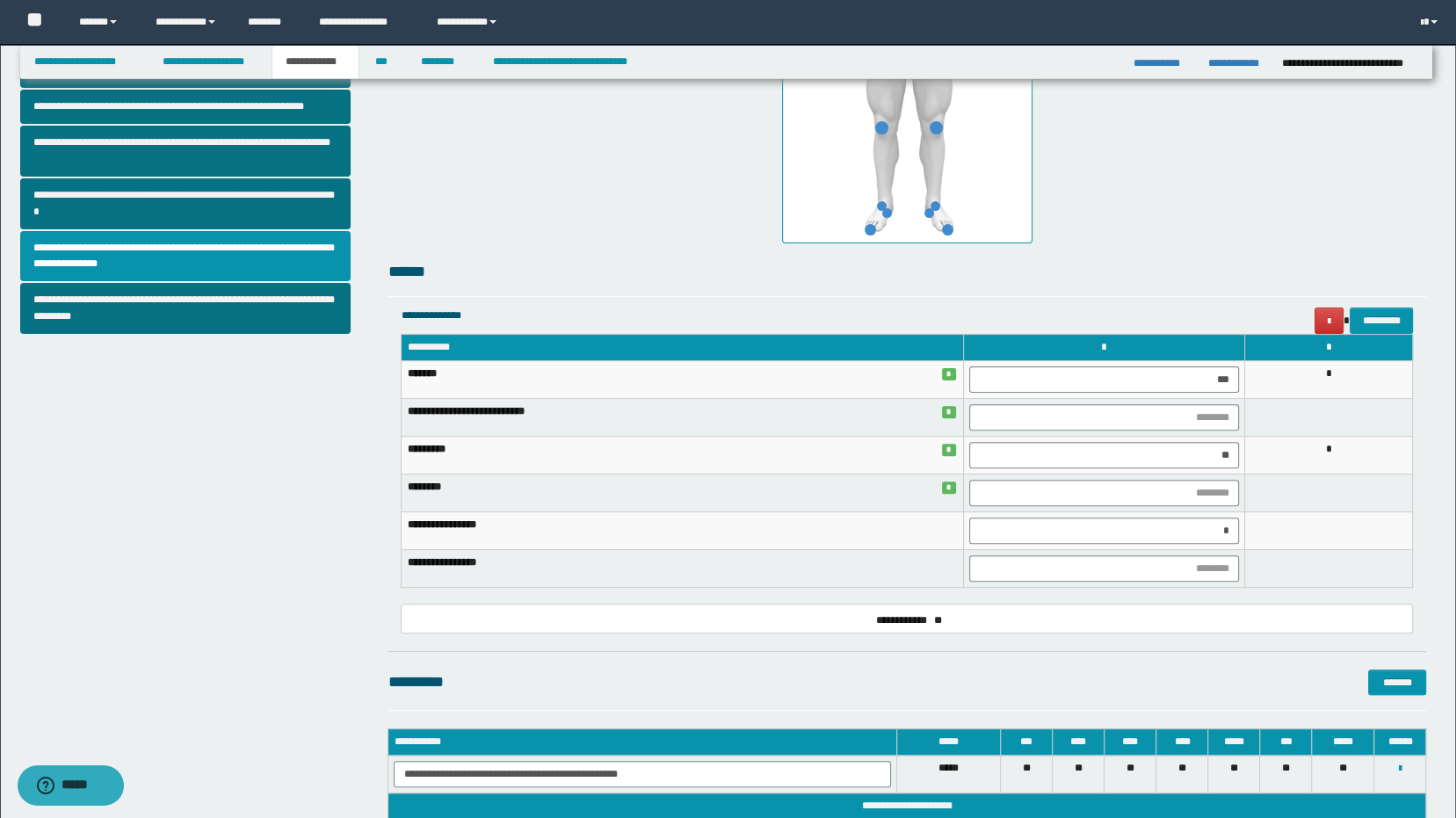 click at bounding box center (1329, 568) 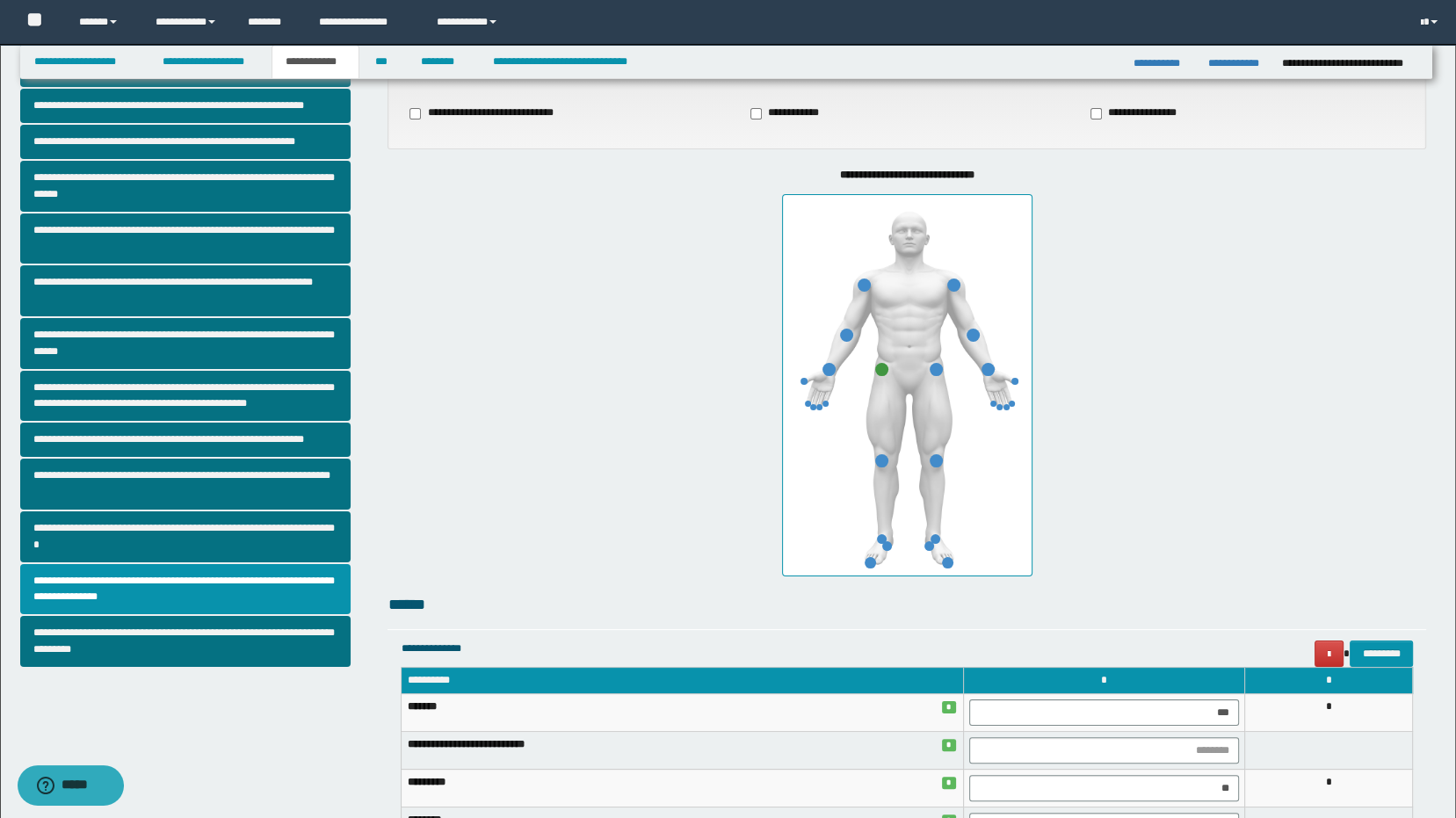scroll, scrollTop: 166, scrollLeft: 0, axis: vertical 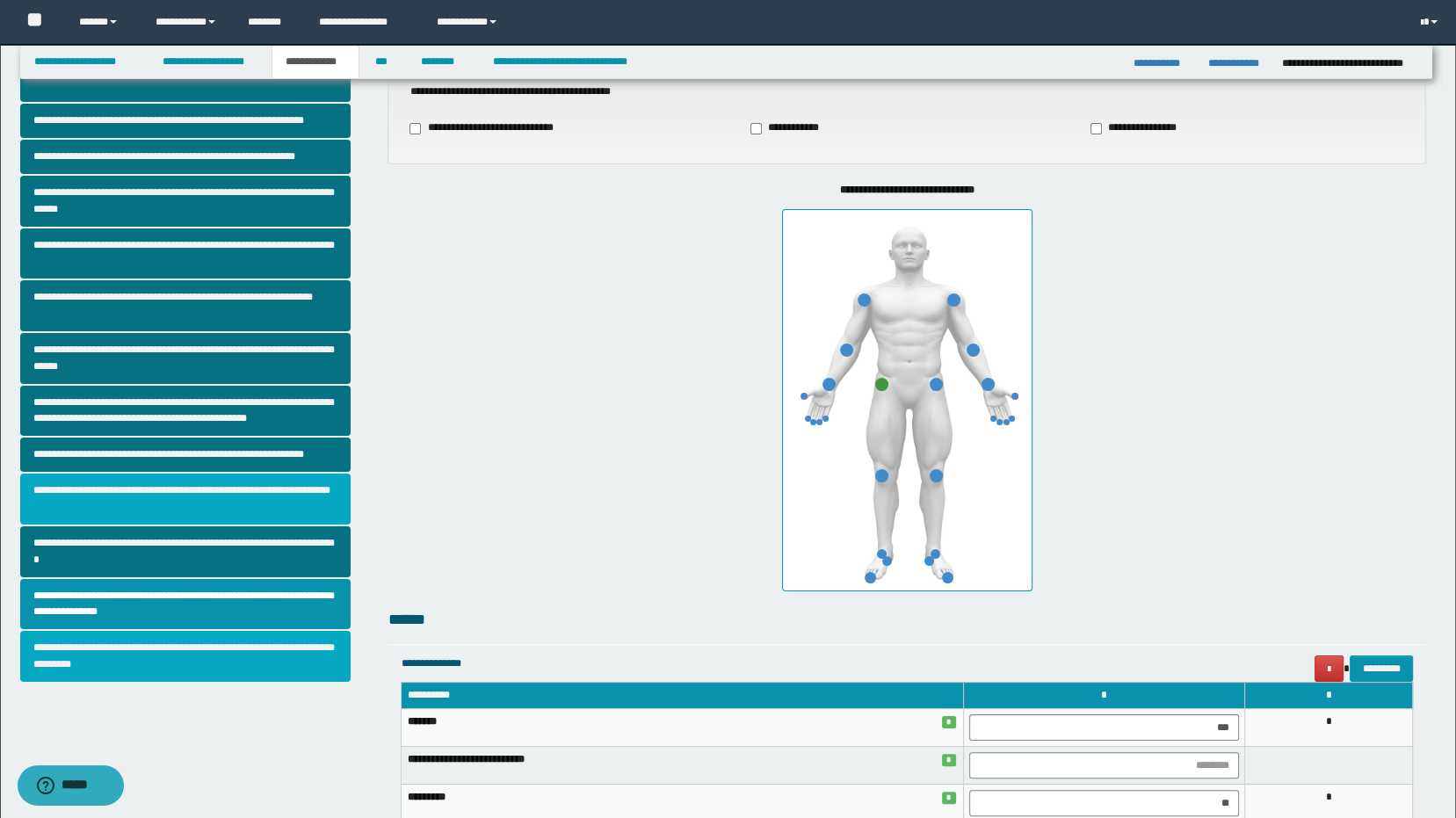 click on "**********" at bounding box center [185, 656] 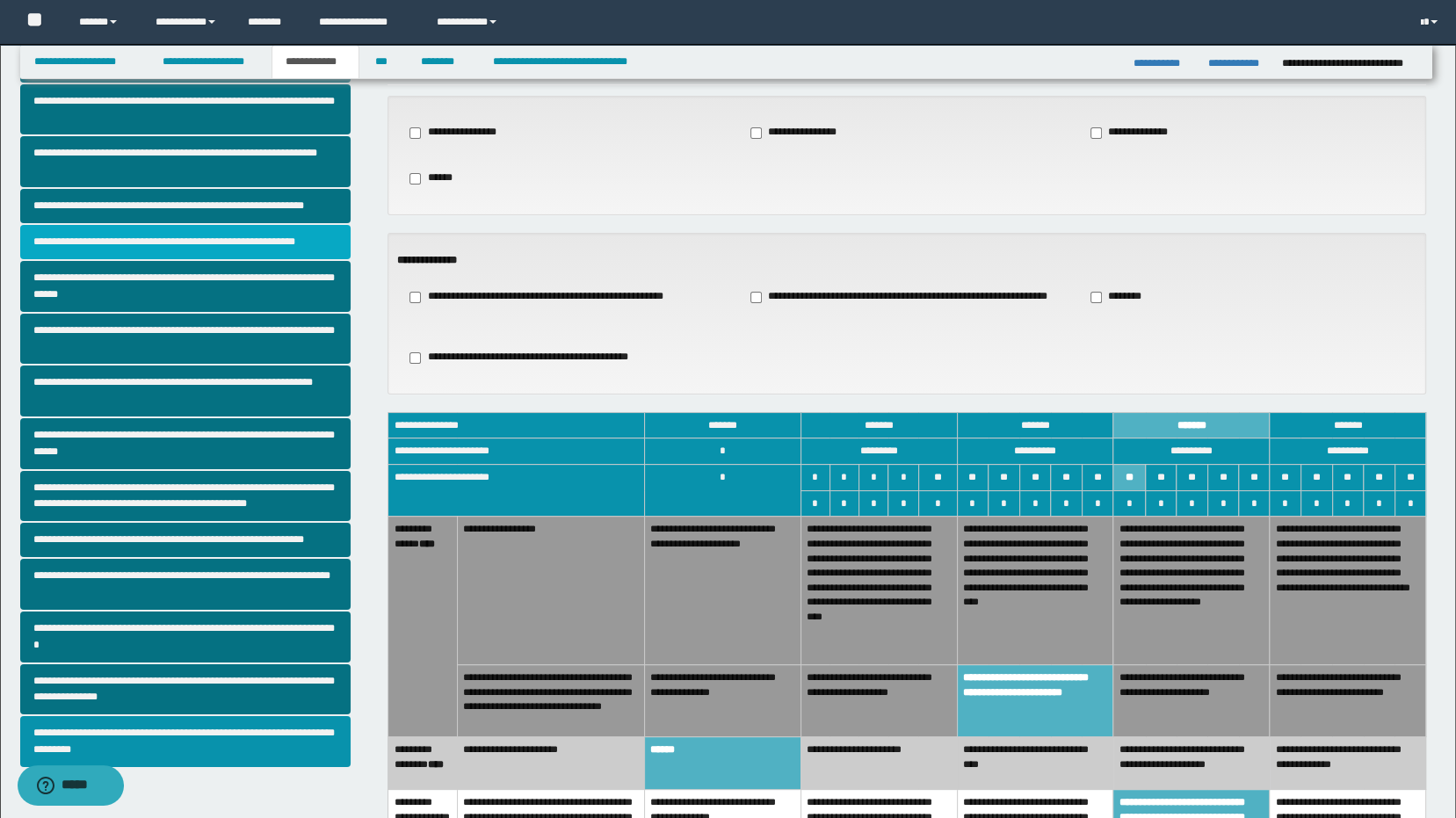 scroll, scrollTop: 48, scrollLeft: 0, axis: vertical 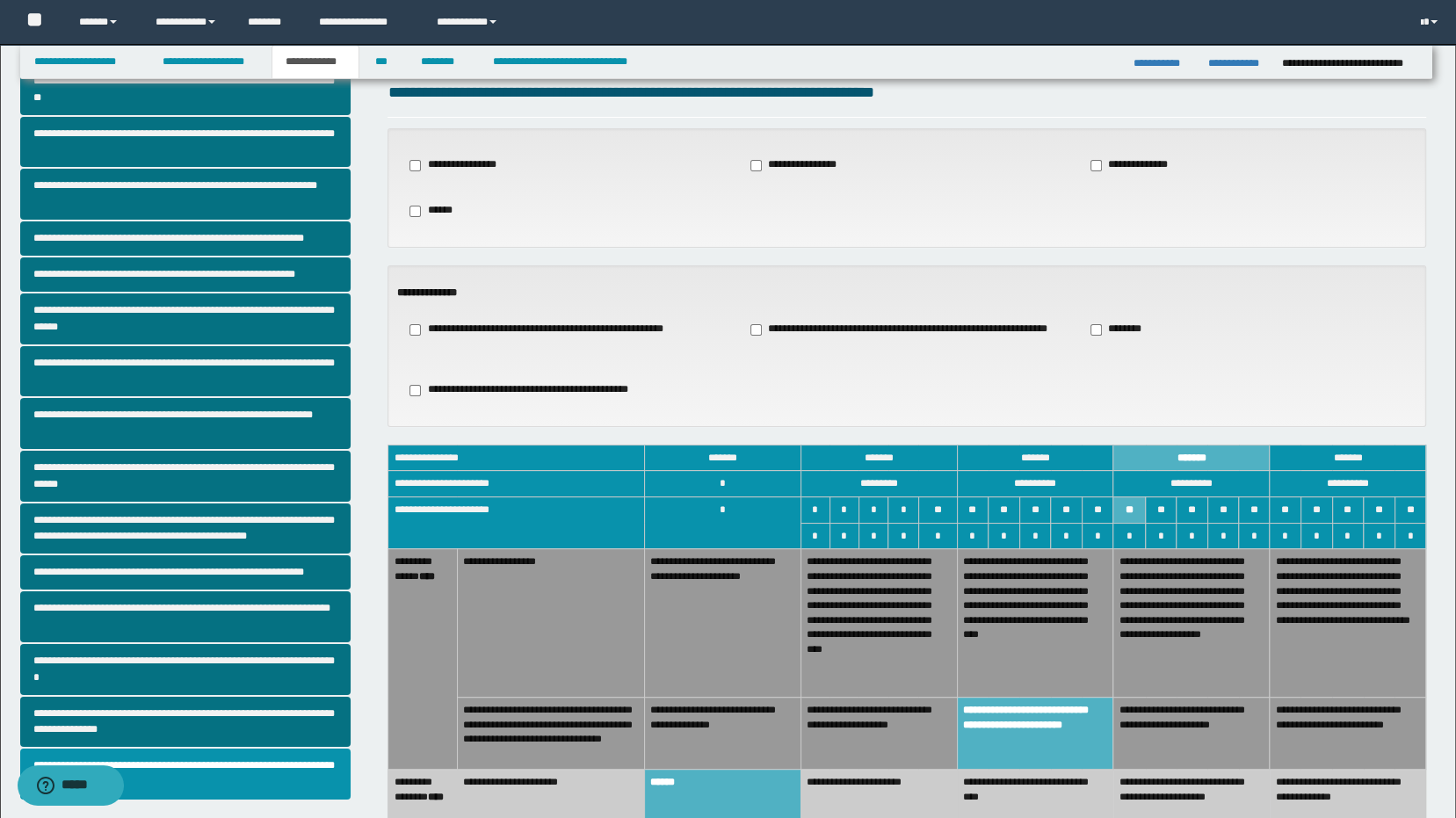 click on "******" at bounding box center (432, 211) 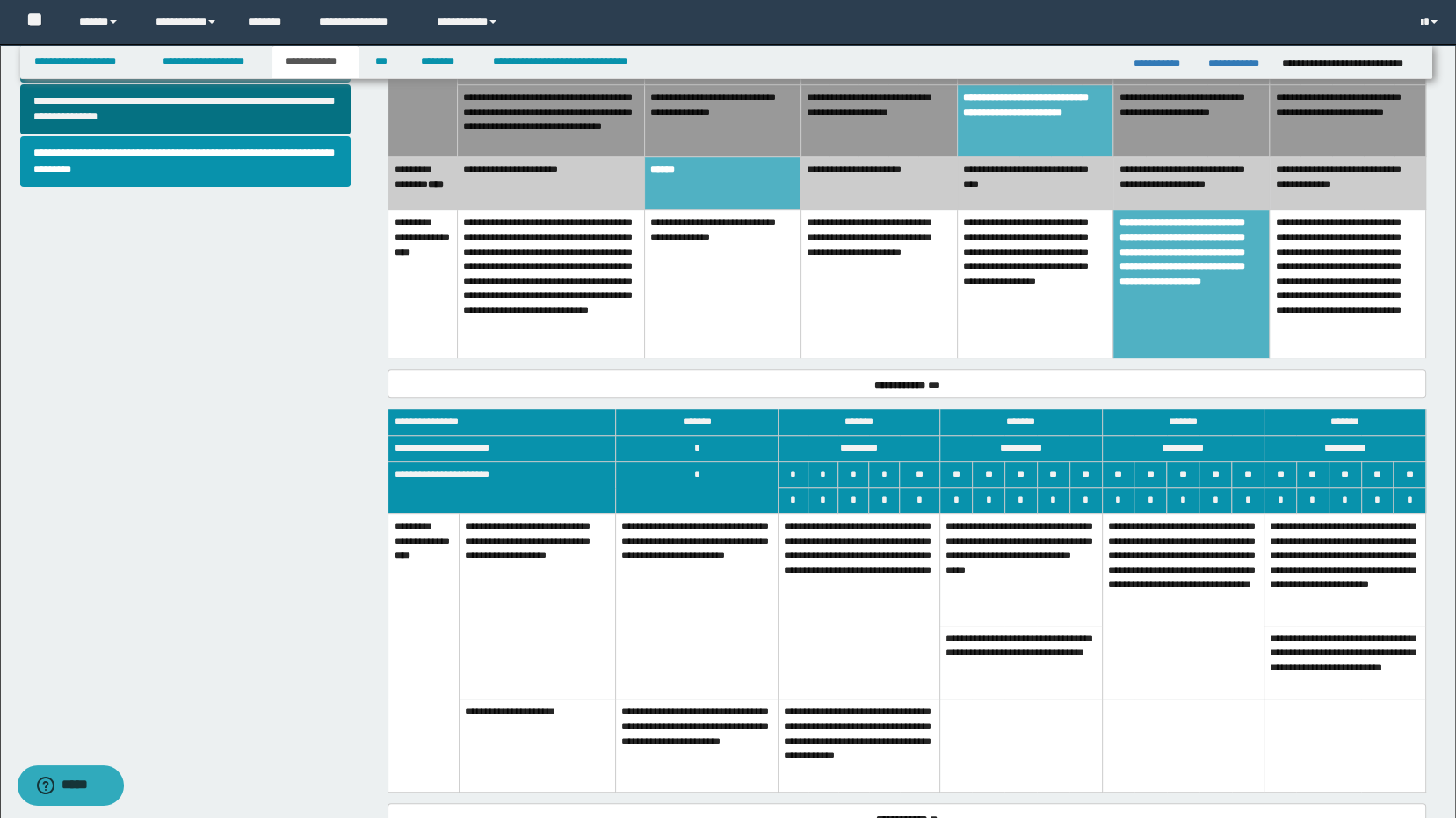 scroll, scrollTop: 663, scrollLeft: 0, axis: vertical 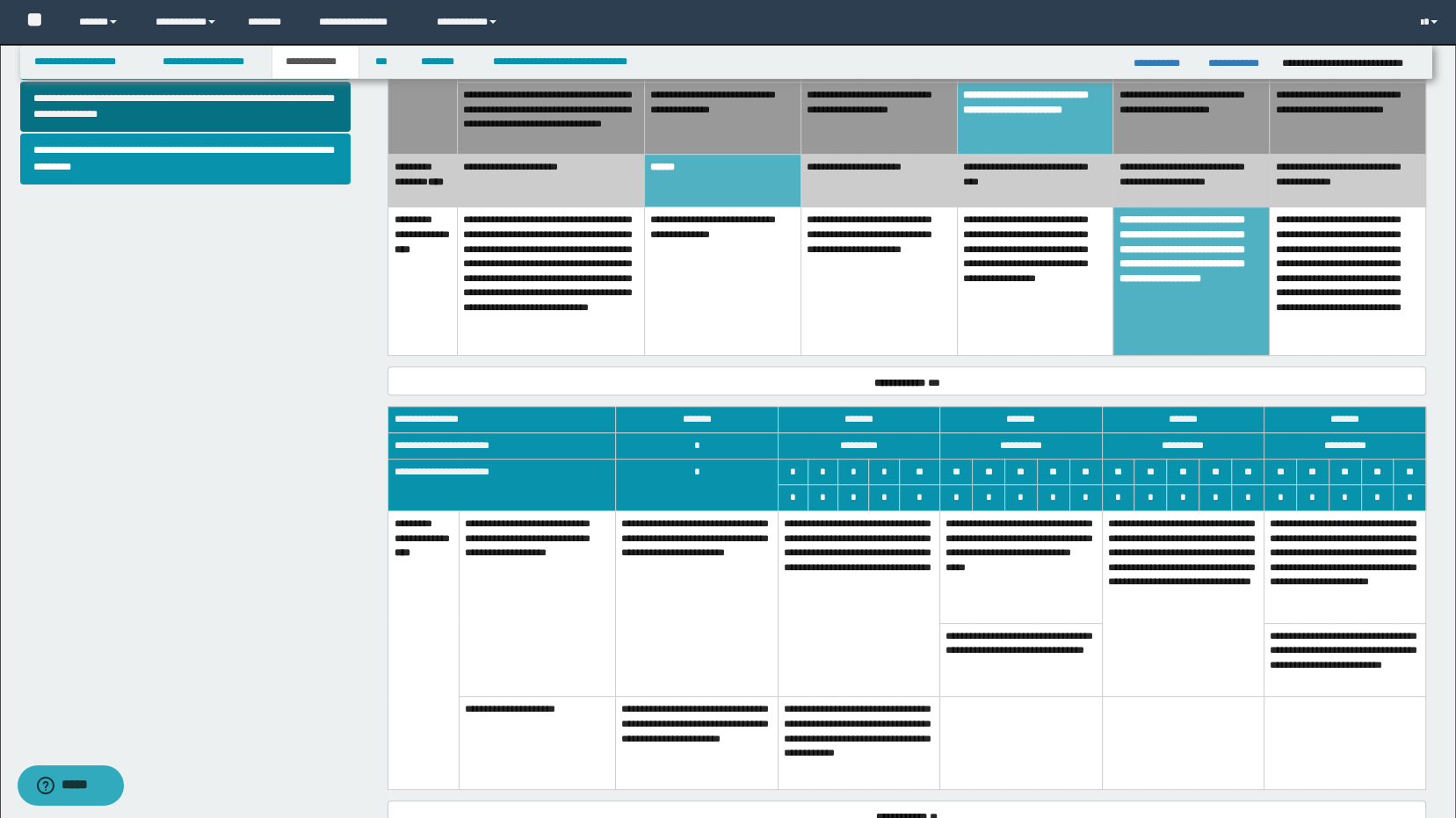 click on "**********" at bounding box center [858, 603] 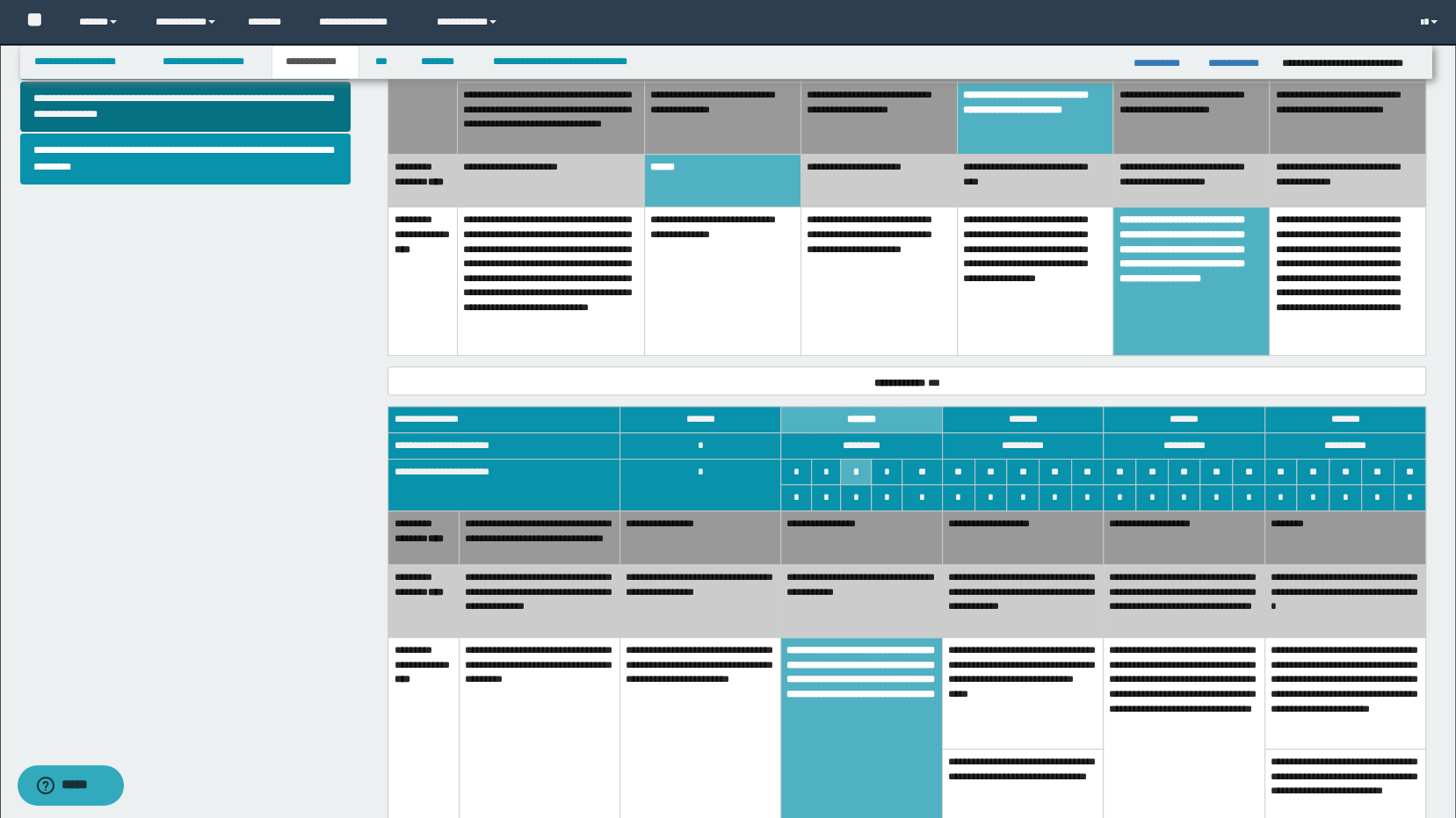 click on "**********" at bounding box center (861, 601) 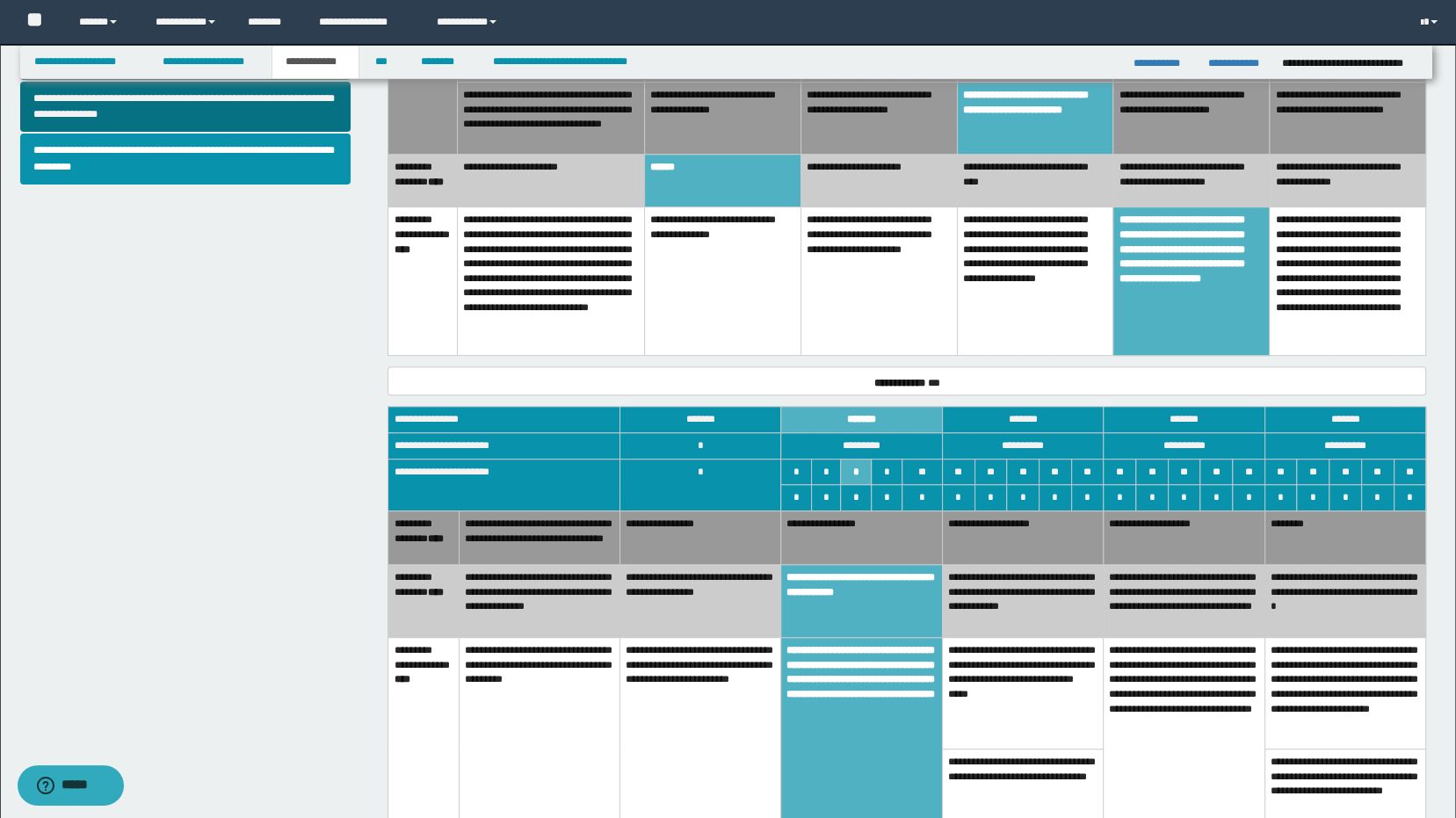 scroll, scrollTop: 664, scrollLeft: 0, axis: vertical 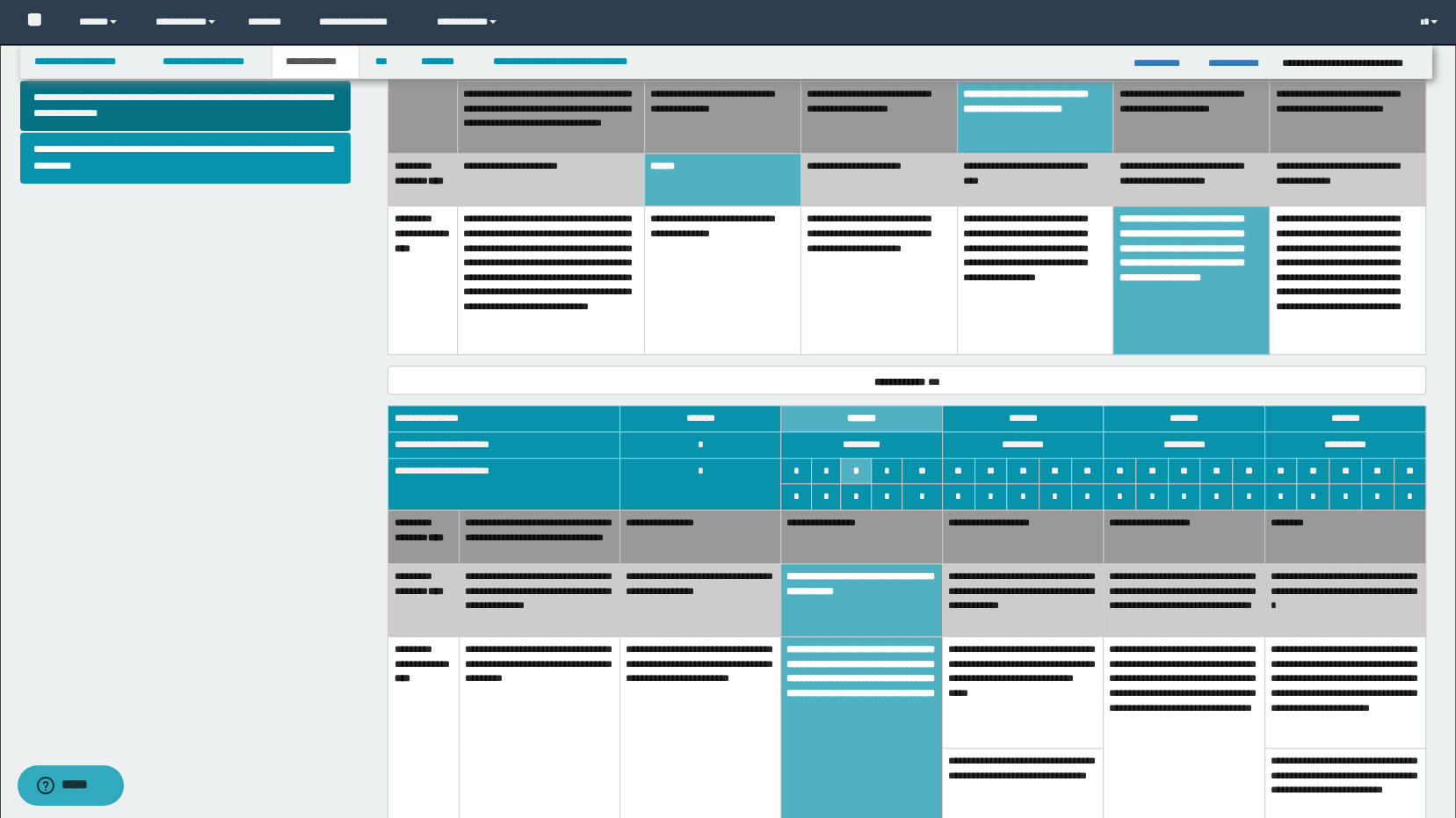 click on "**********" at bounding box center [861, 536] 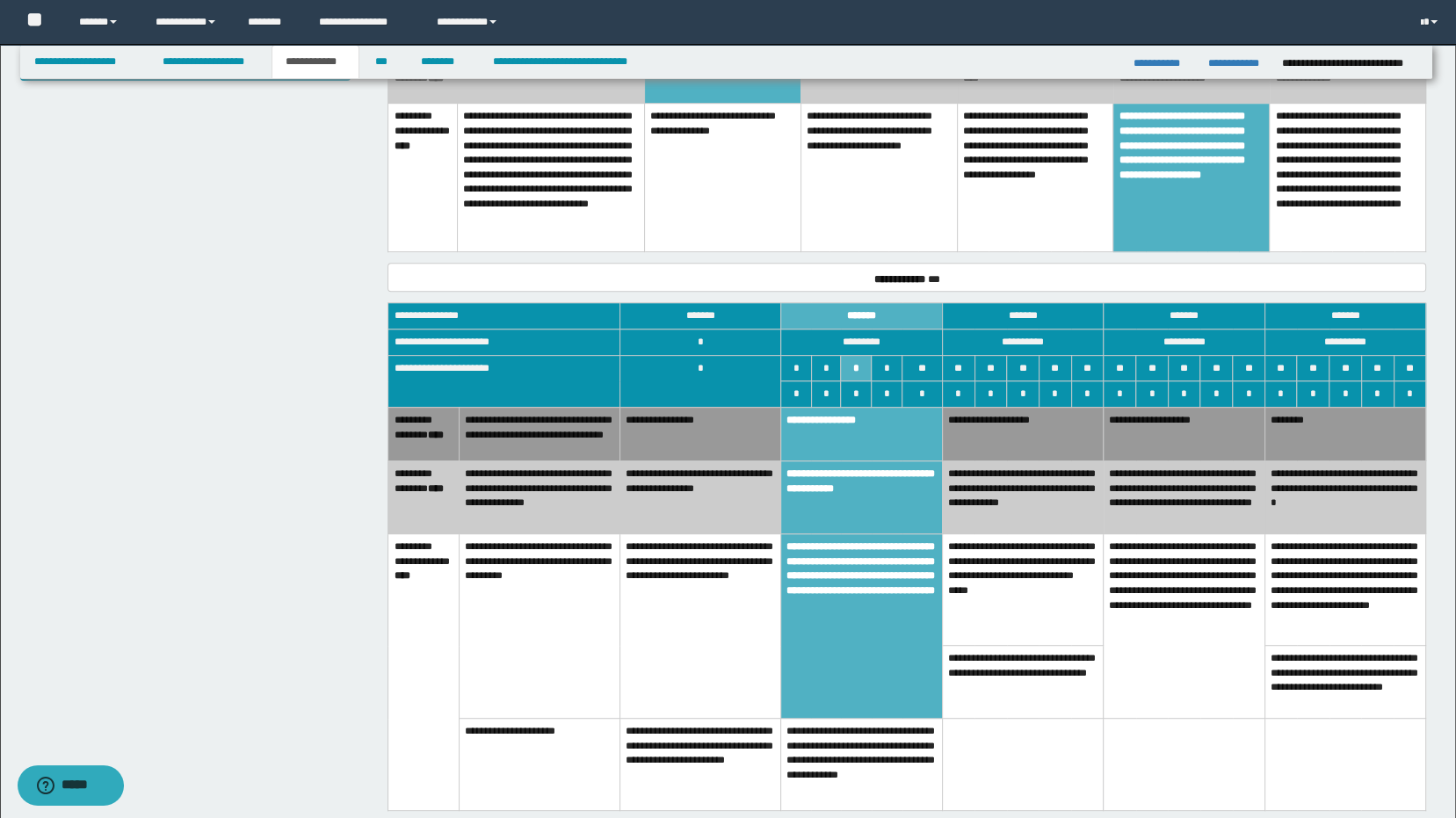 scroll, scrollTop: 766, scrollLeft: 0, axis: vertical 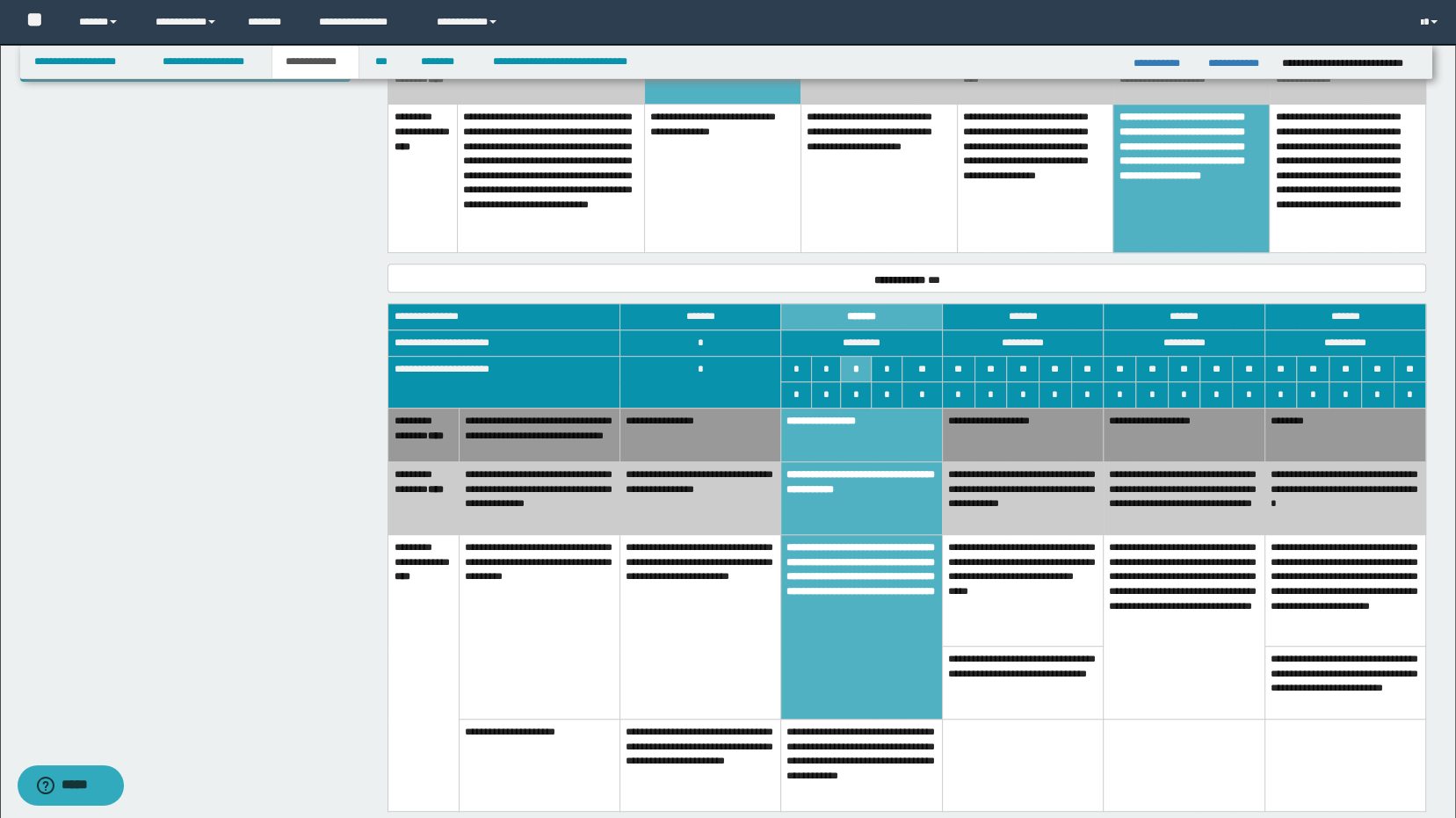 click on "**********" at bounding box center (861, 765) 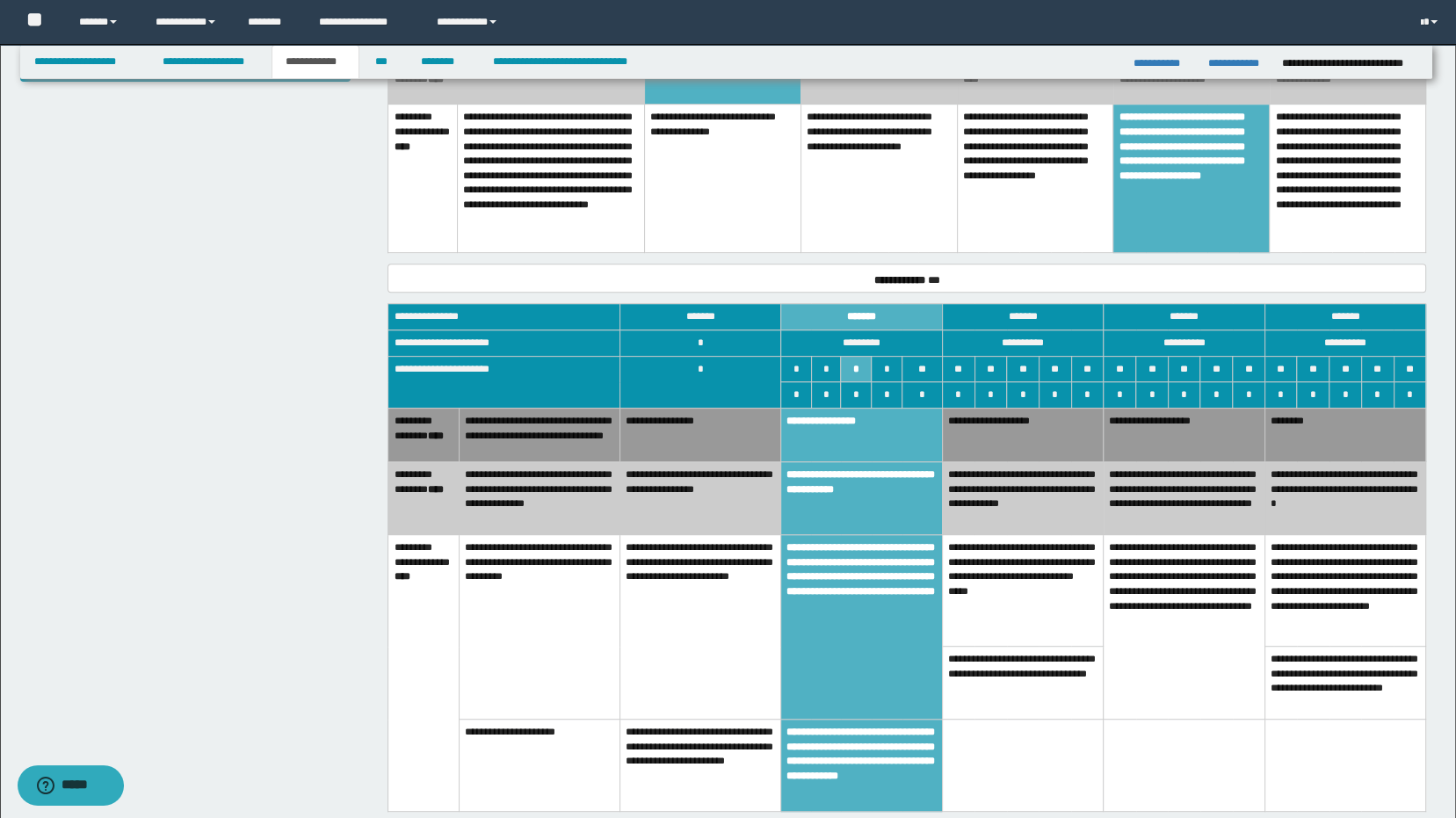 click on "**********" at bounding box center [861, 627] 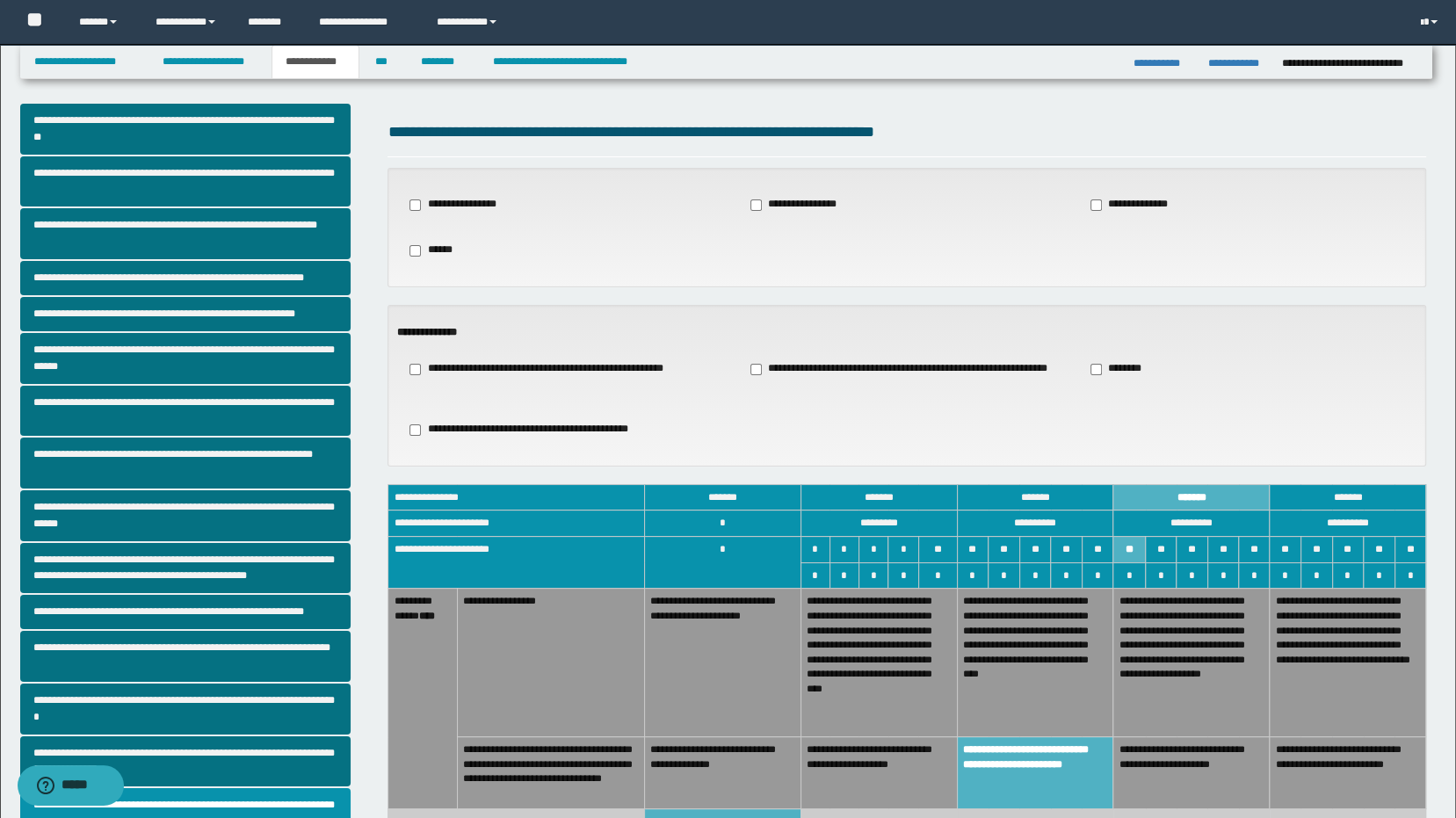 scroll, scrollTop: 5, scrollLeft: 0, axis: vertical 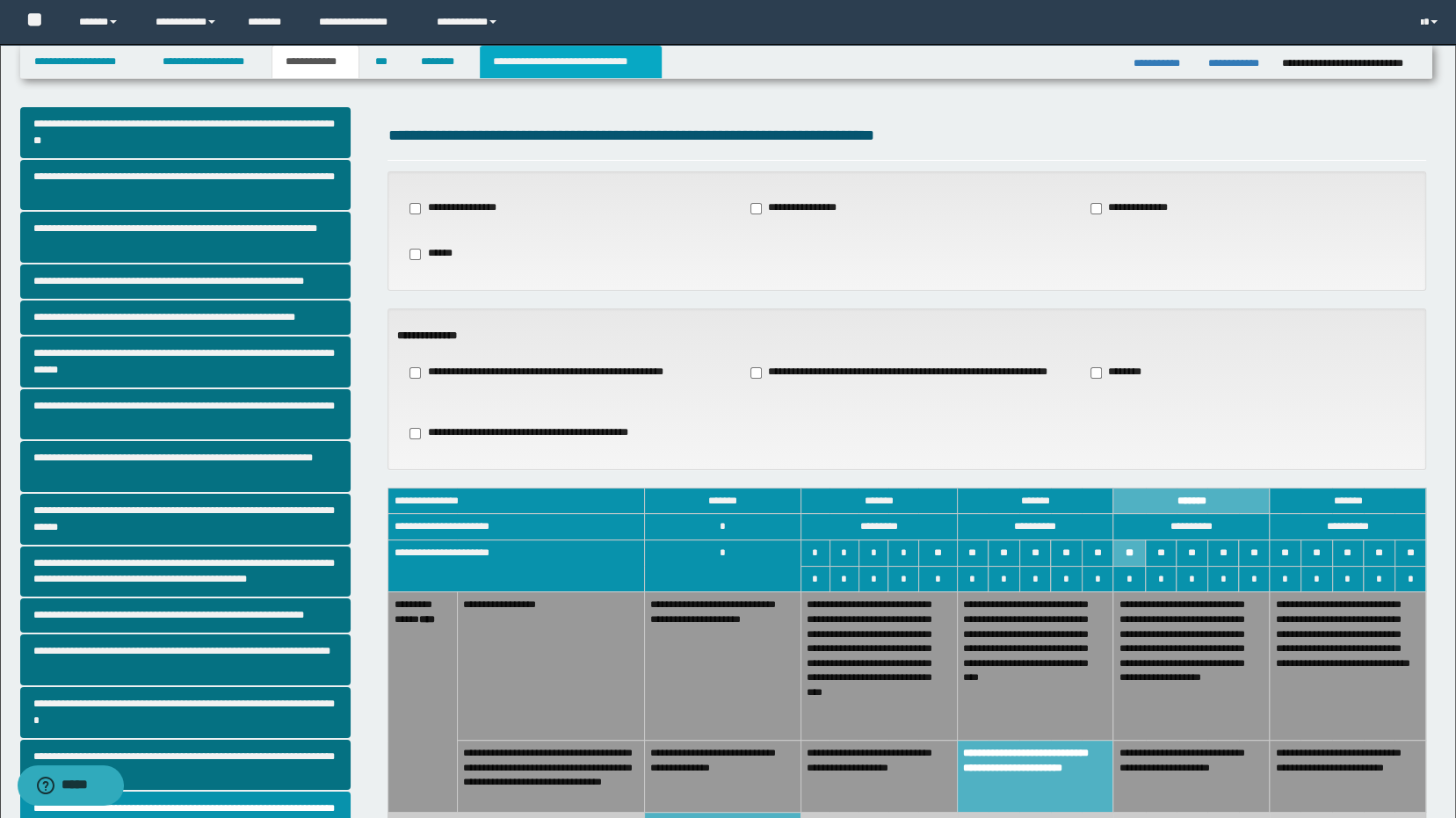 click on "**********" at bounding box center (570, 62) 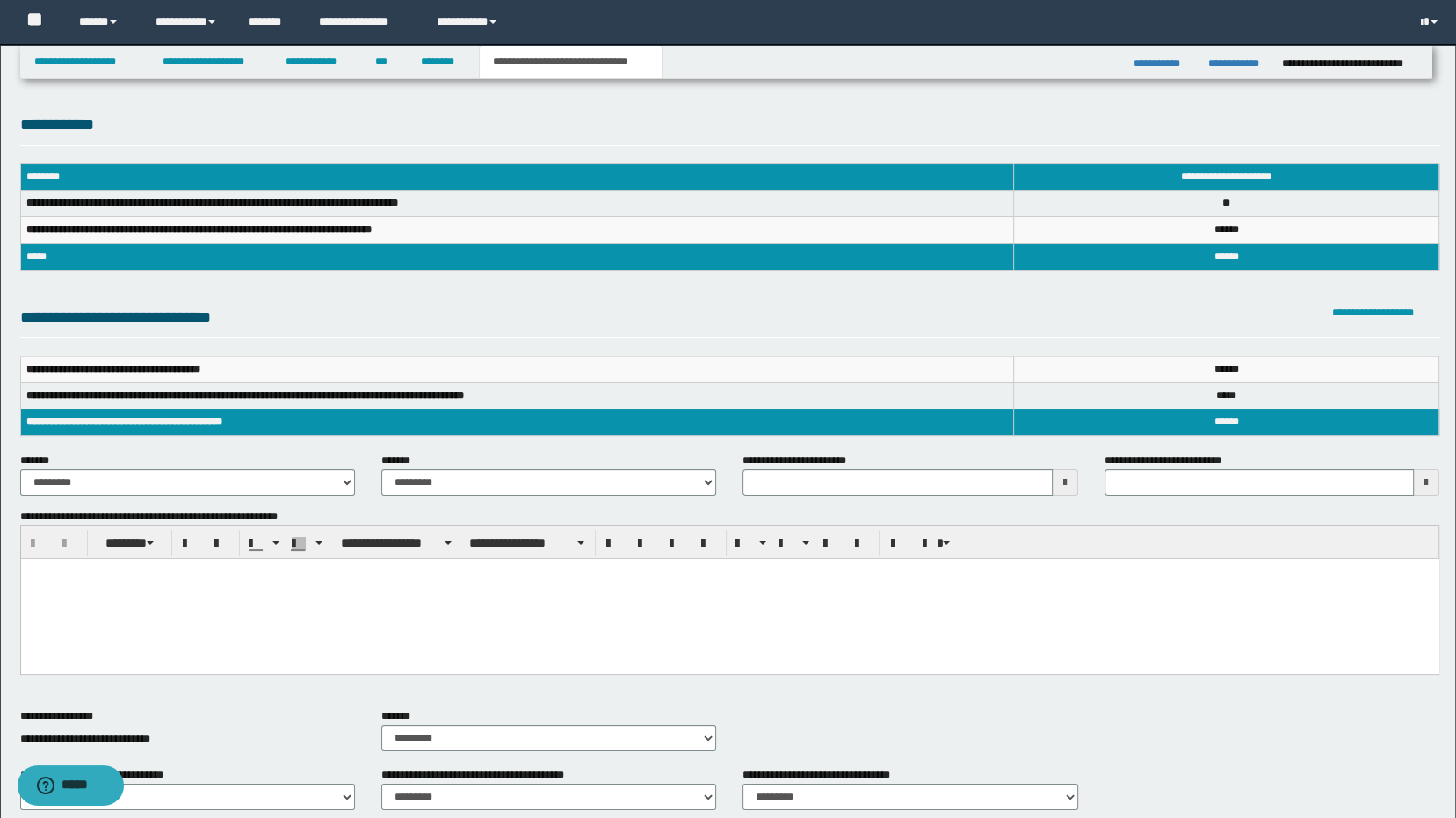 scroll, scrollTop: 705, scrollLeft: 0, axis: vertical 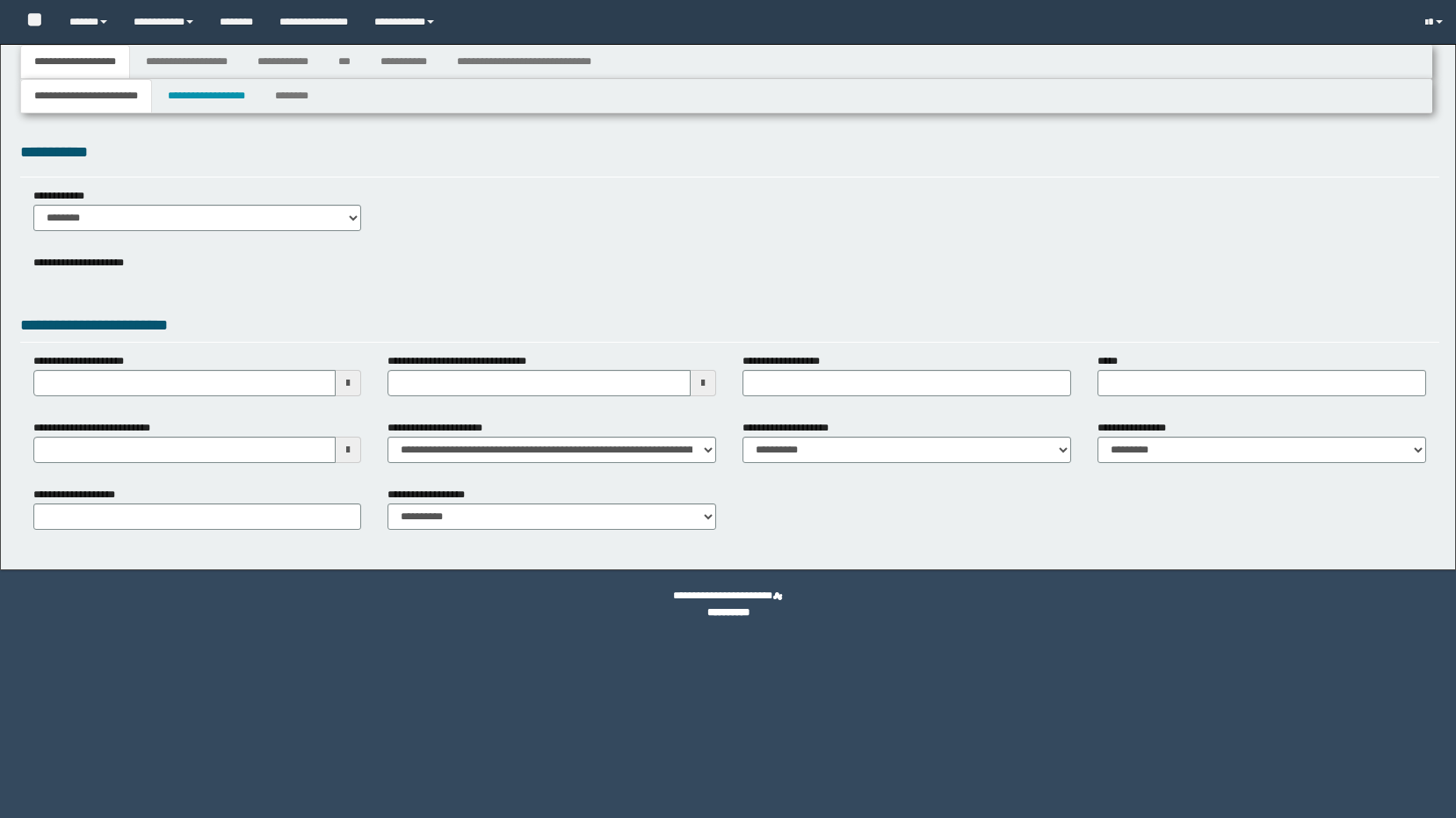 type 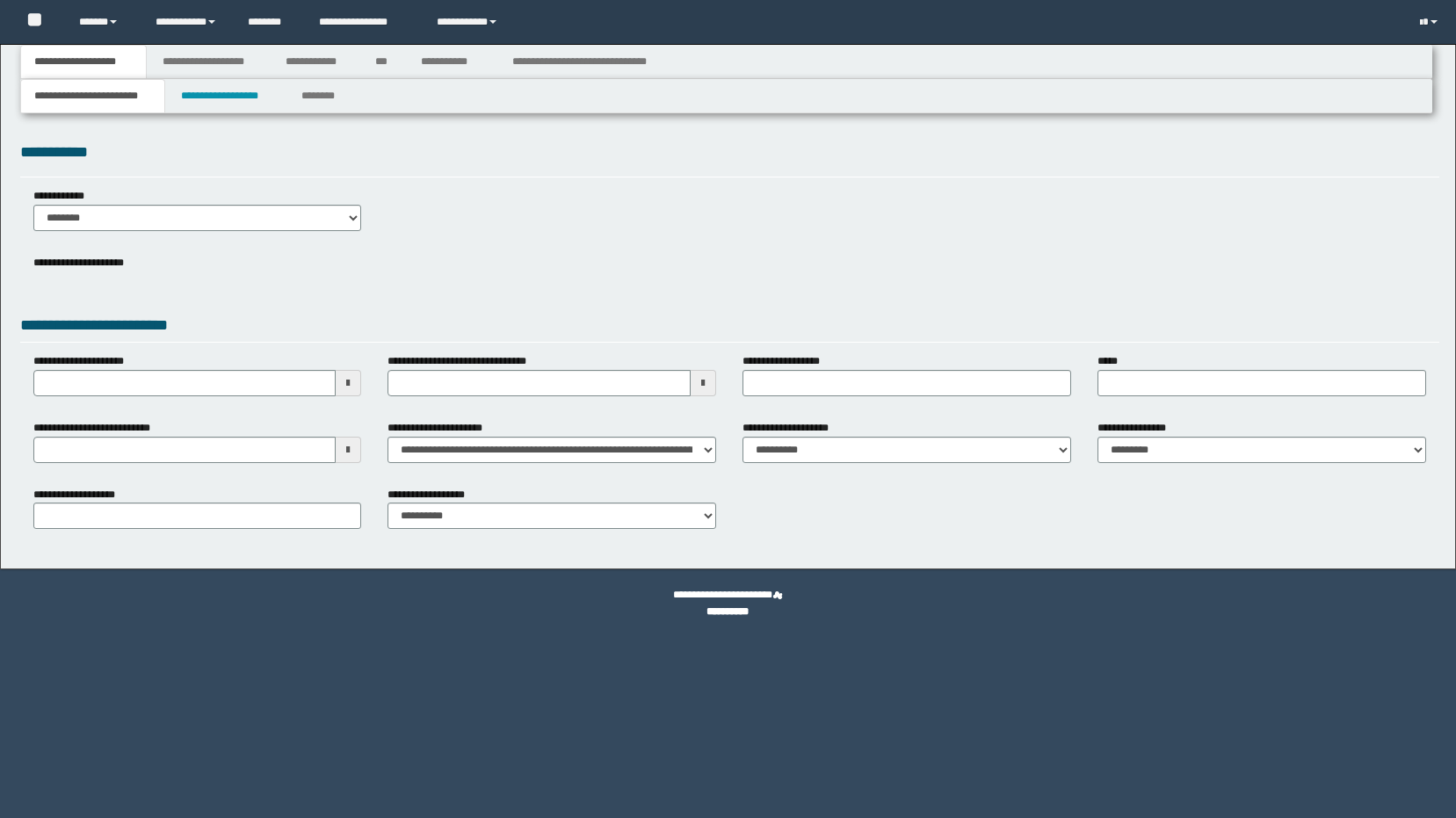 scroll, scrollTop: 0, scrollLeft: 0, axis: both 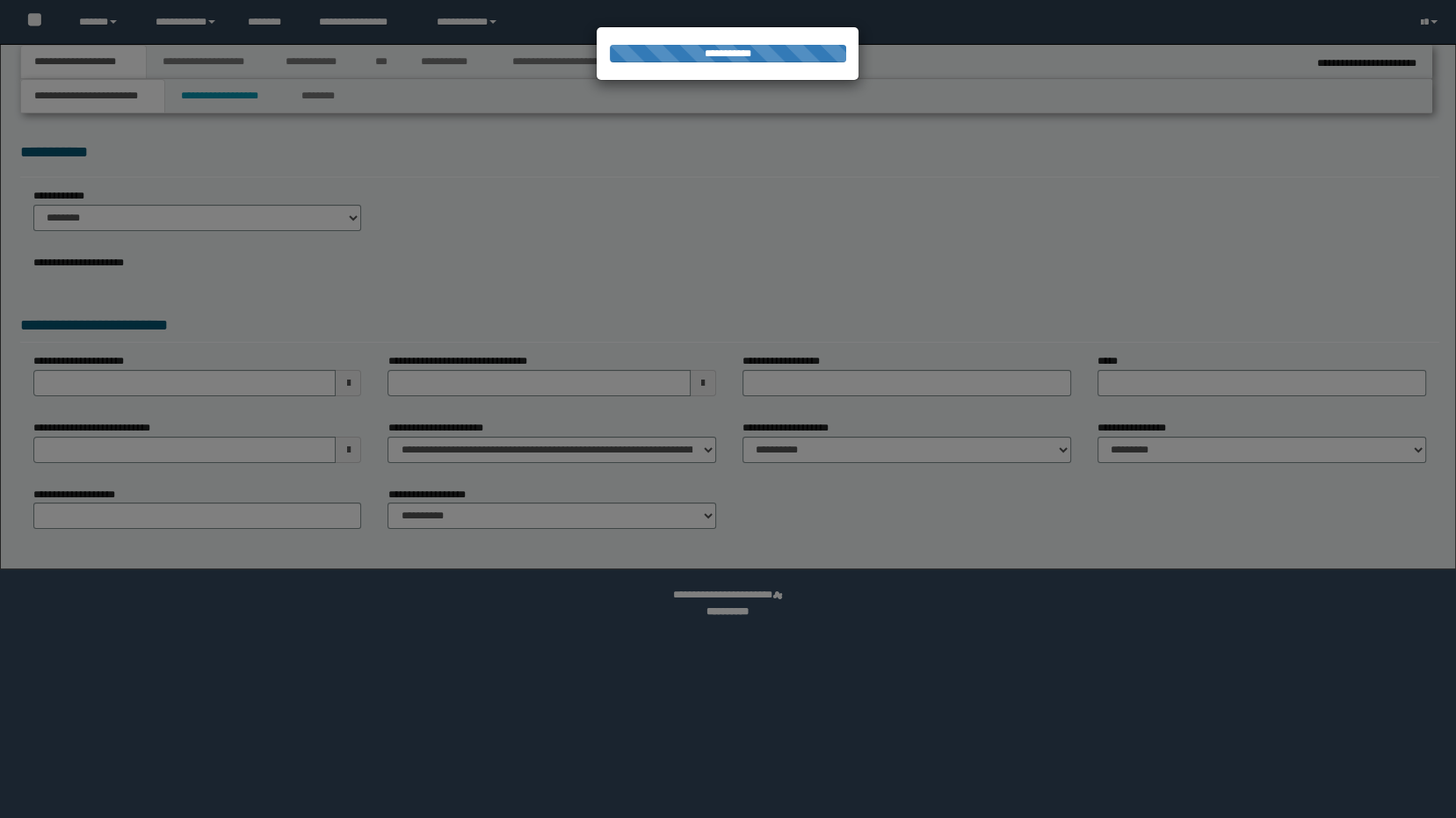 type on "**********" 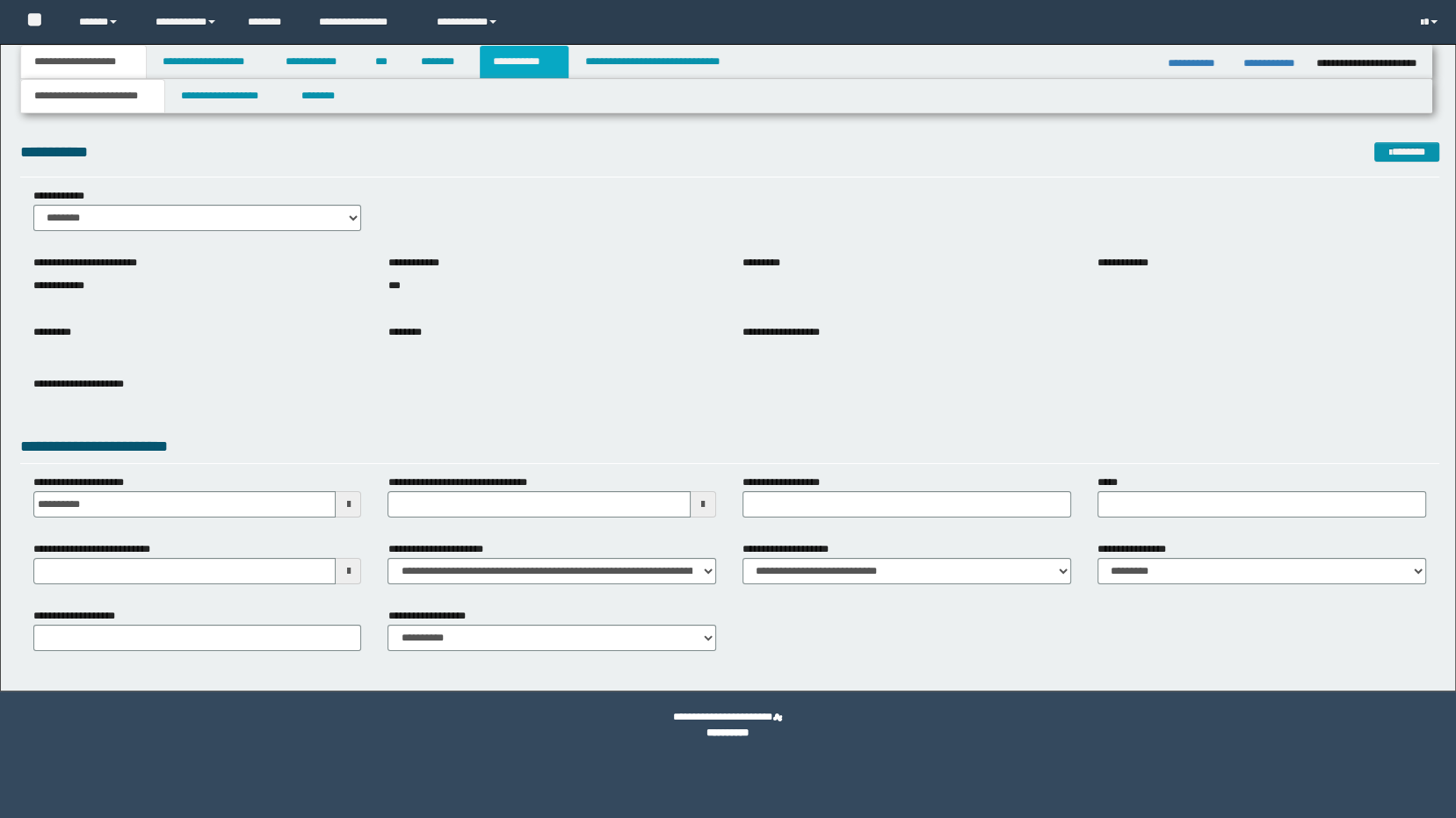 scroll, scrollTop: 0, scrollLeft: 0, axis: both 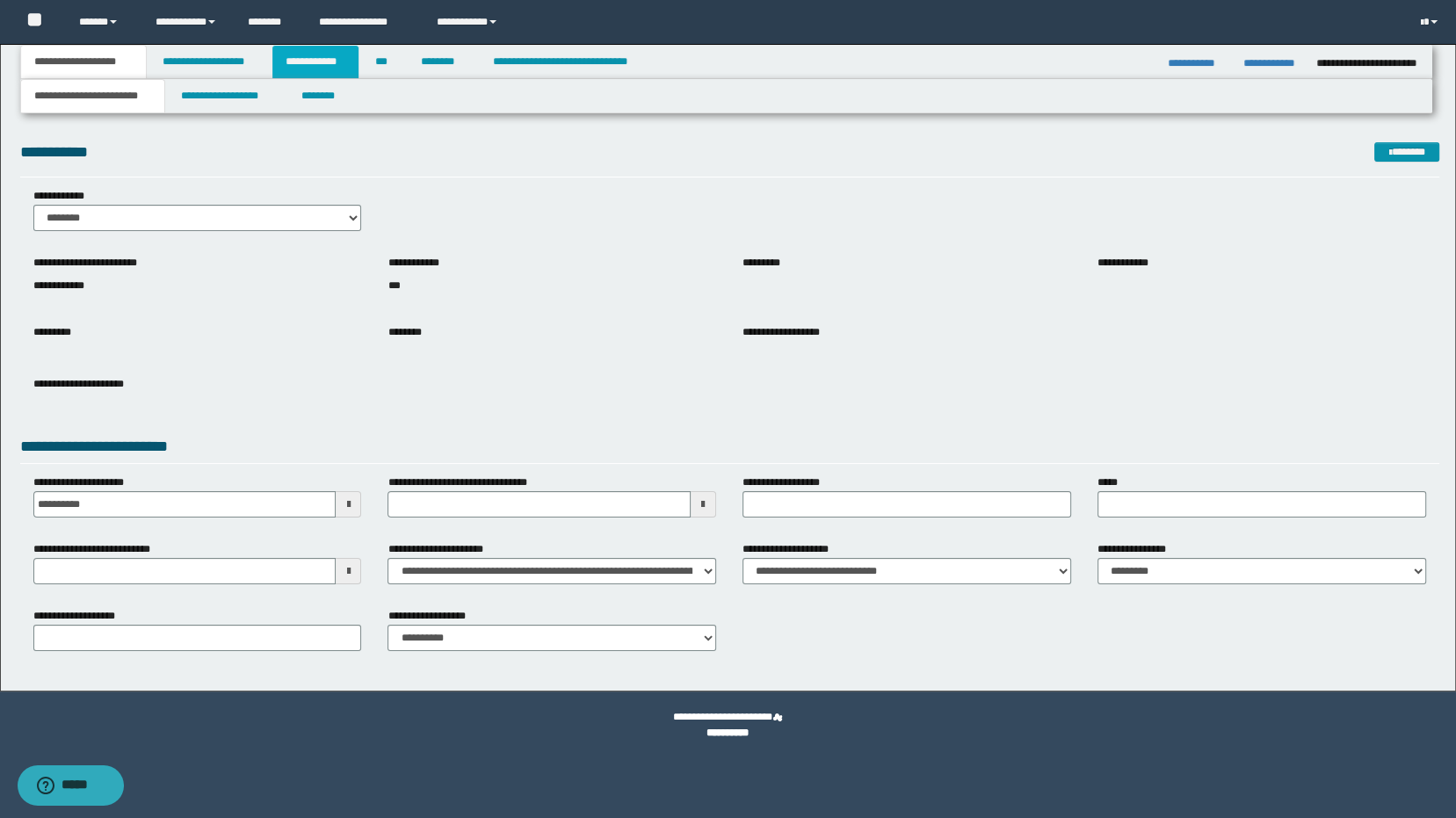 click on "**********" at bounding box center [315, 62] 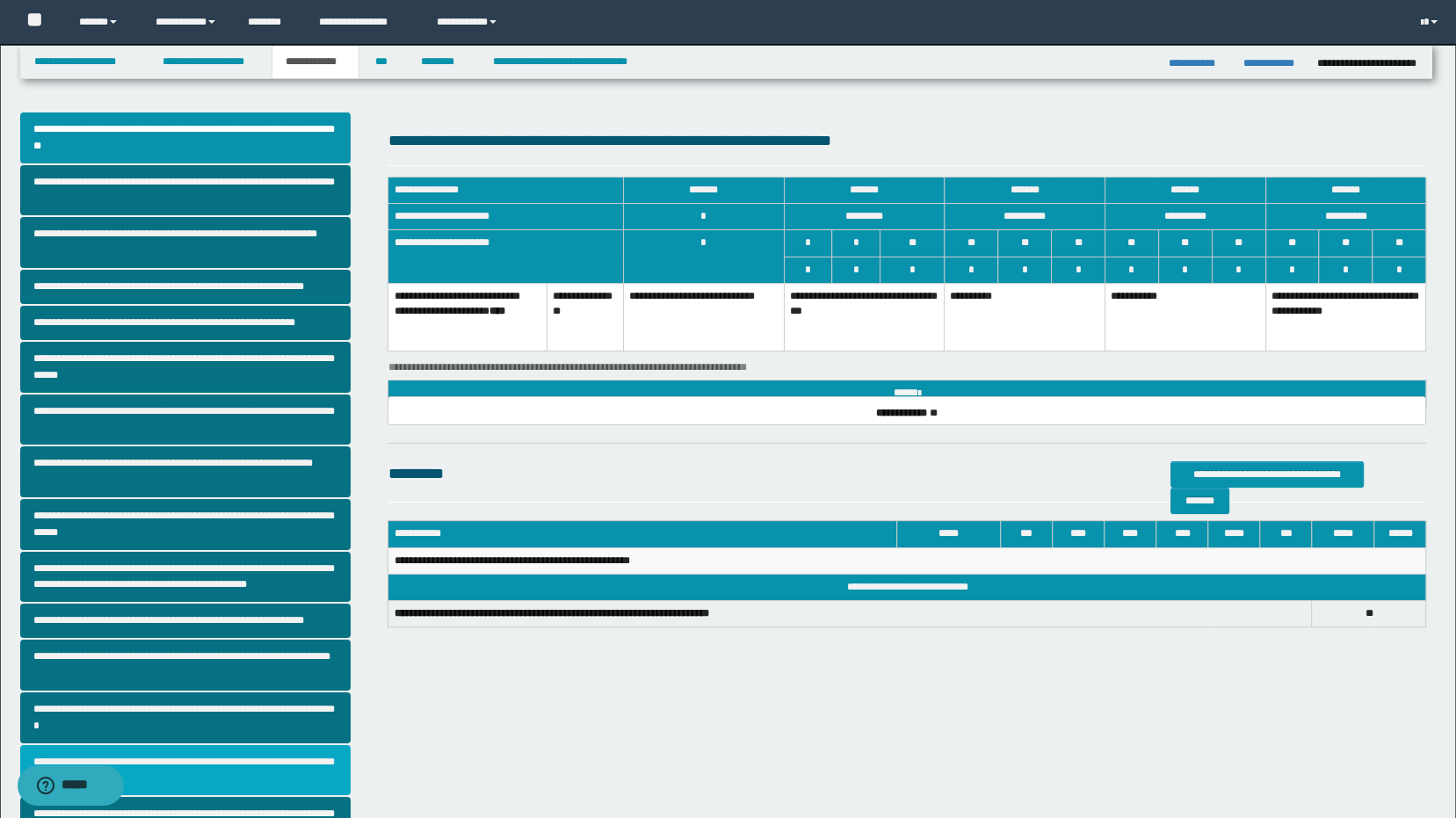 scroll, scrollTop: 10, scrollLeft: 0, axis: vertical 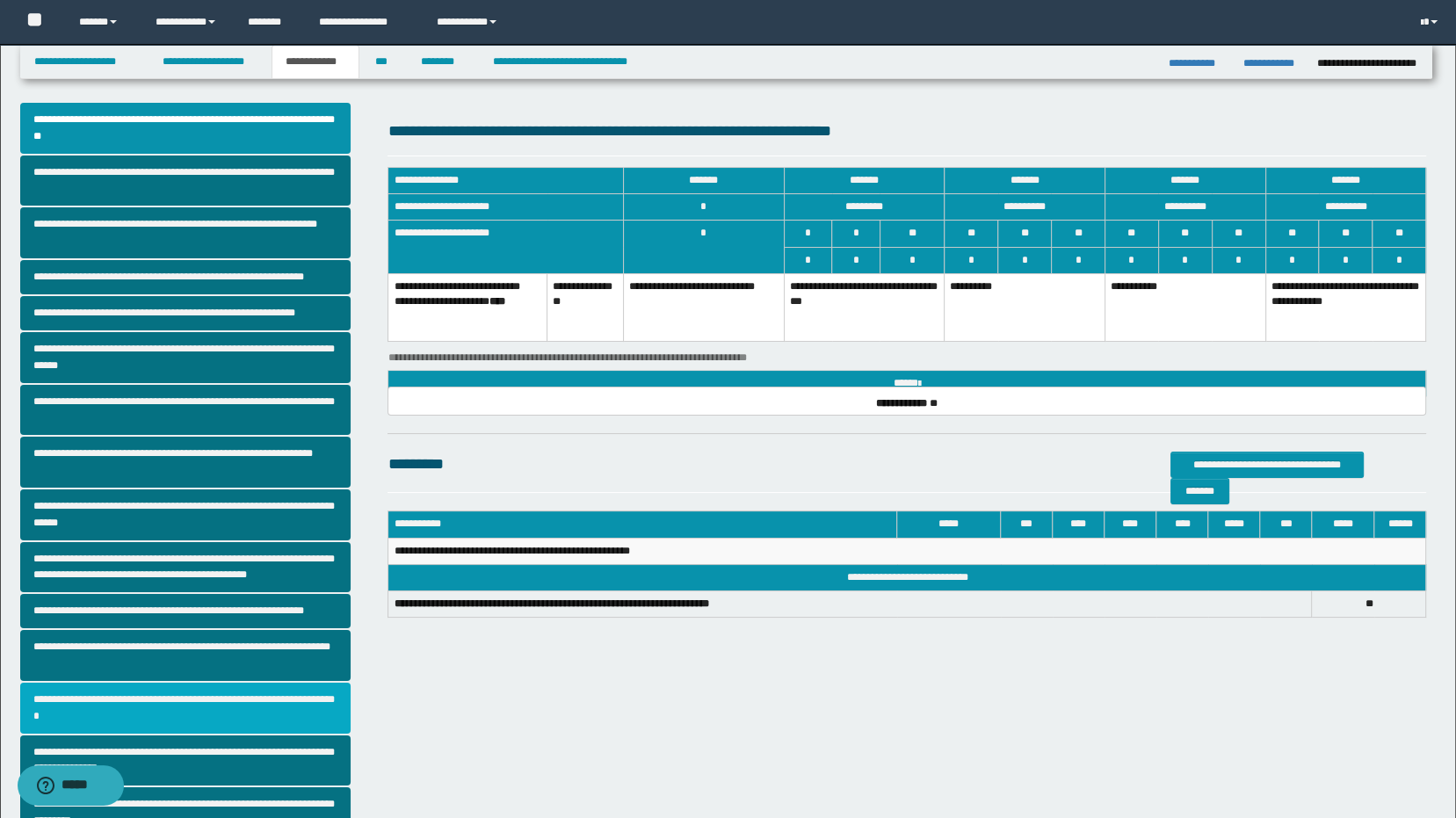 click on "**********" at bounding box center [185, 708] 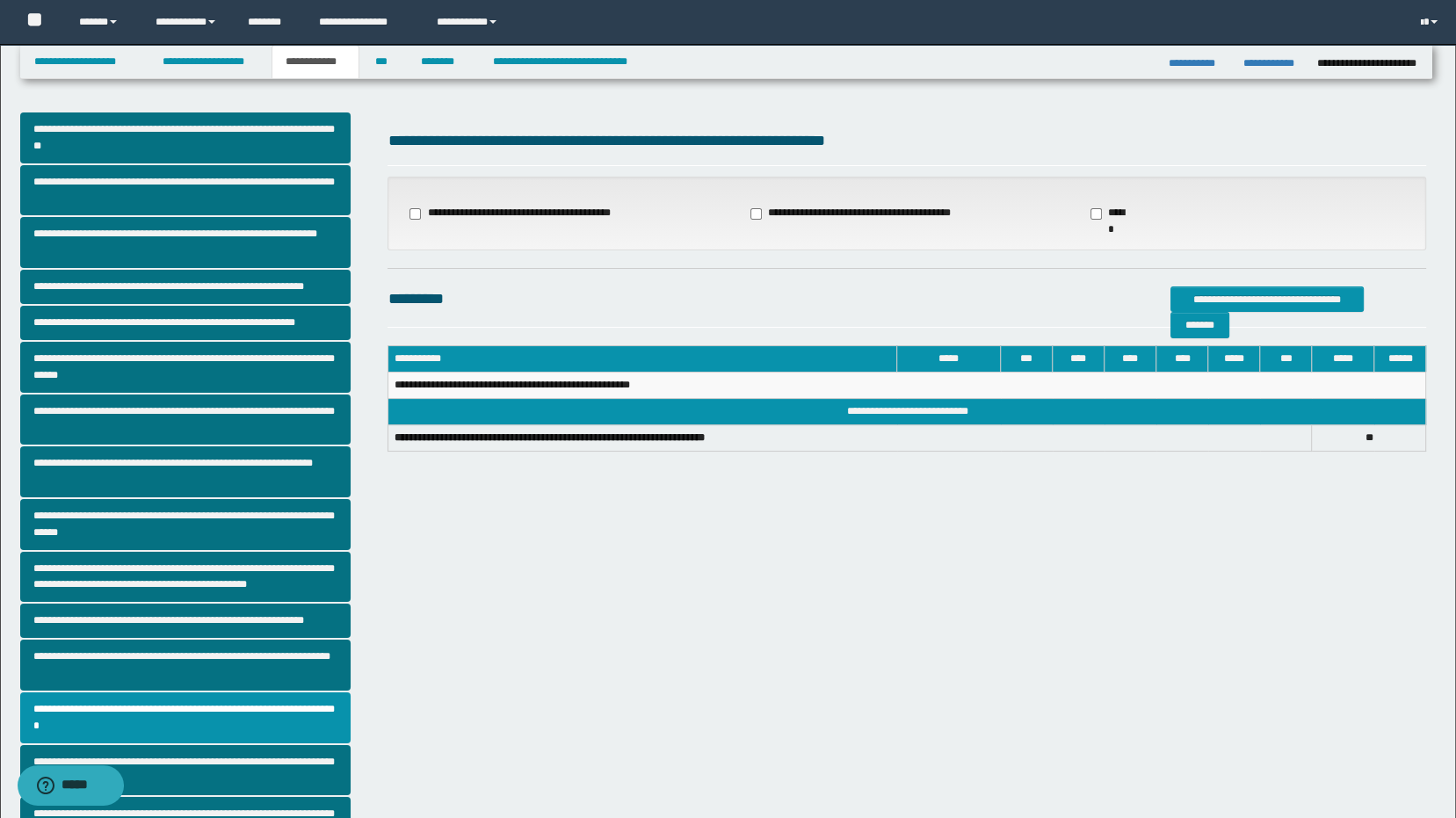 click on "**********" at bounding box center [858, 214] 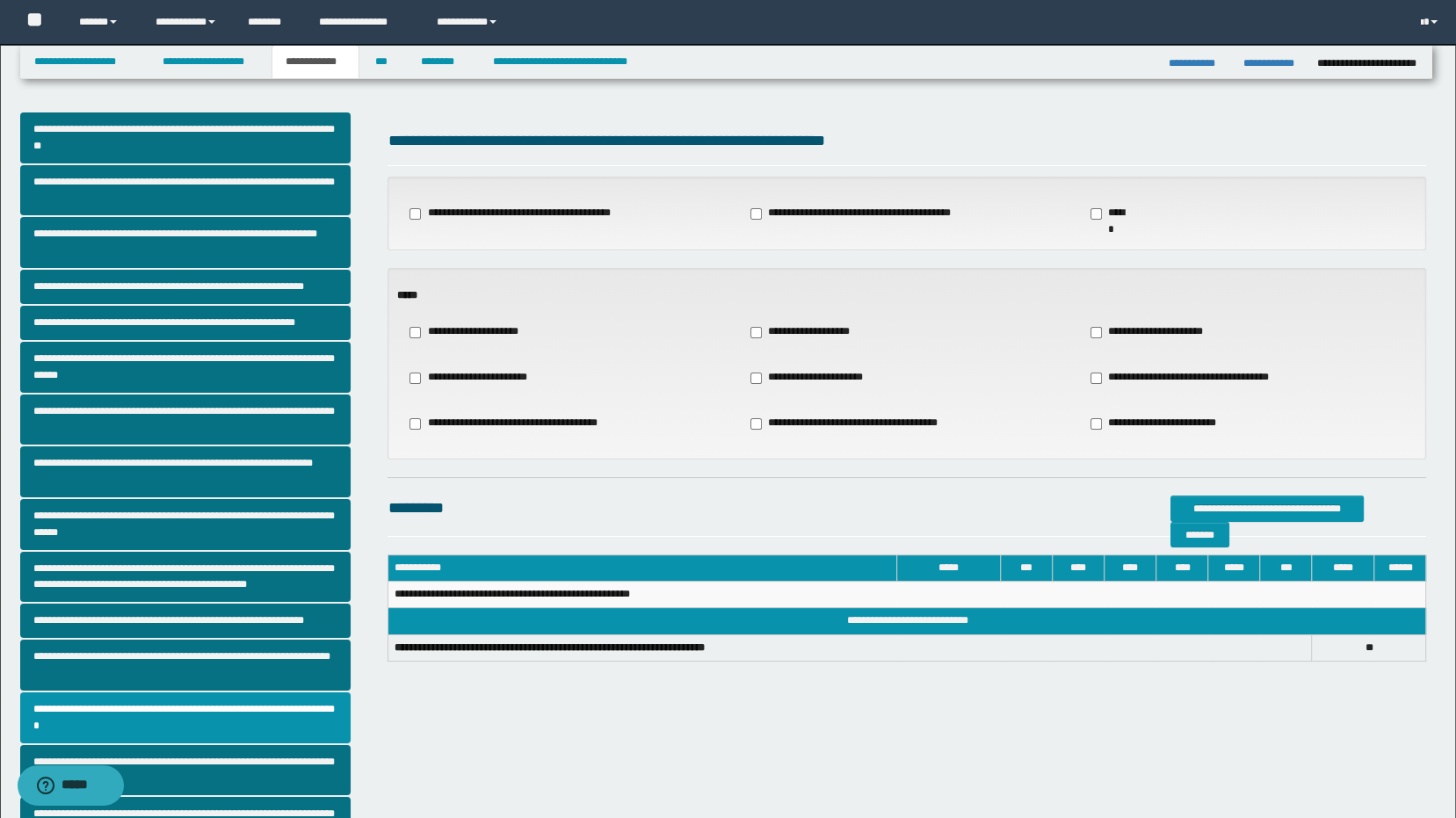click on "**********" at bounding box center [1157, 332] 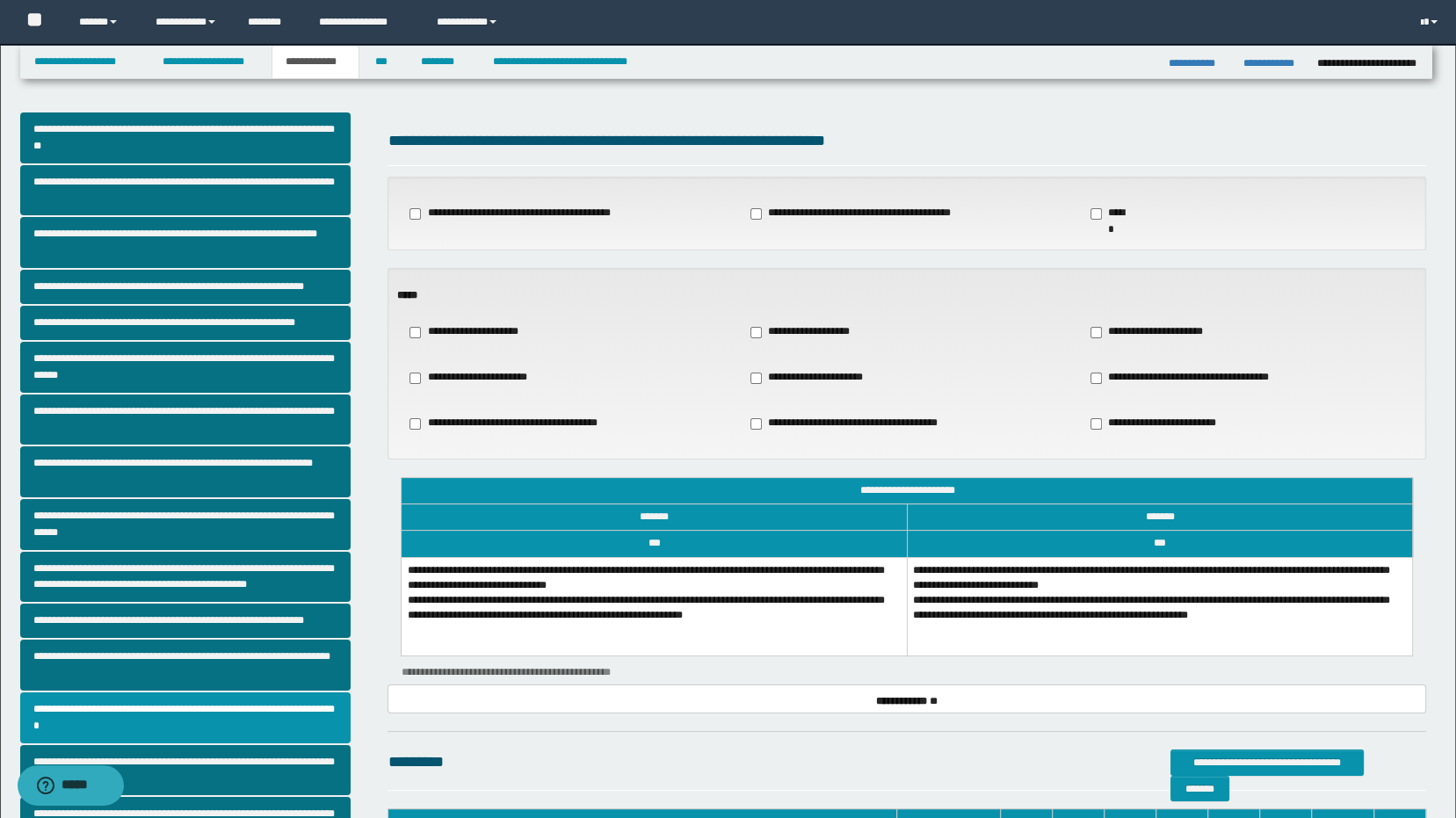 click on "**********" at bounding box center (482, 378) 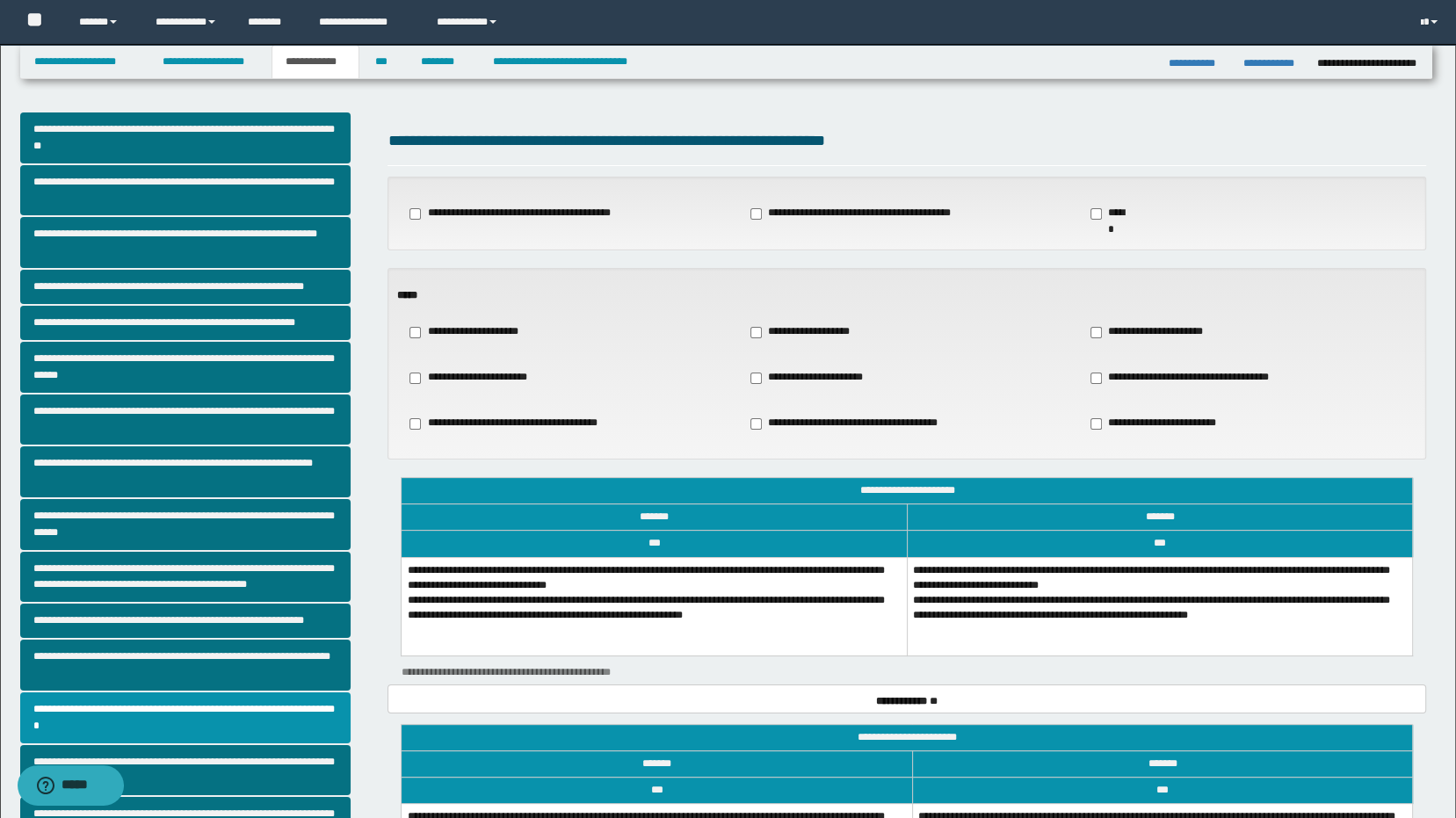 click on "**********" at bounding box center [654, 606] 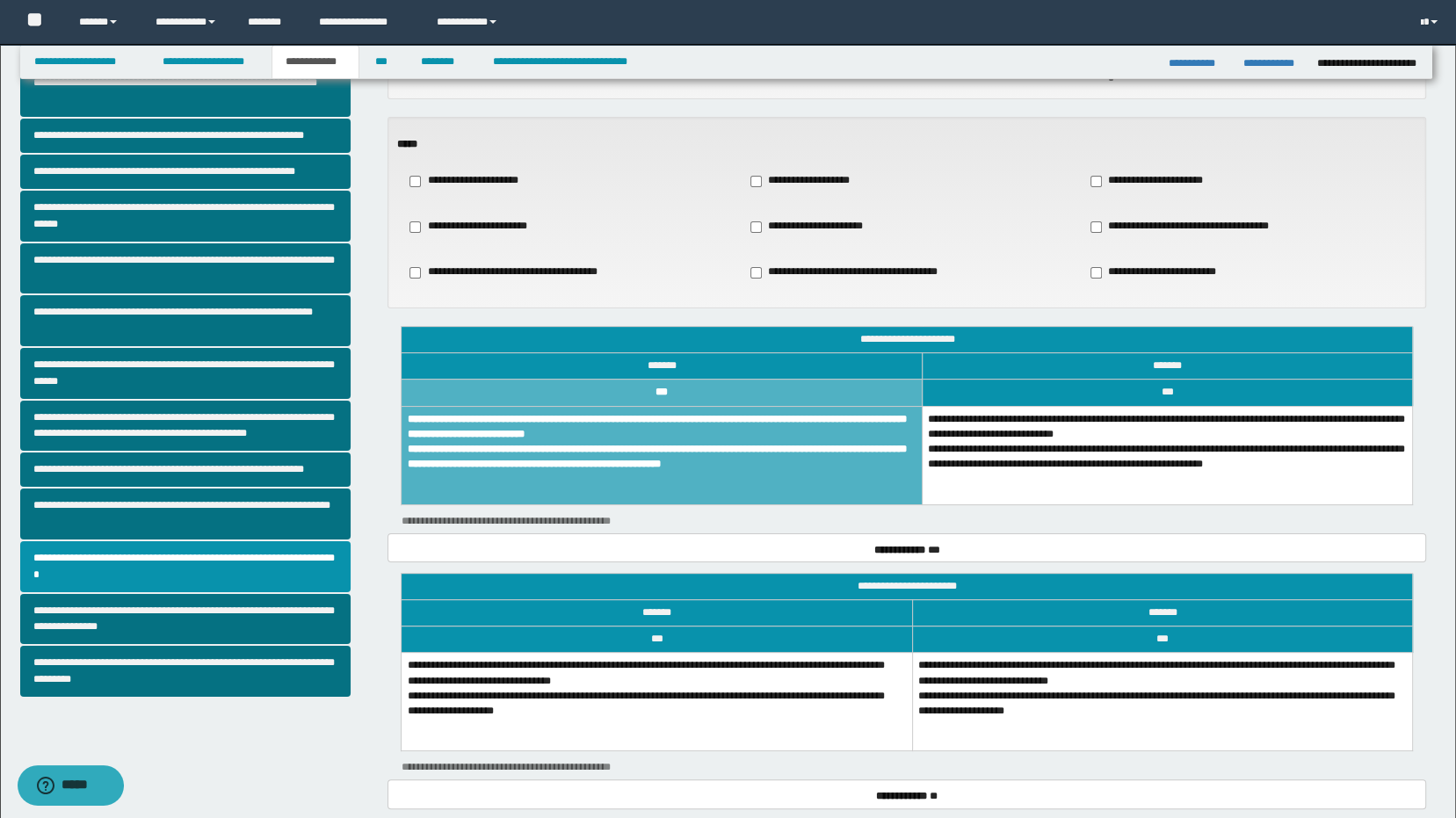 scroll, scrollTop: 152, scrollLeft: 0, axis: vertical 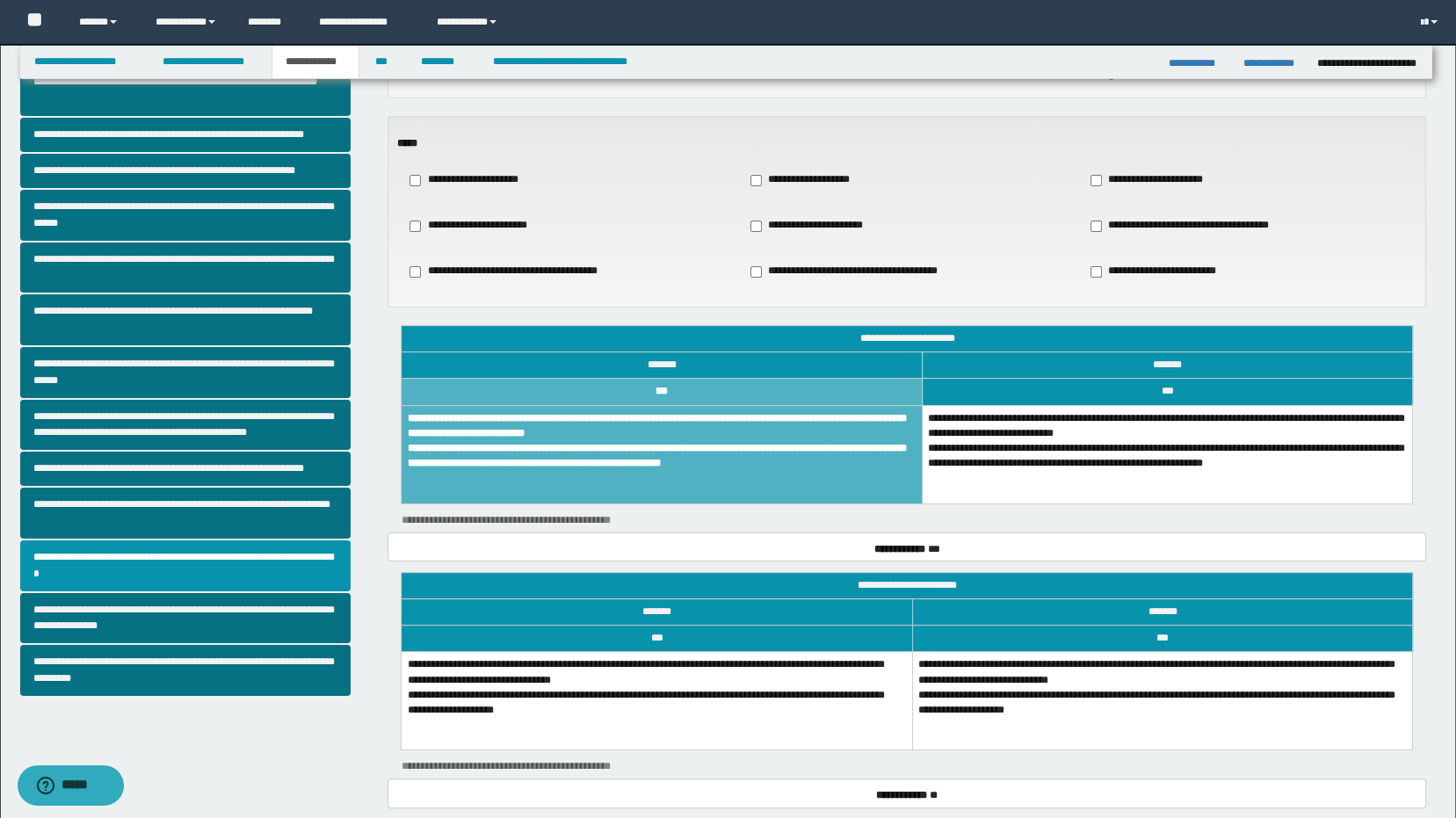 click on "**********" at bounding box center [656, 701] 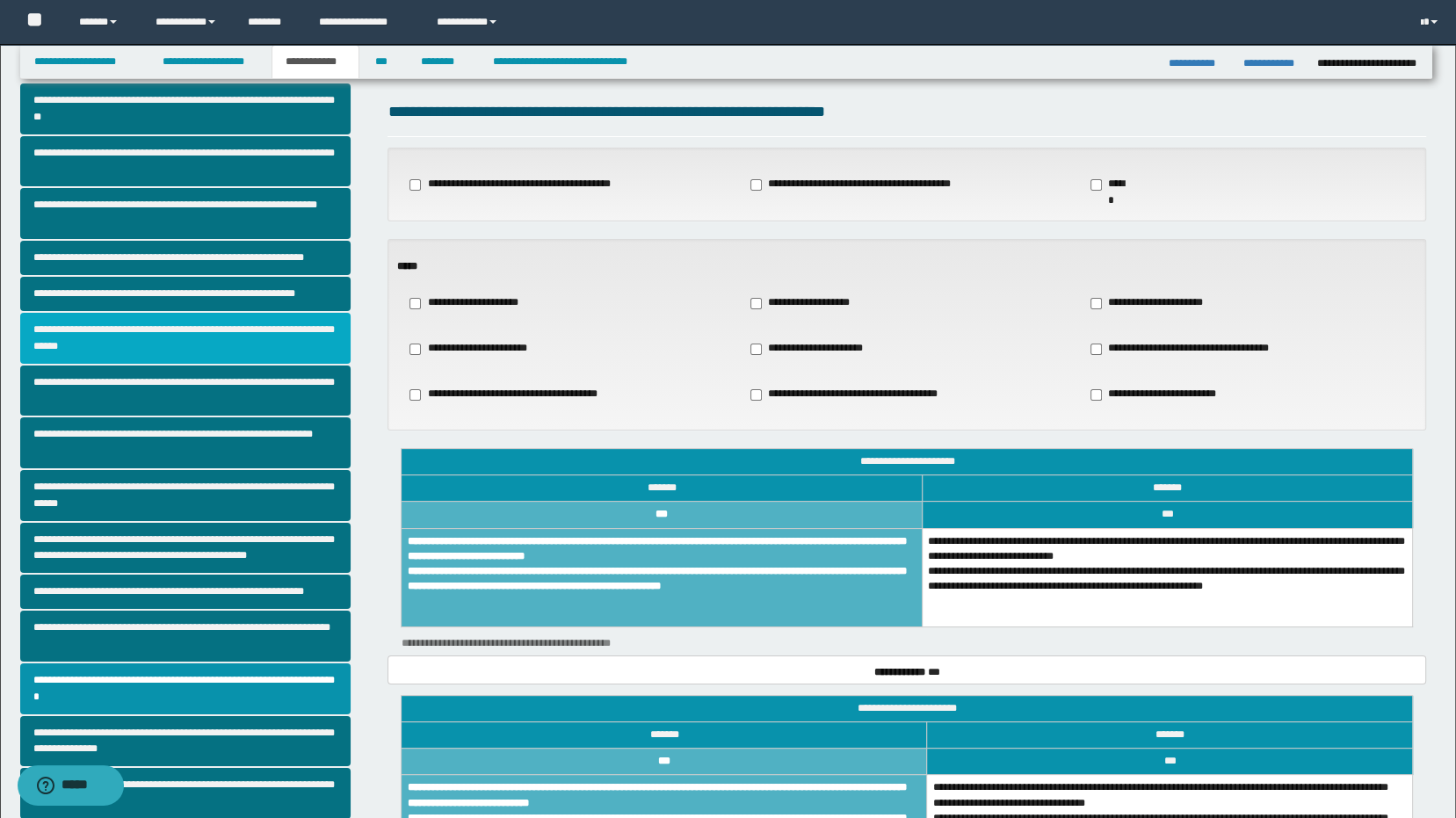 scroll, scrollTop: 0, scrollLeft: 0, axis: both 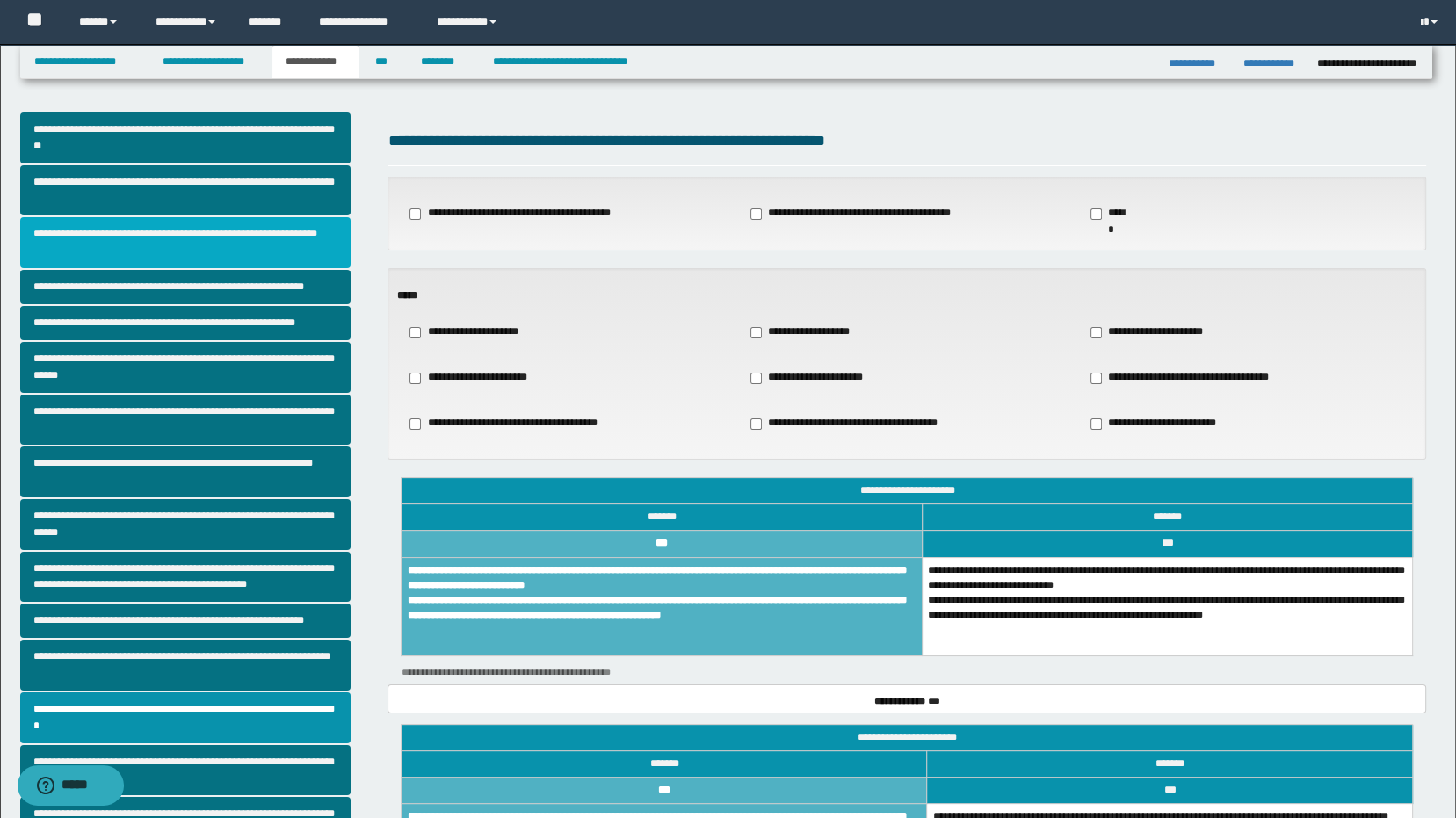 click on "**********" at bounding box center (185, 243) 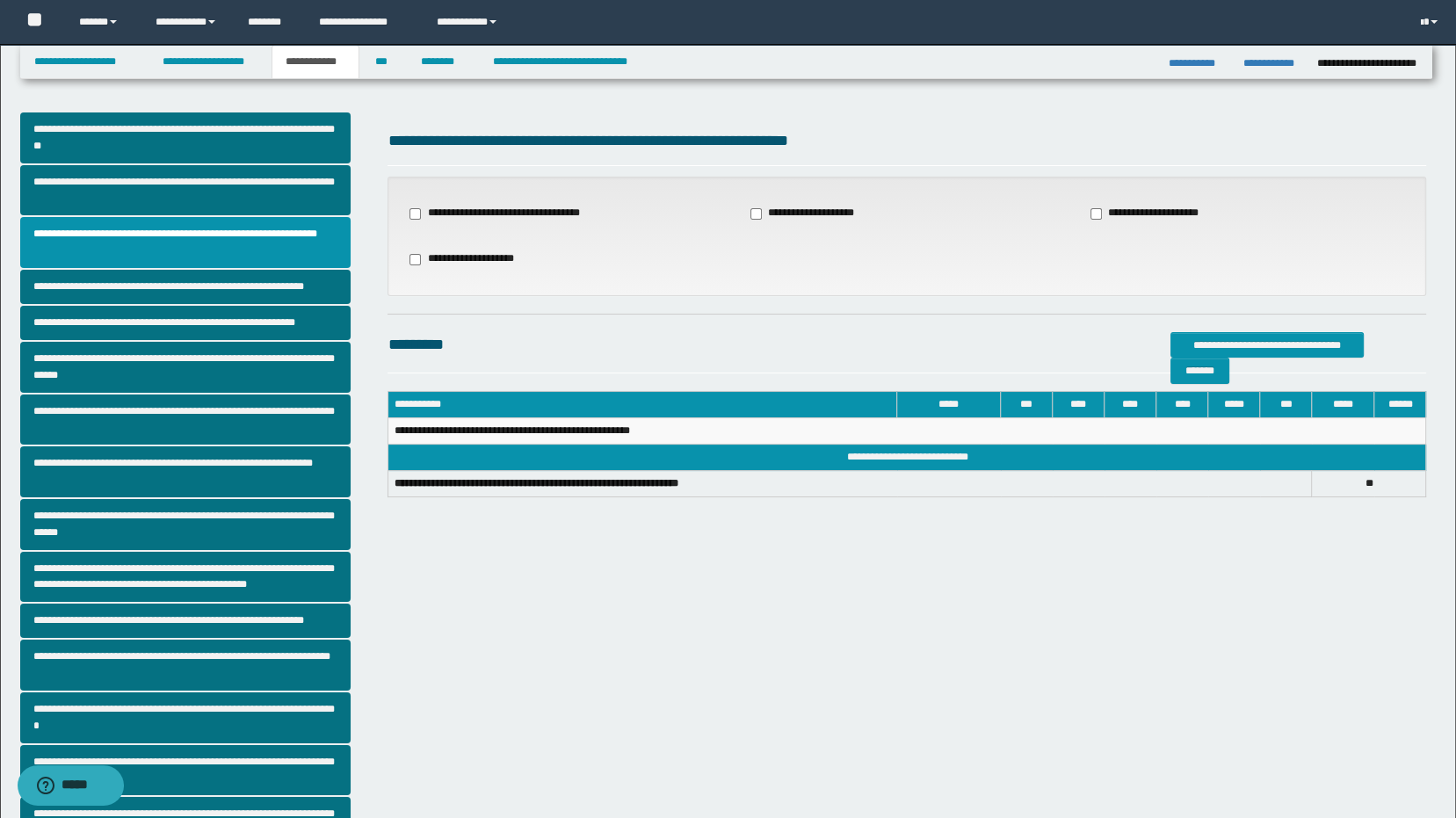 click on "**********" at bounding box center (1156, 214) 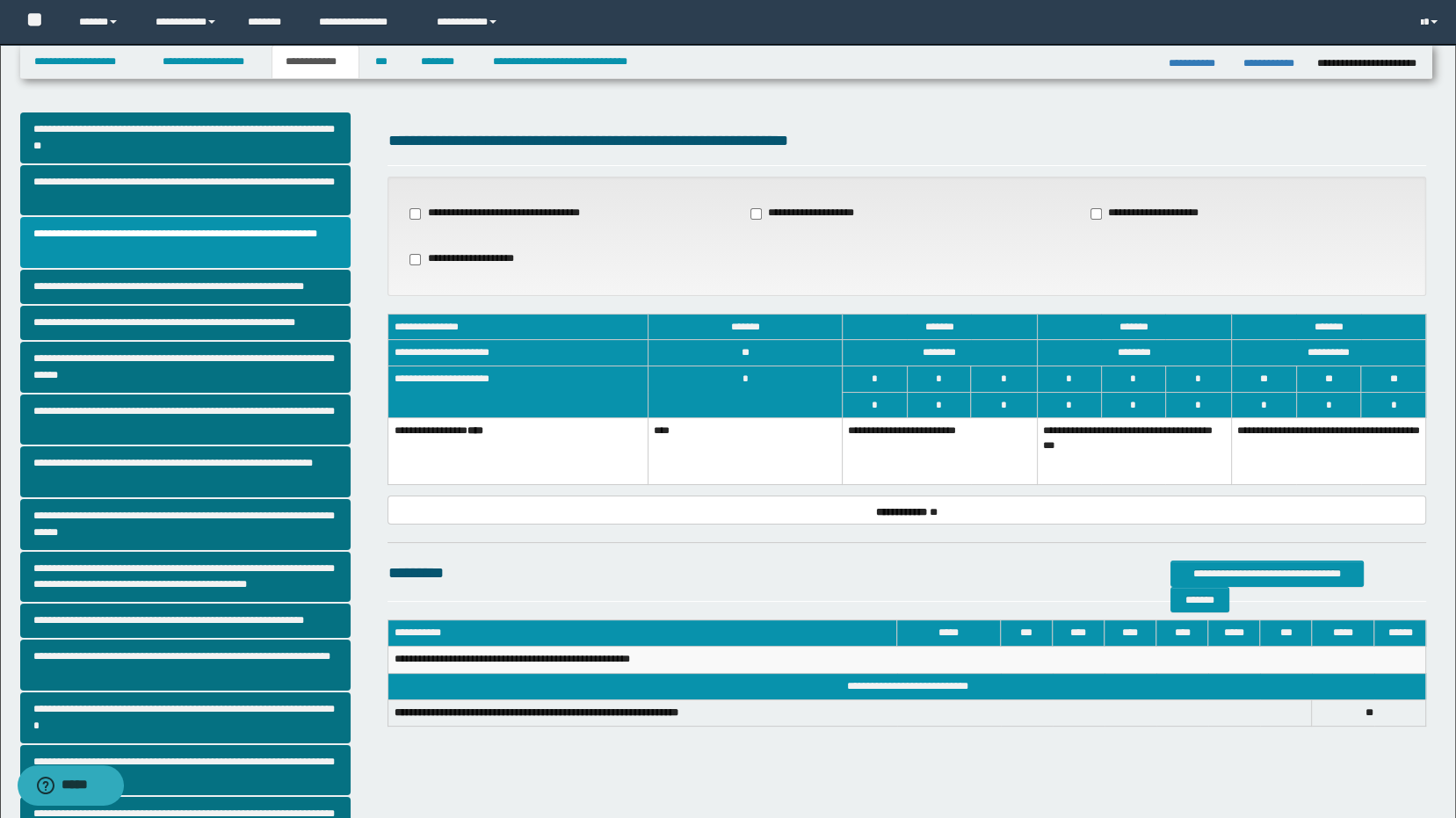 click on "**********" at bounding box center [1134, 452] 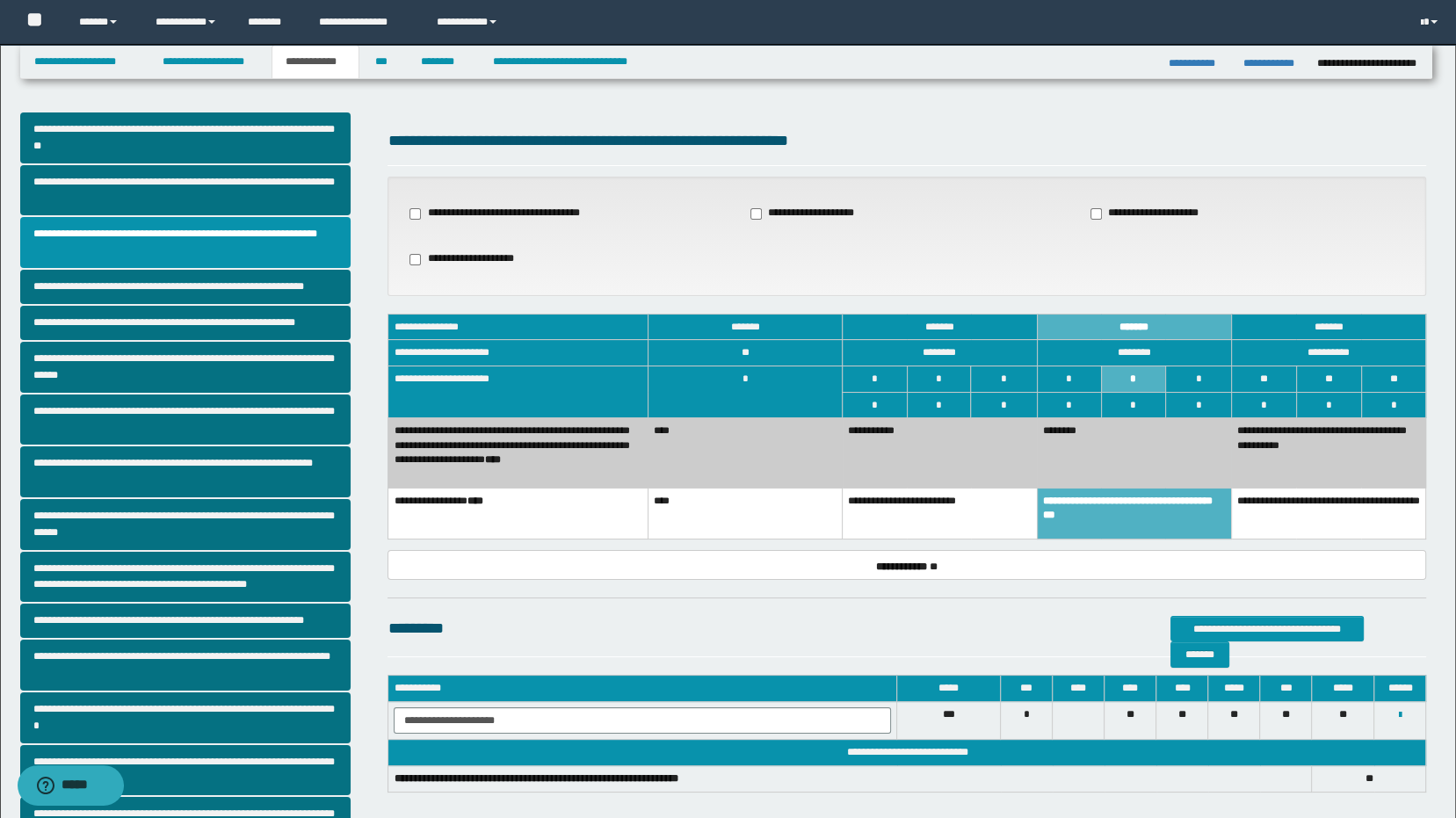 click on "**********" at bounding box center [939, 453] 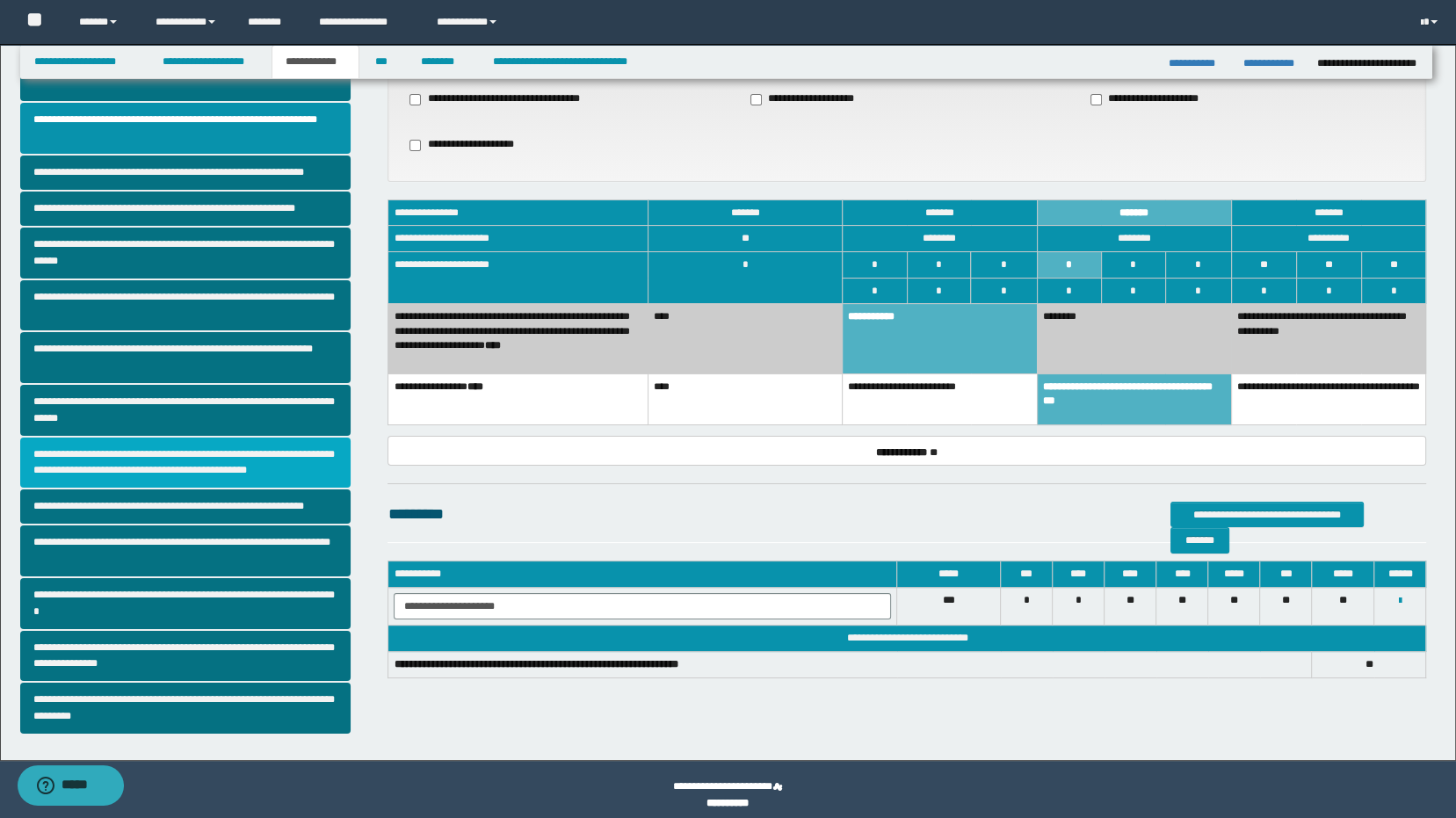 scroll, scrollTop: 125, scrollLeft: 0, axis: vertical 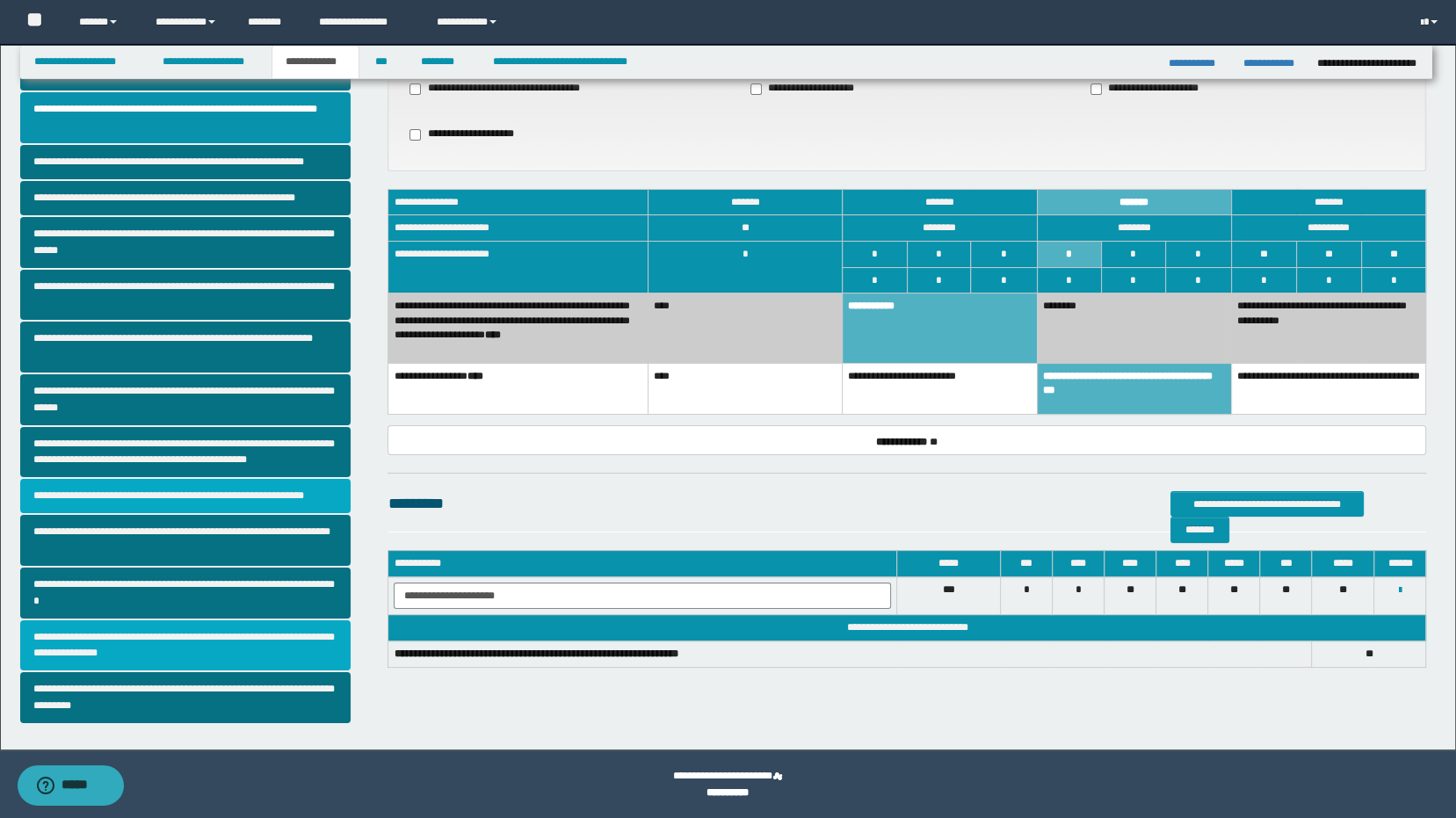 click on "**********" at bounding box center (185, 646) 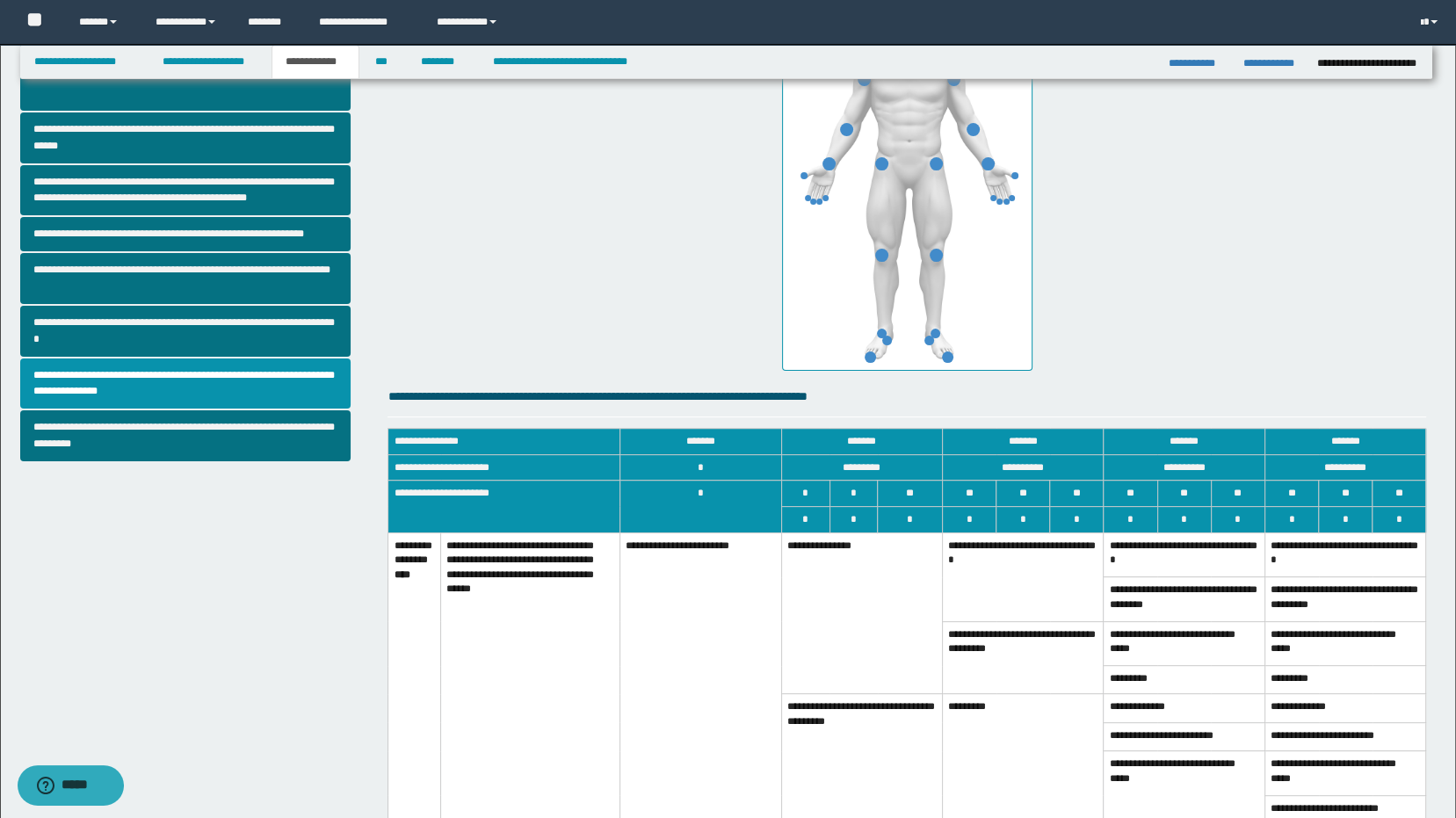scroll, scrollTop: 396, scrollLeft: 0, axis: vertical 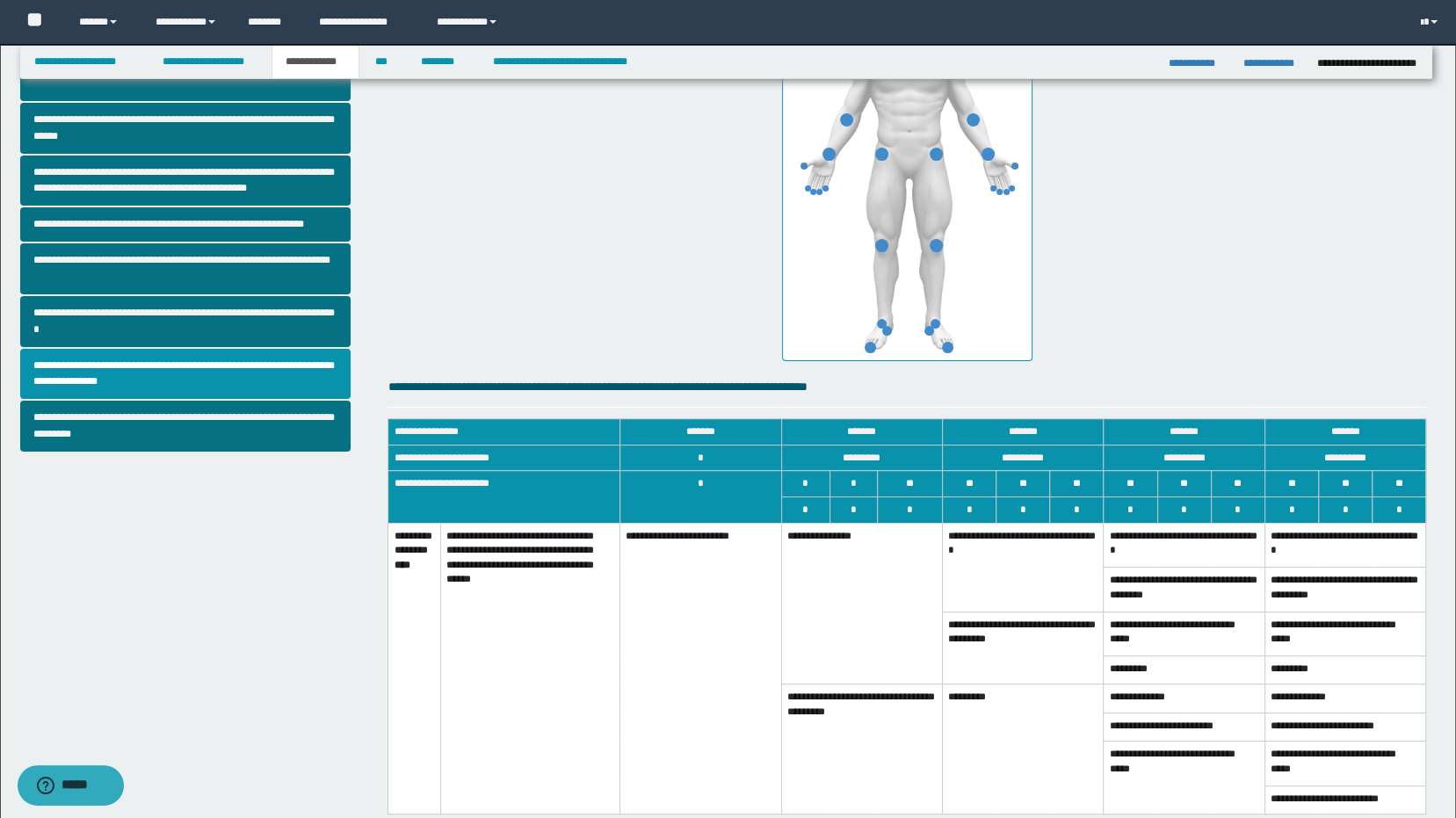 drag, startPoint x: 867, startPoint y: 733, endPoint x: 857, endPoint y: 638, distance: 95.52487 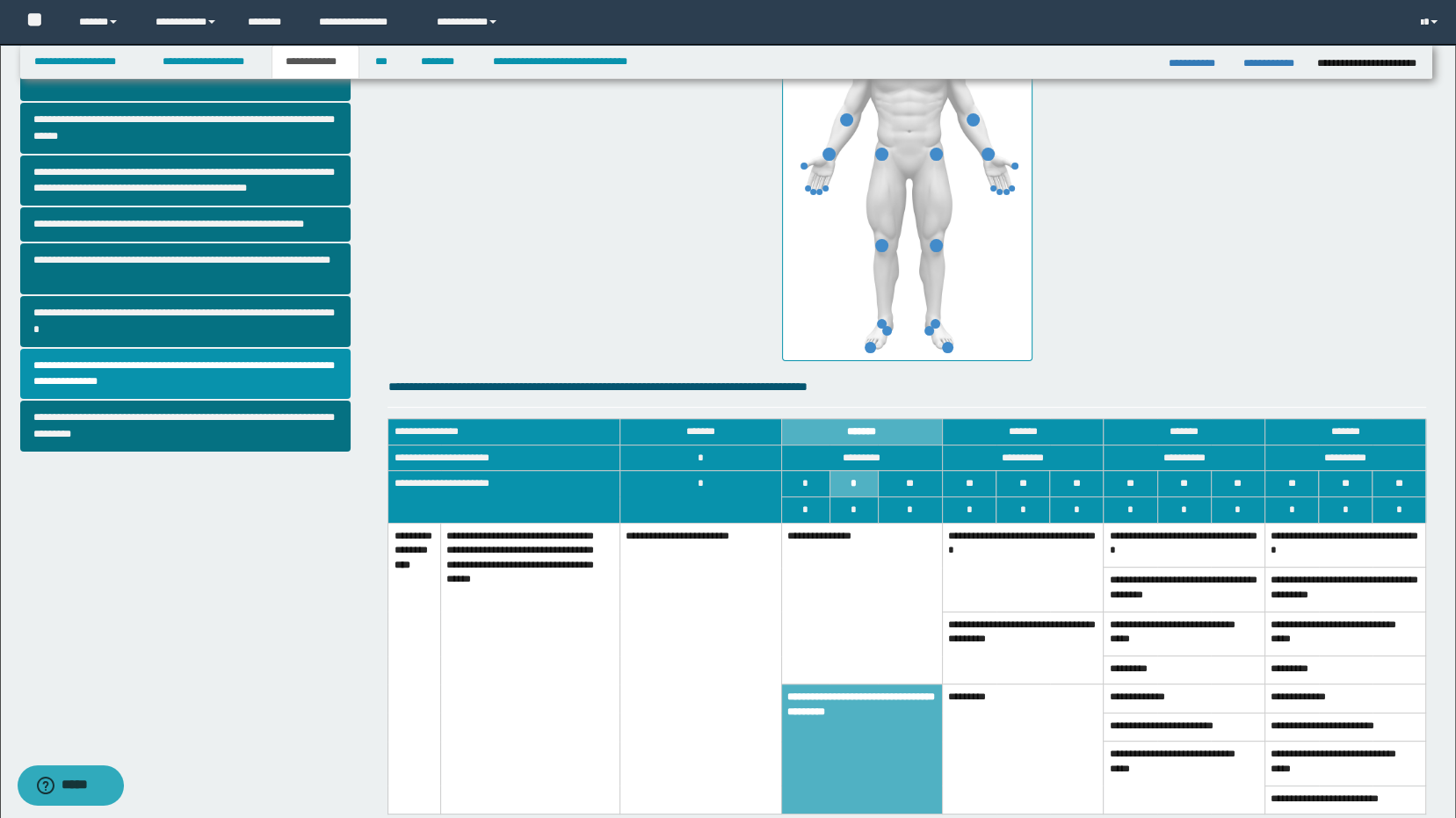 drag, startPoint x: 850, startPoint y: 617, endPoint x: 932, endPoint y: 579, distance: 90.37699 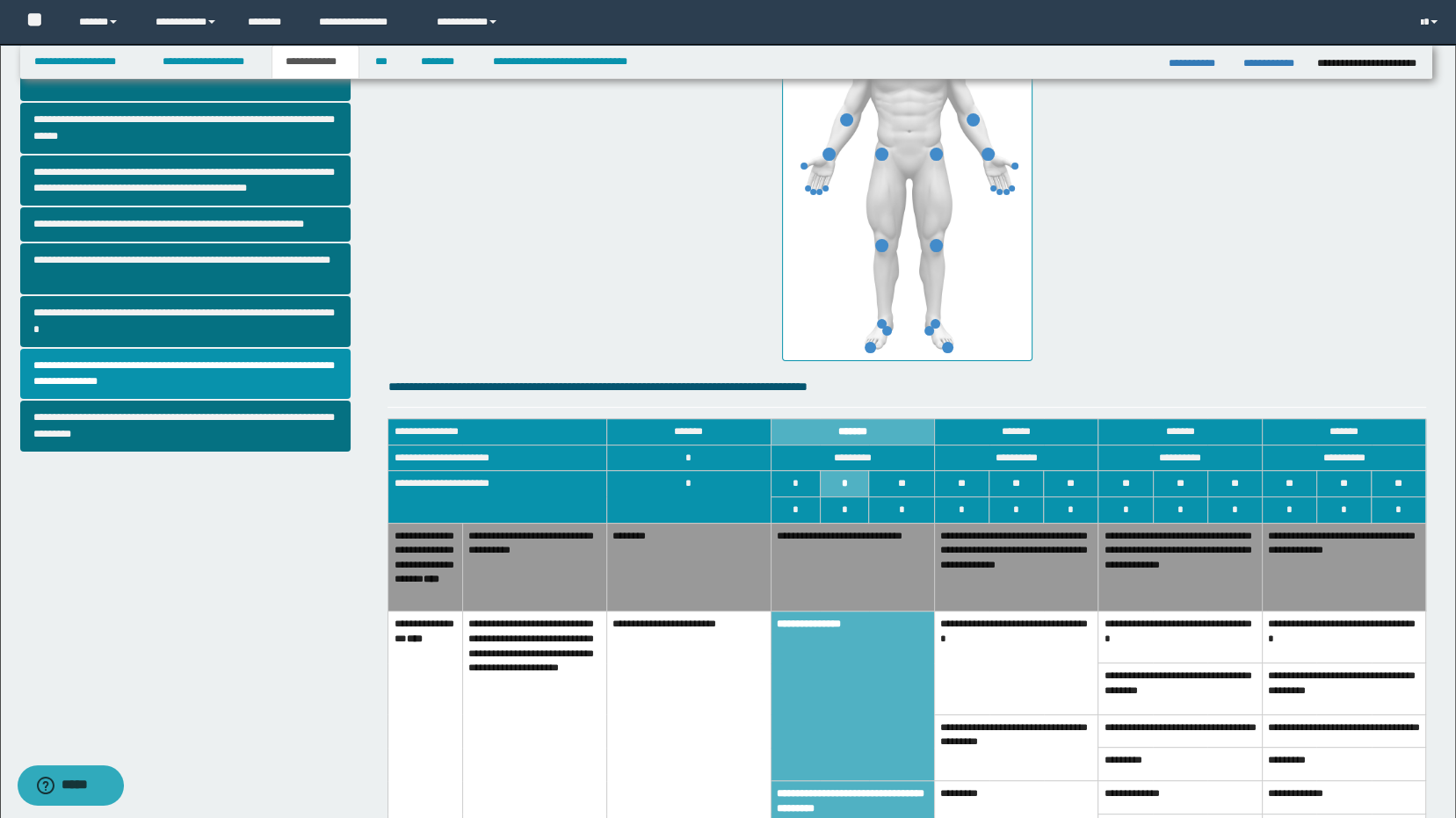 click on "**********" at bounding box center (1016, 567) 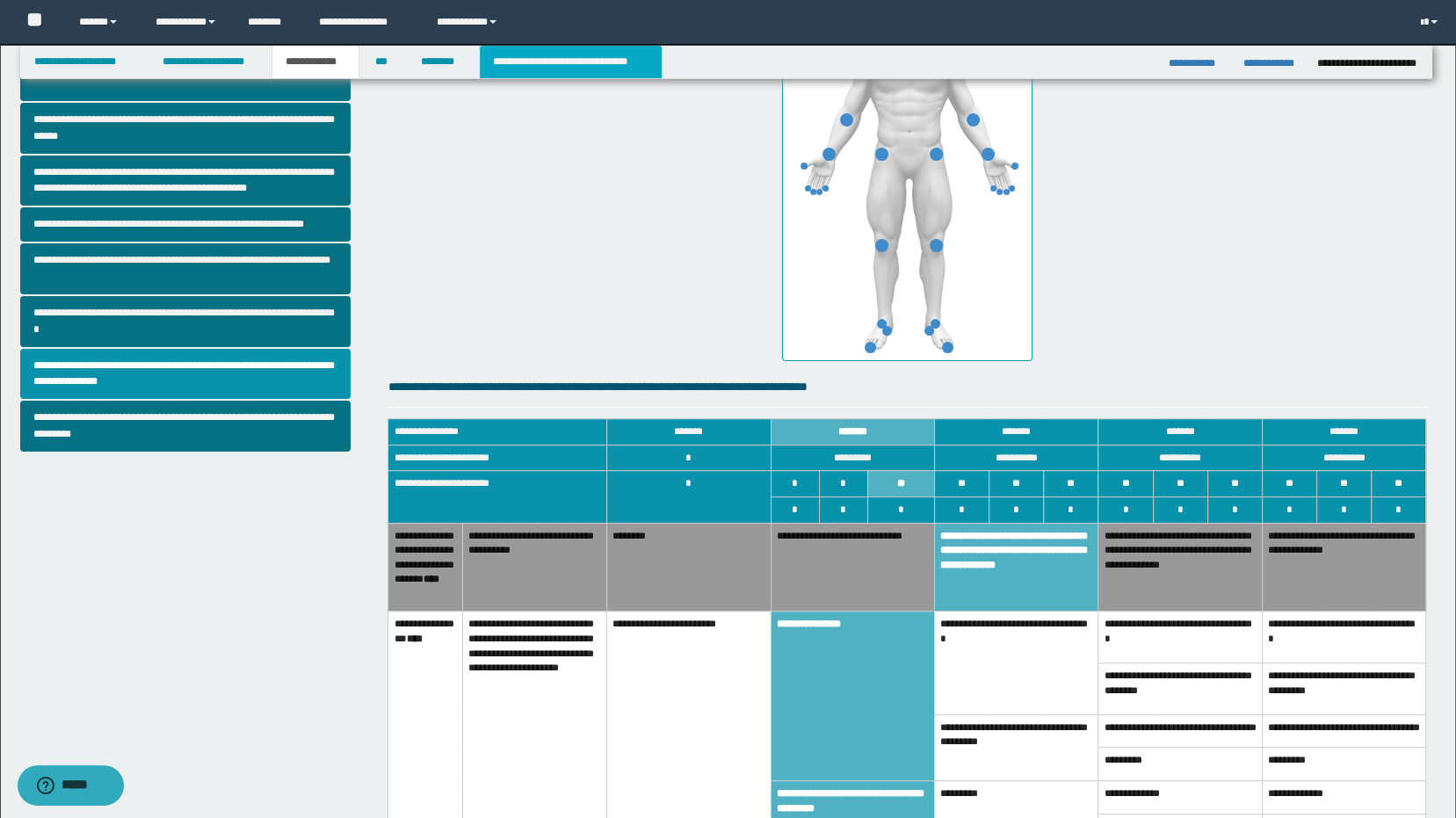 click on "**********" at bounding box center [570, 62] 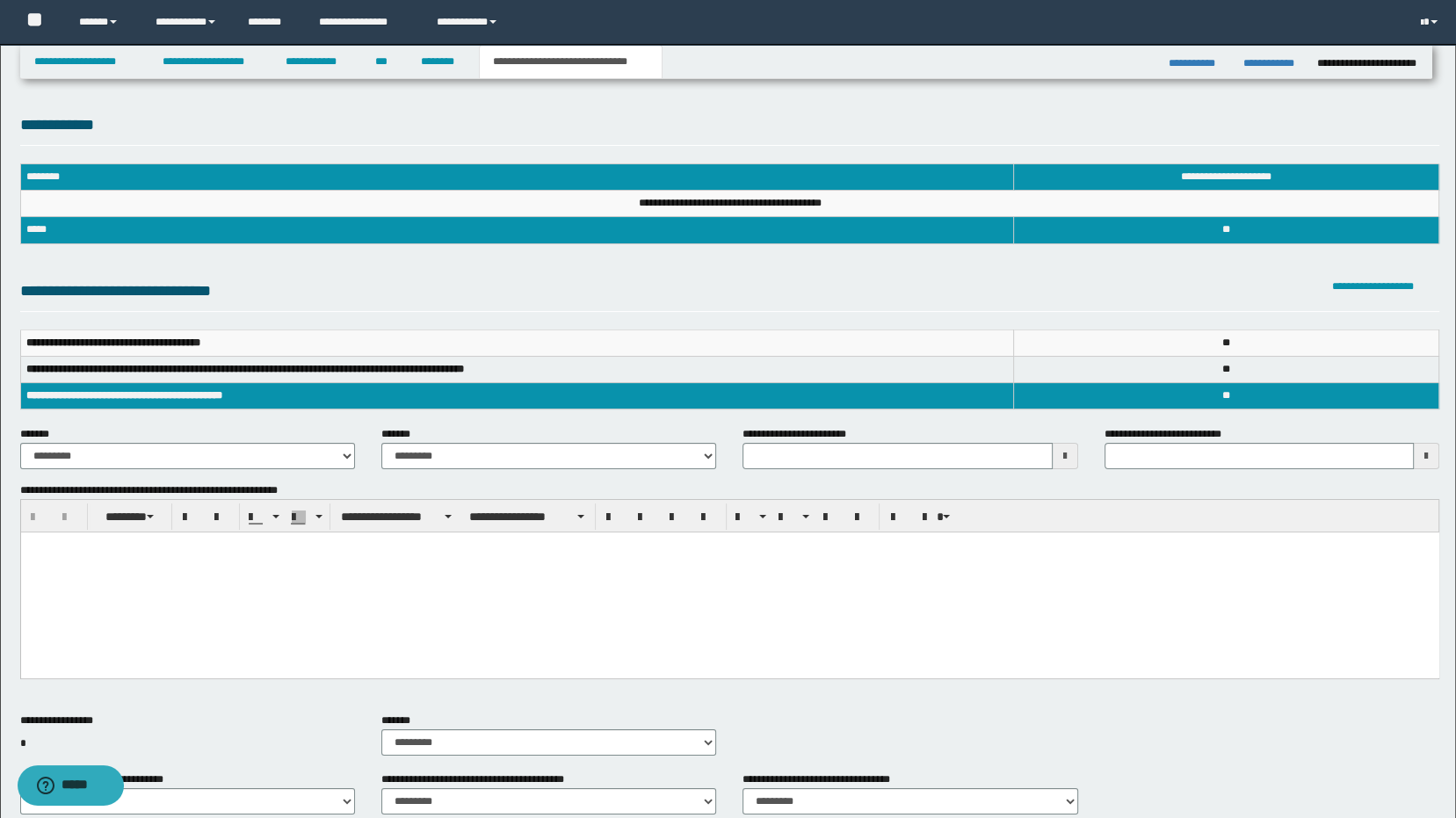 scroll, scrollTop: 0, scrollLeft: 0, axis: both 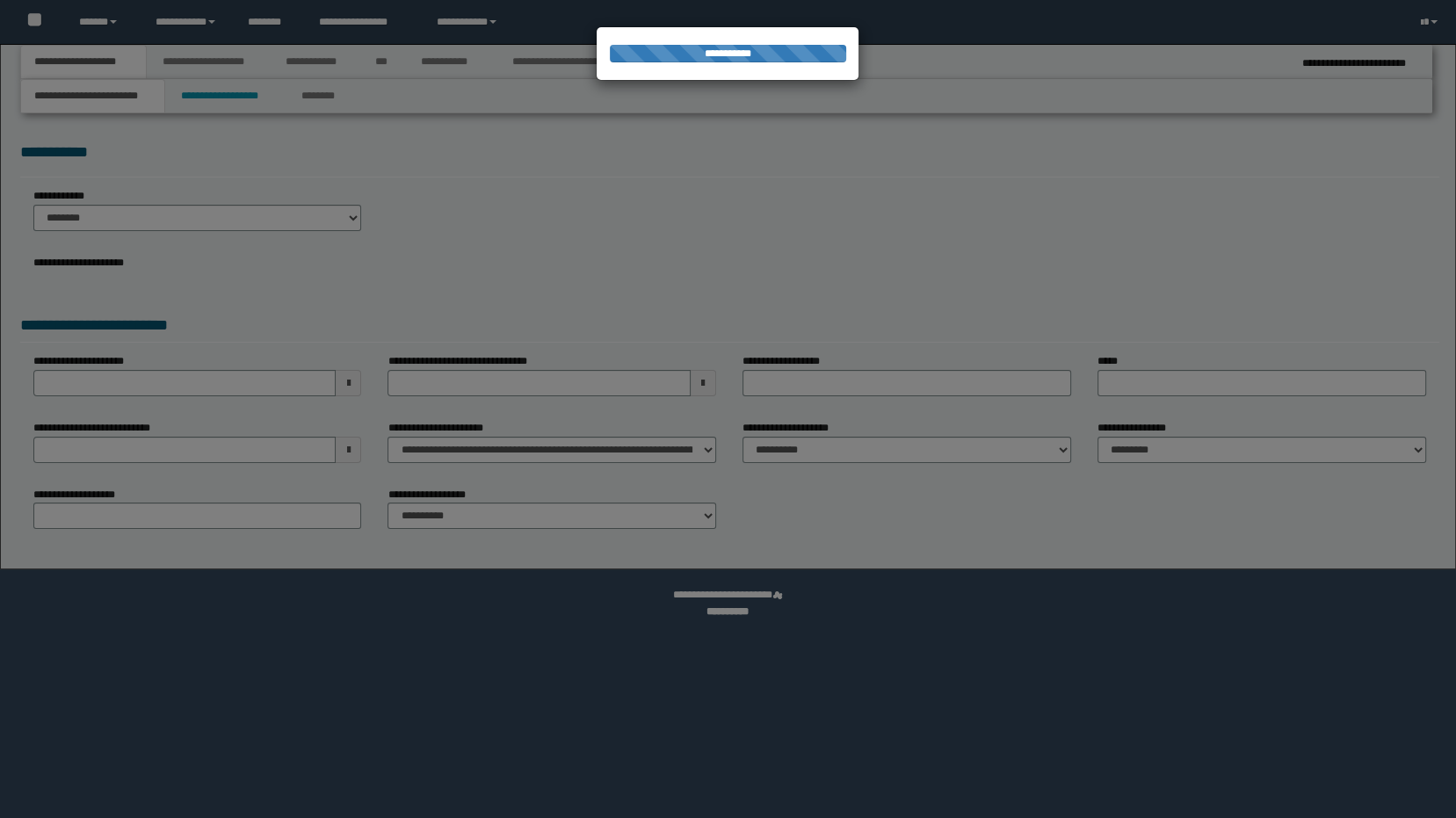 select on "**" 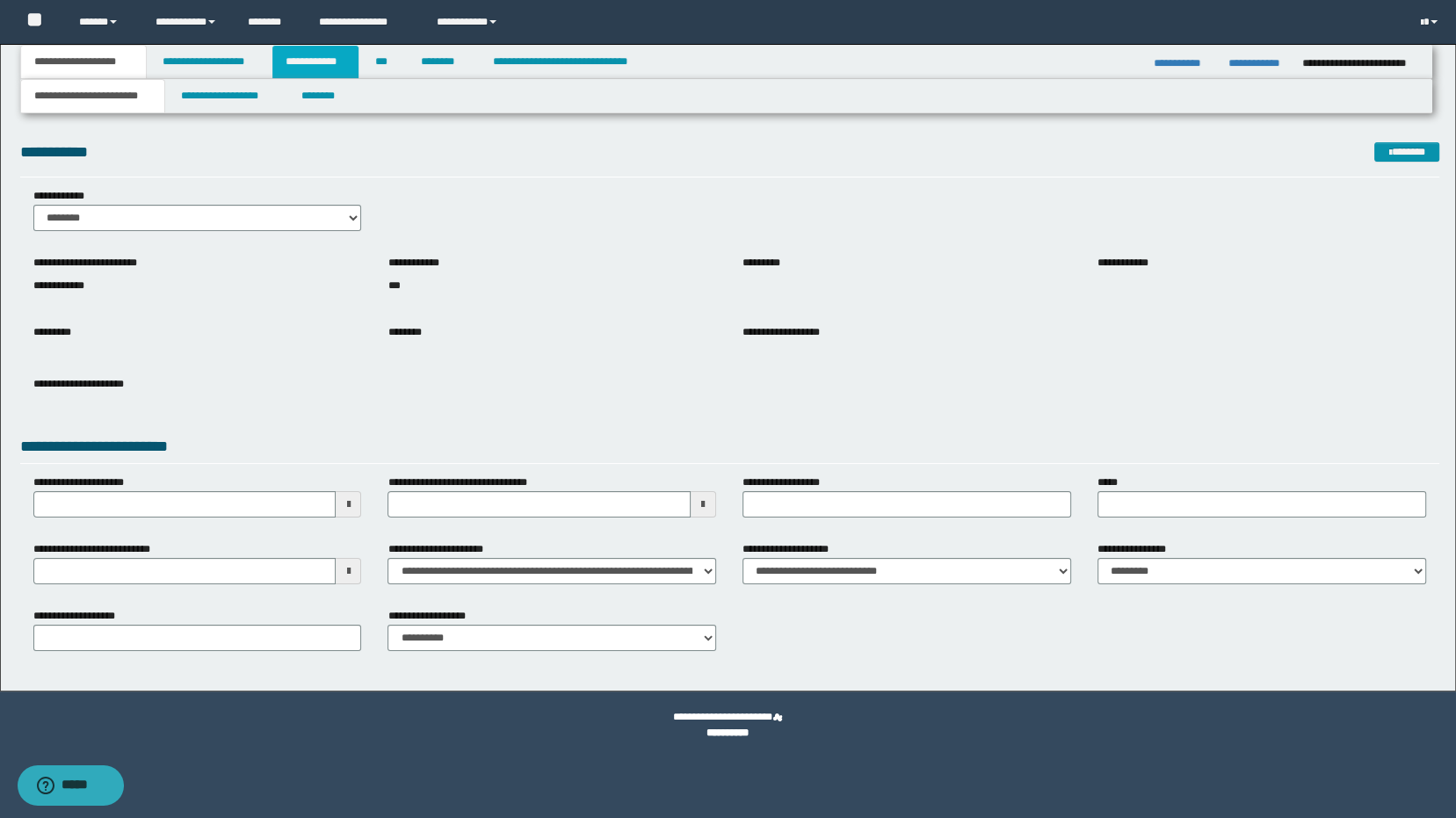 click on "**********" at bounding box center (315, 62) 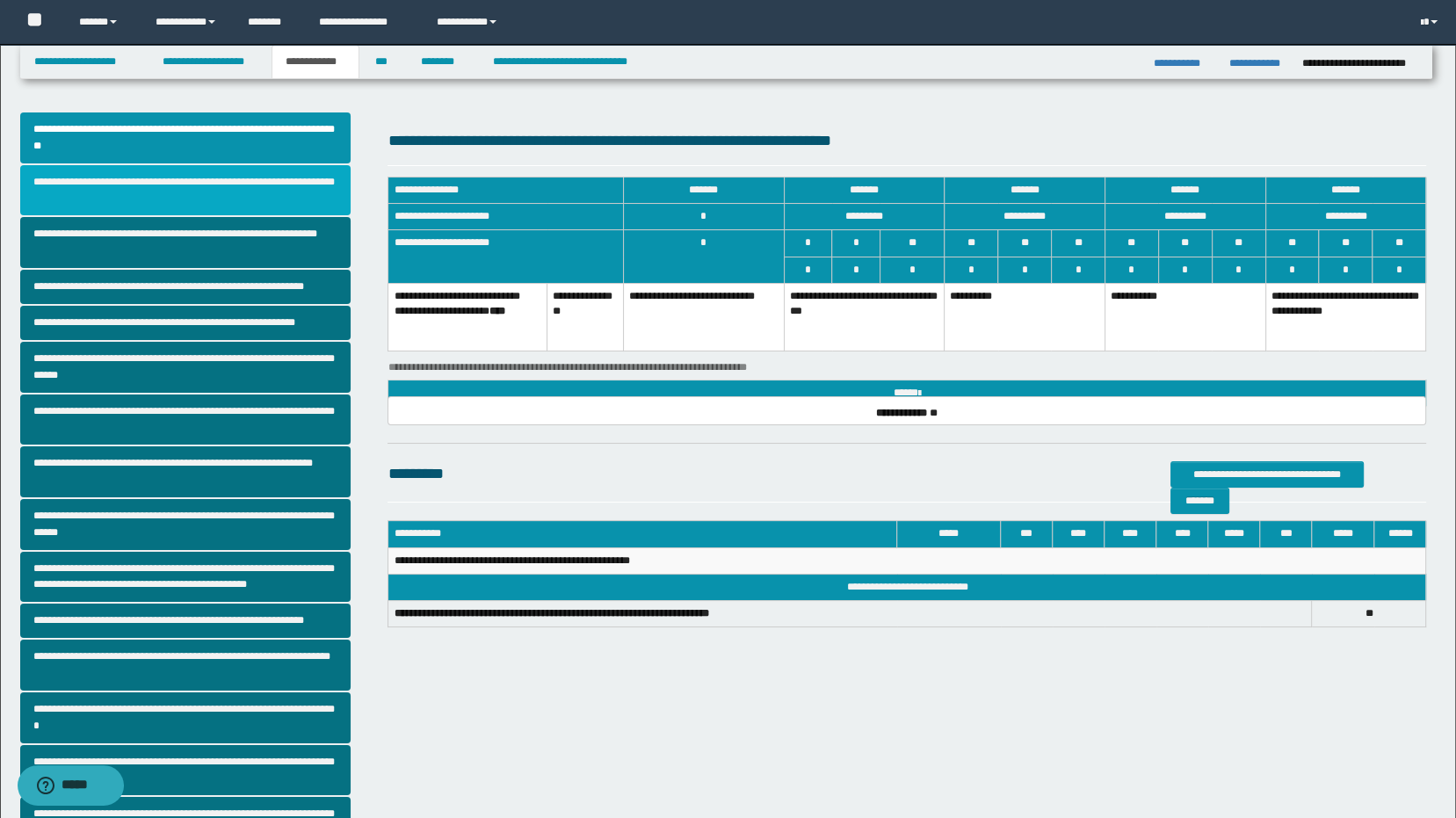click on "**********" at bounding box center (185, 191) 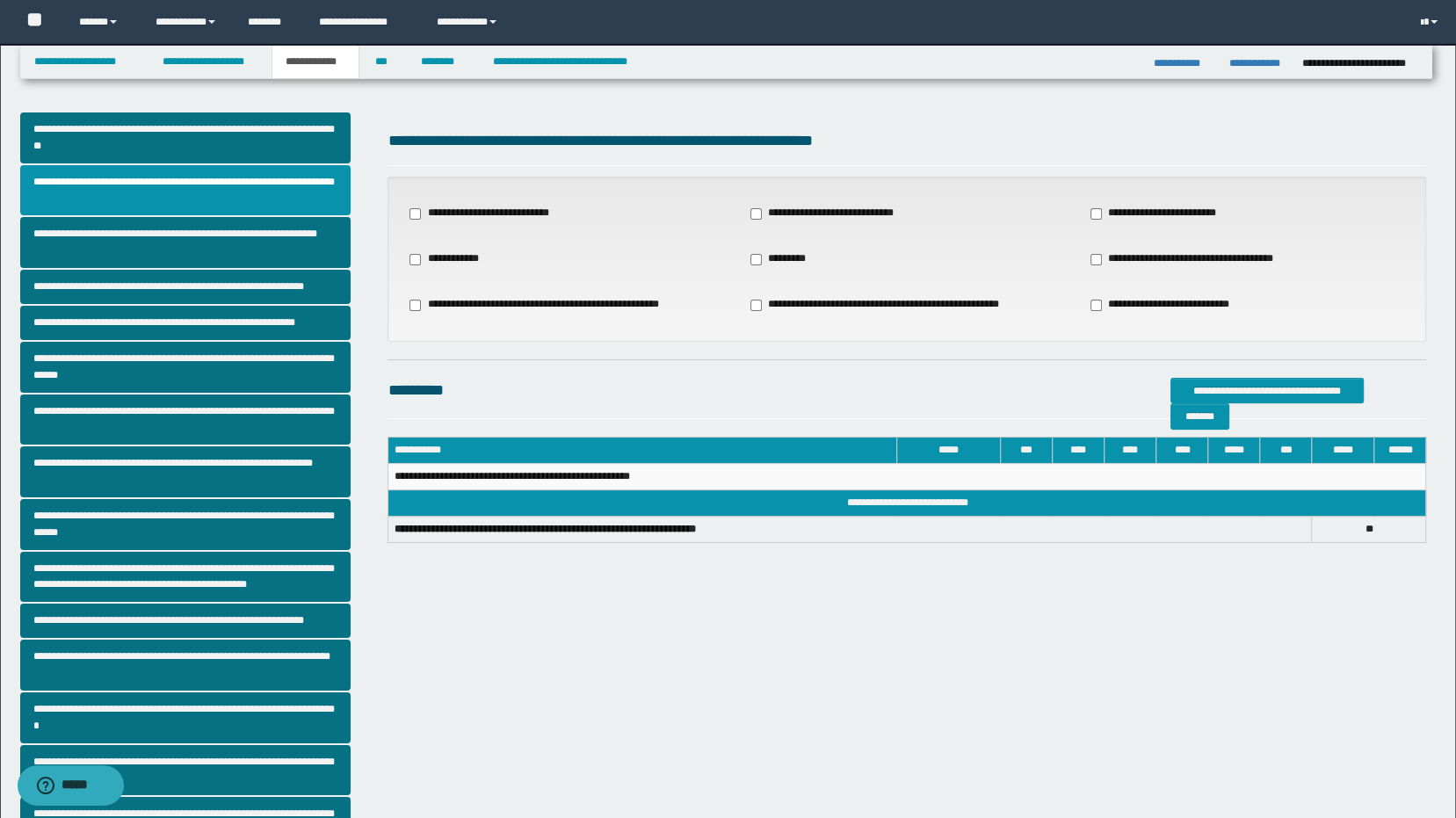 click on "**********" at bounding box center [1199, 259] 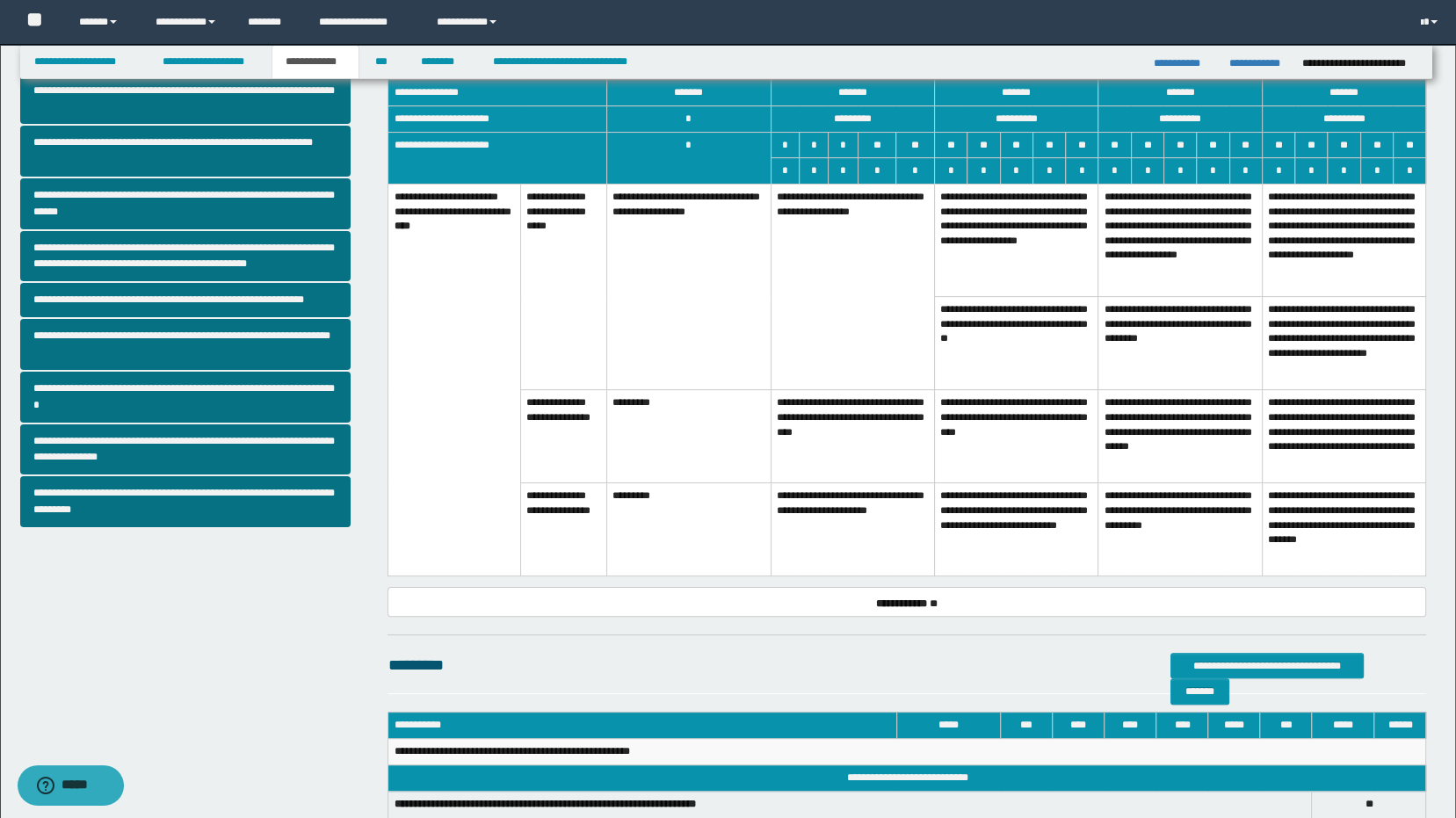scroll, scrollTop: 333, scrollLeft: 0, axis: vertical 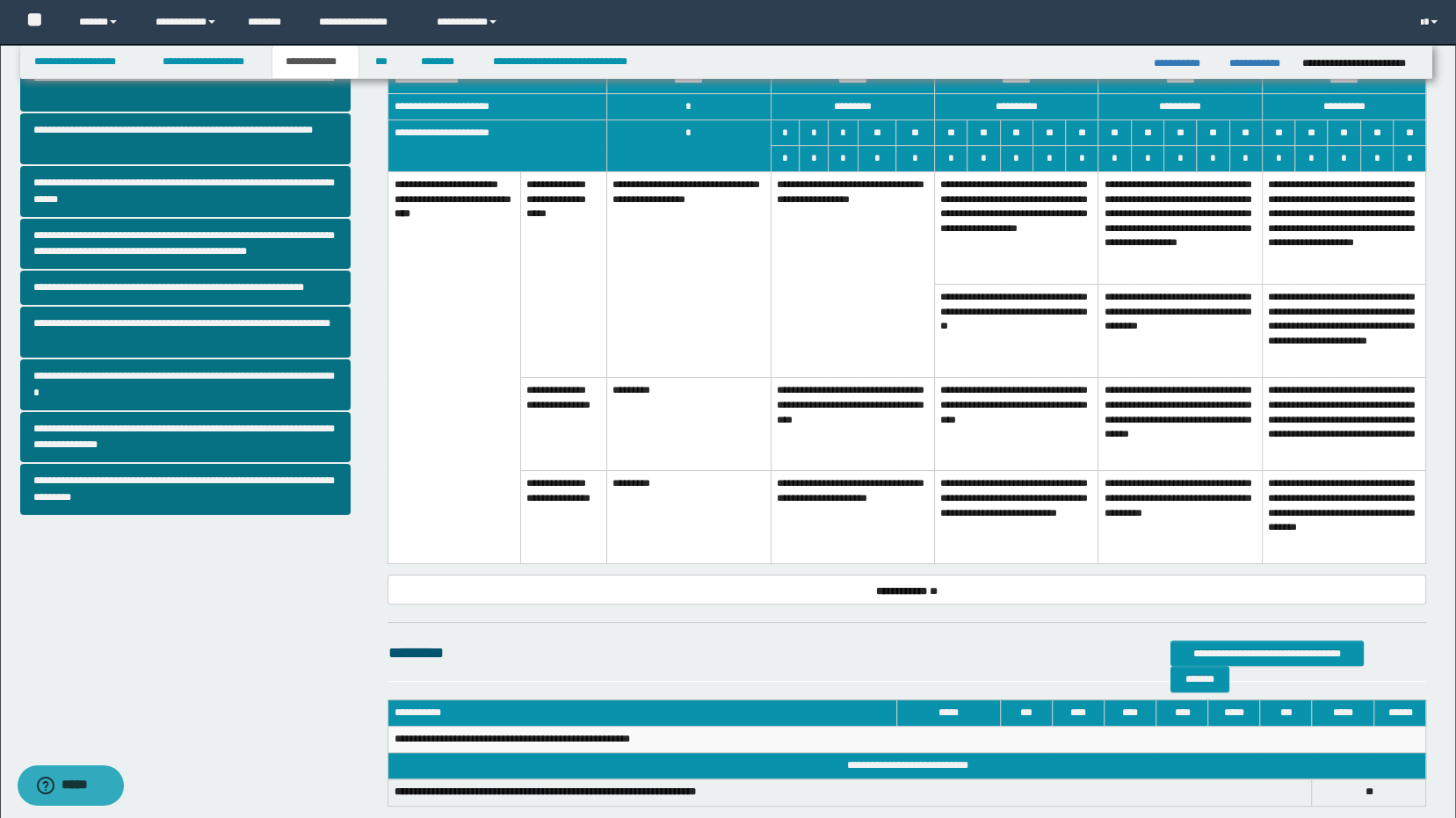 click on "**********" at bounding box center (852, 518) 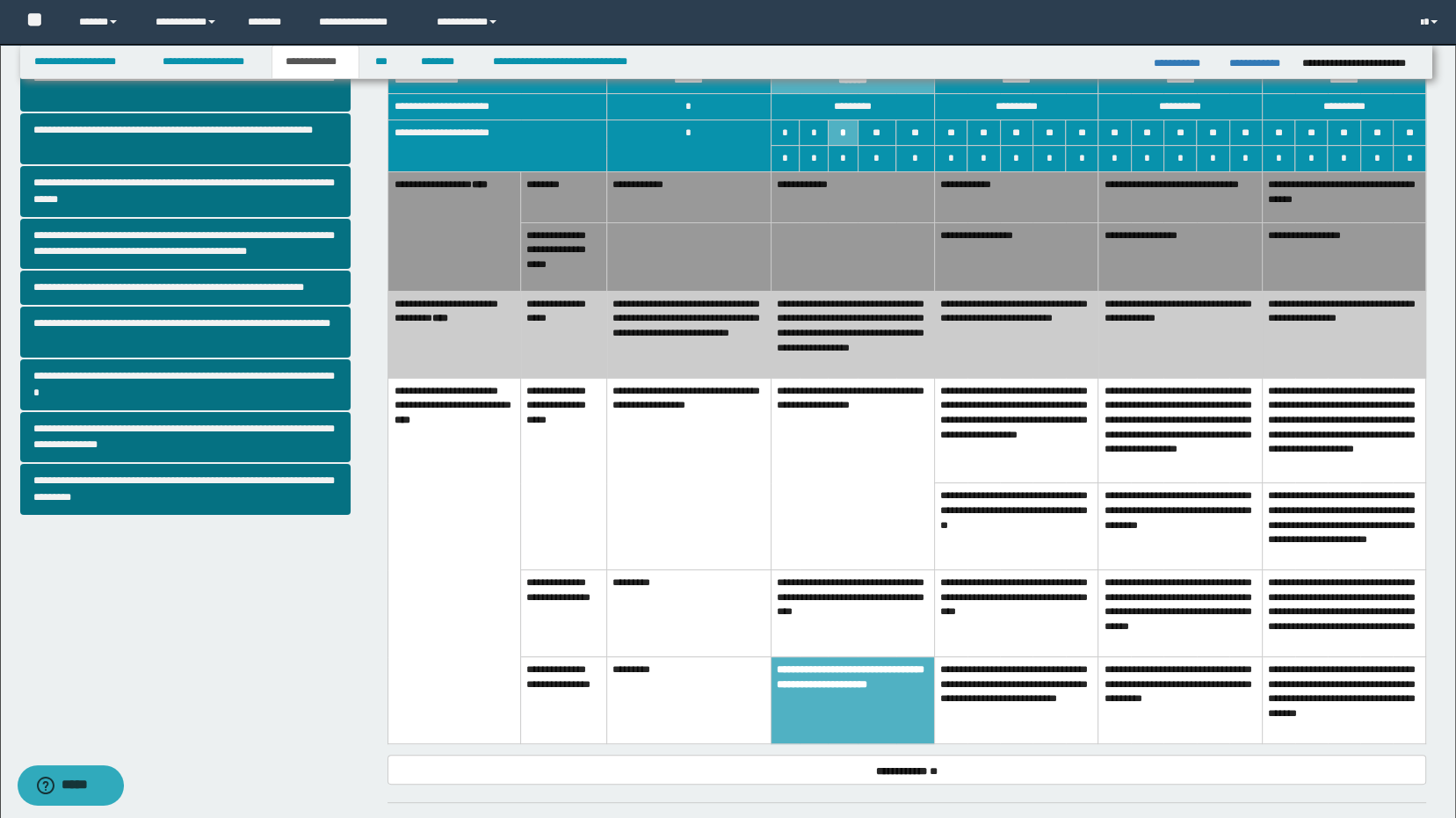 click on "**********" at bounding box center (852, 613) 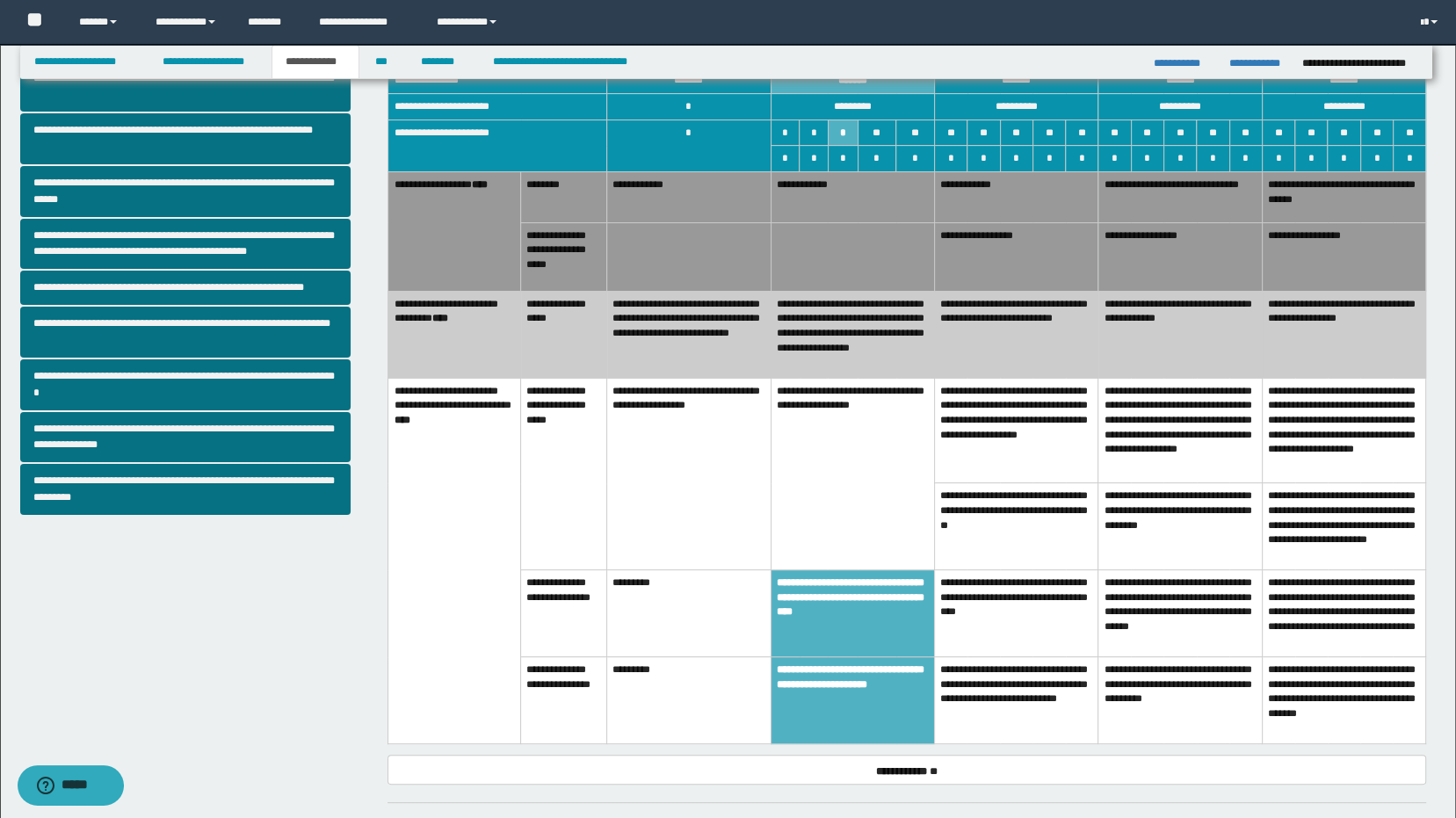 drag, startPoint x: 855, startPoint y: 433, endPoint x: 845, endPoint y: 339, distance: 94.530418 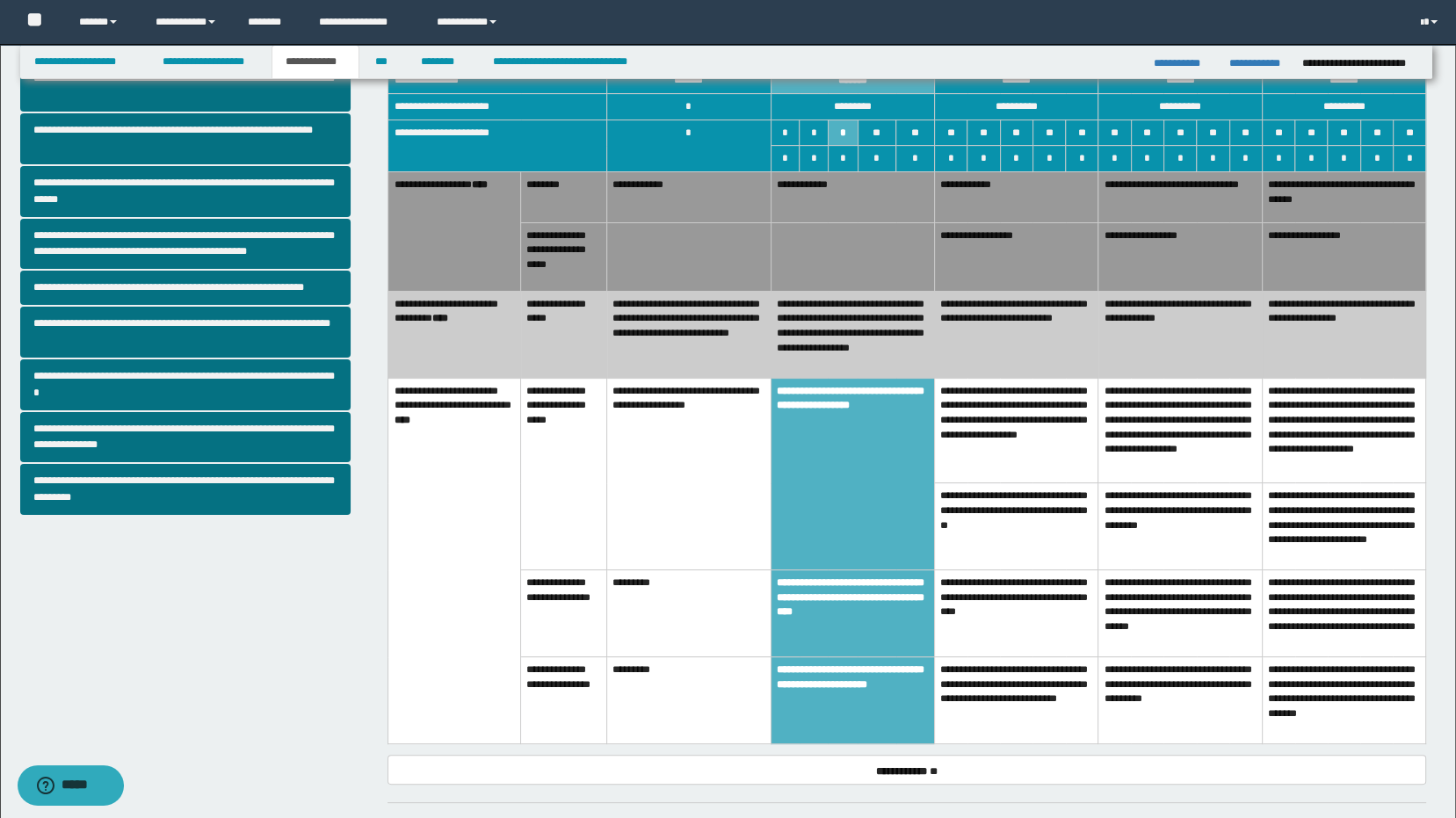 click on "**********" at bounding box center [1016, 334] 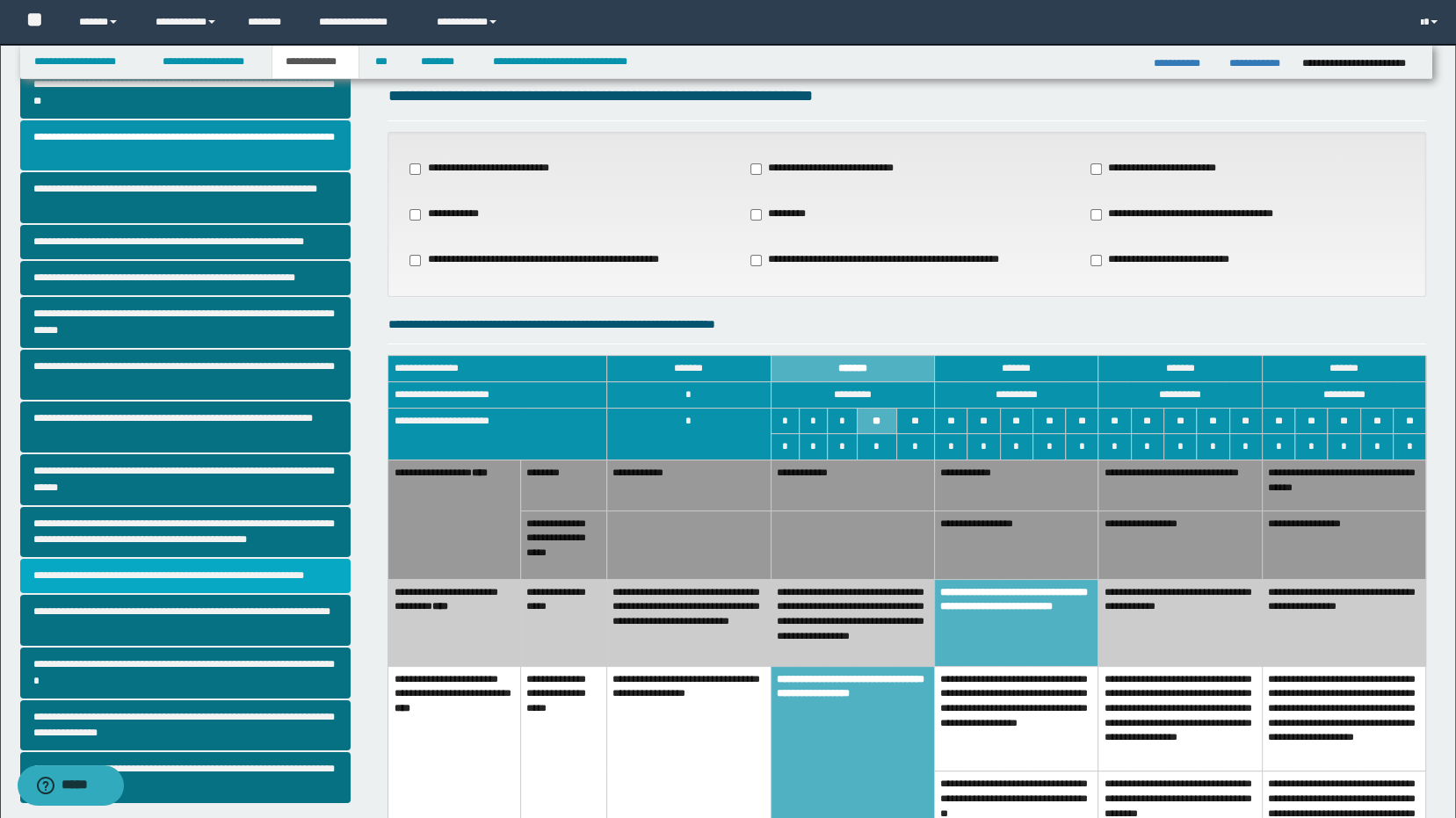 scroll, scrollTop: 40, scrollLeft: 0, axis: vertical 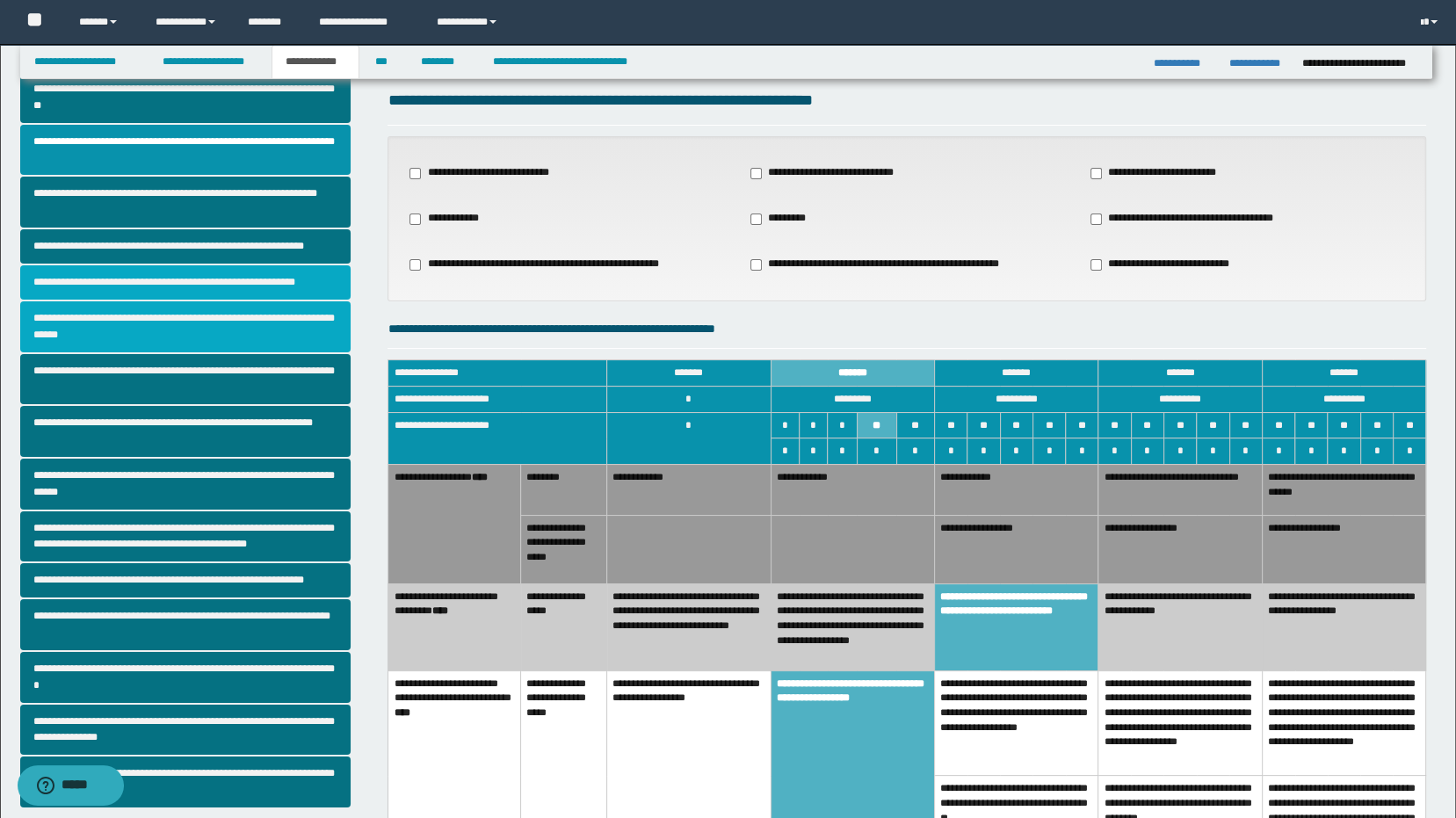 click on "**********" at bounding box center [185, 327] 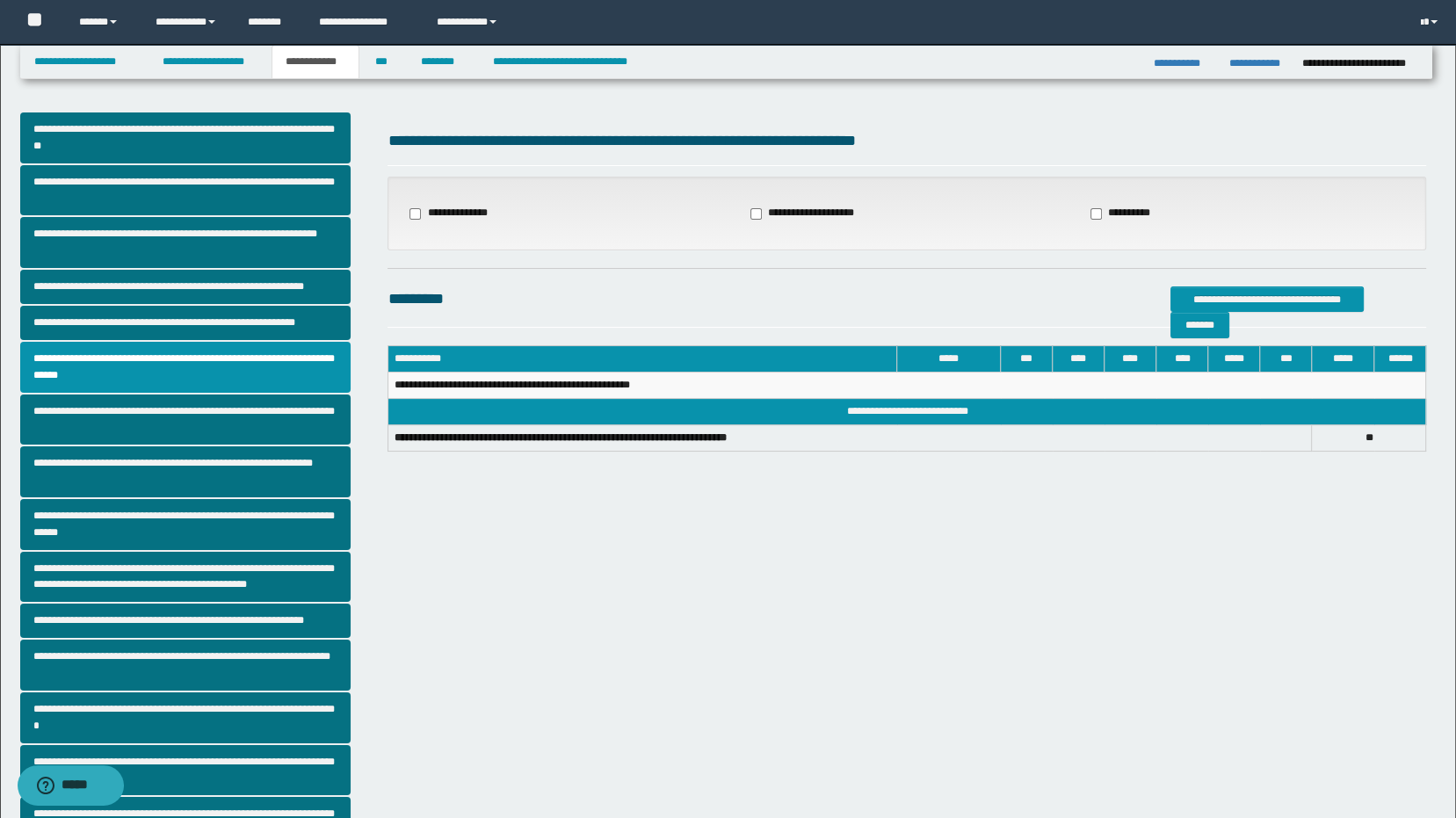 click on "**********" at bounding box center (452, 214) 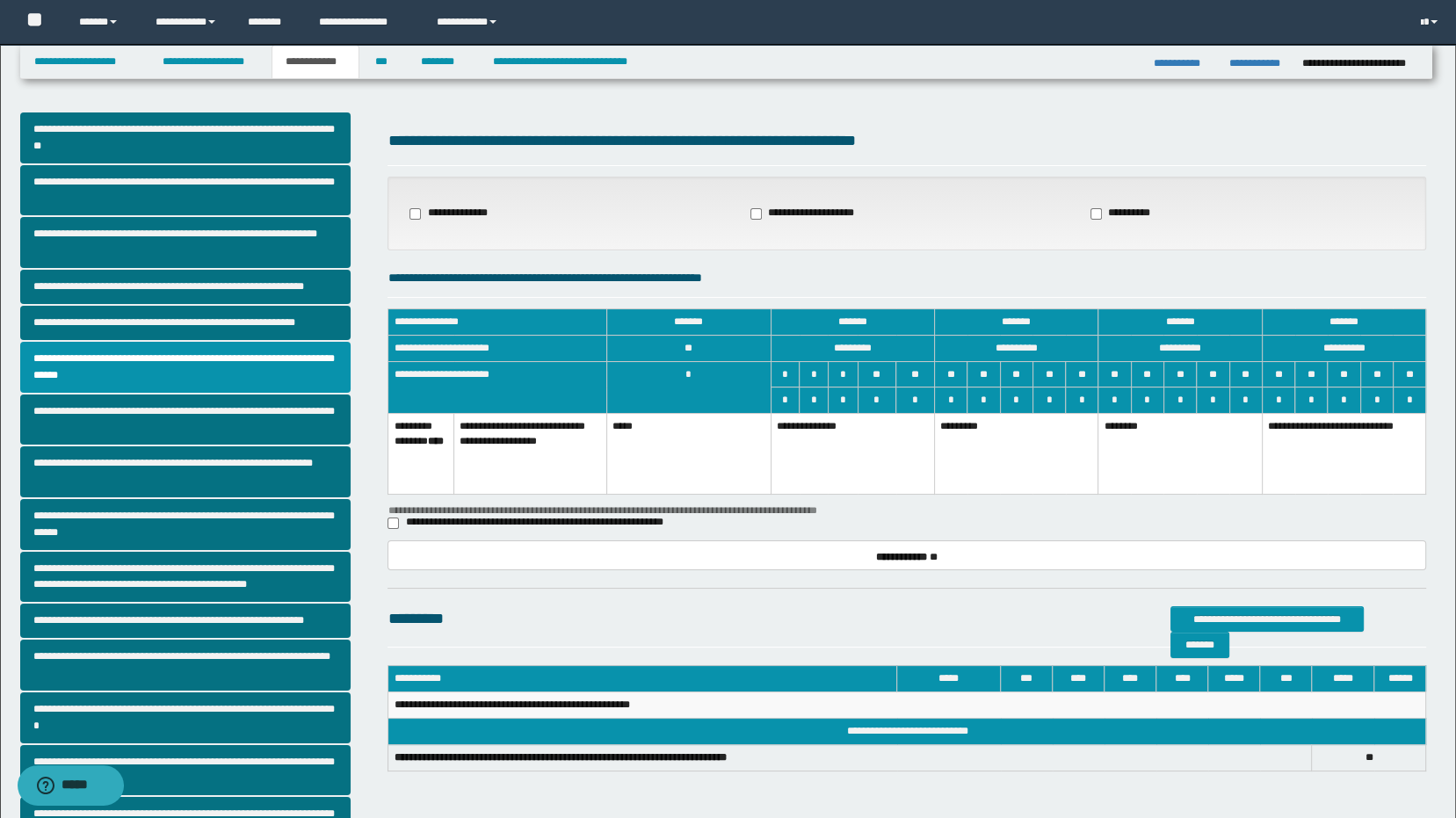 click on "*********" at bounding box center [1016, 453] 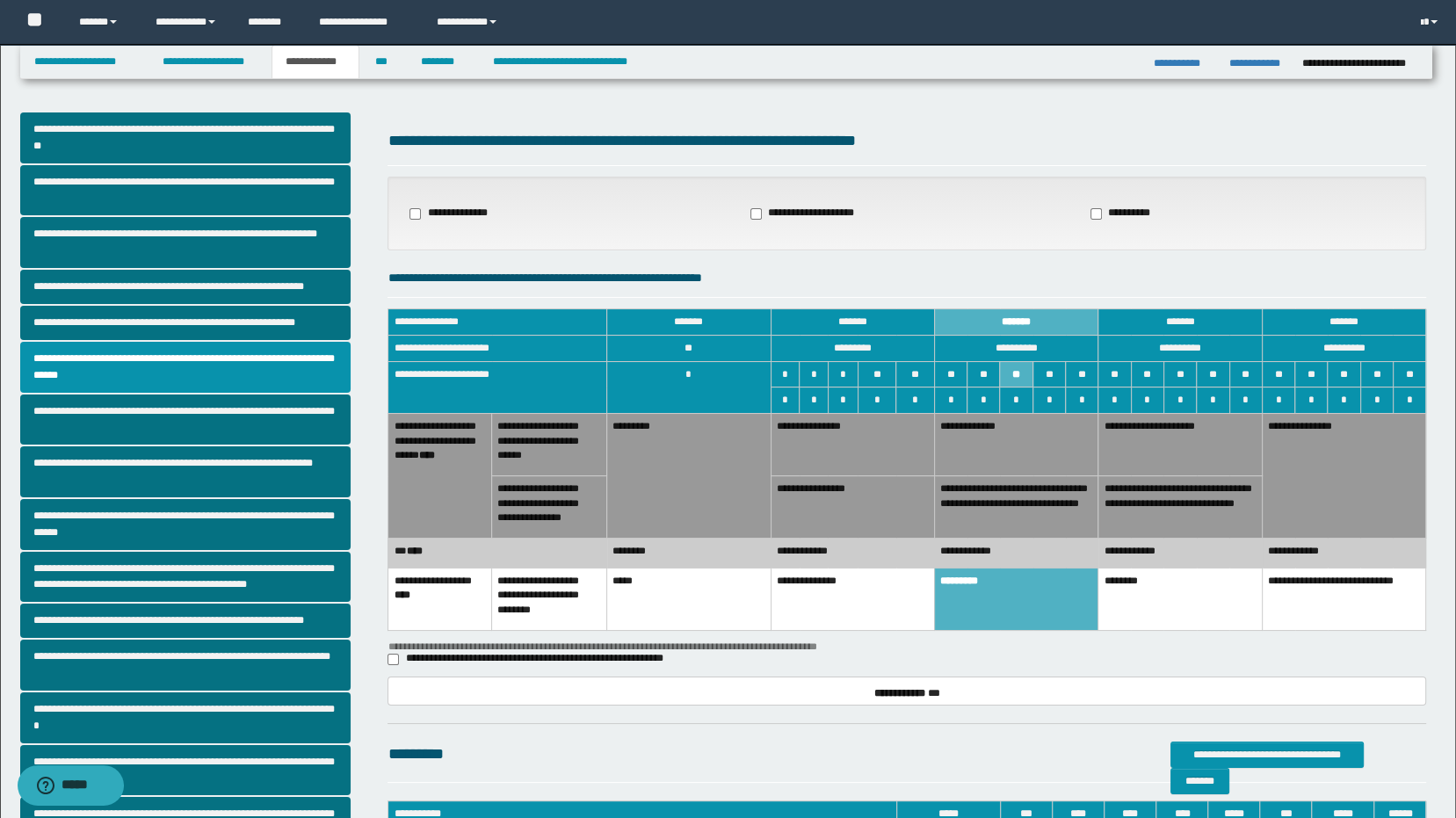 click on "**********" at bounding box center [1016, 507] 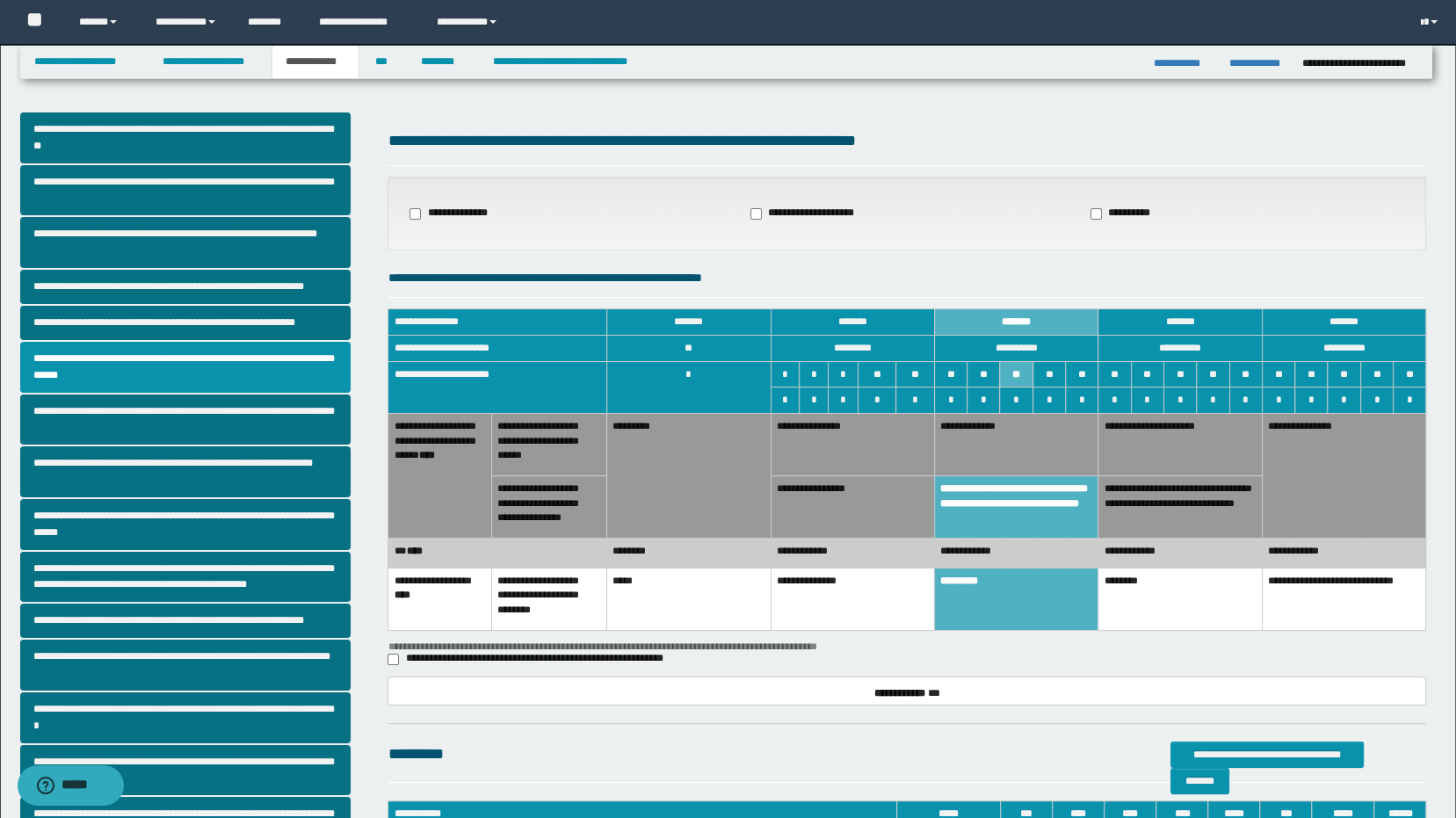 click on "**********" at bounding box center [1016, 554] 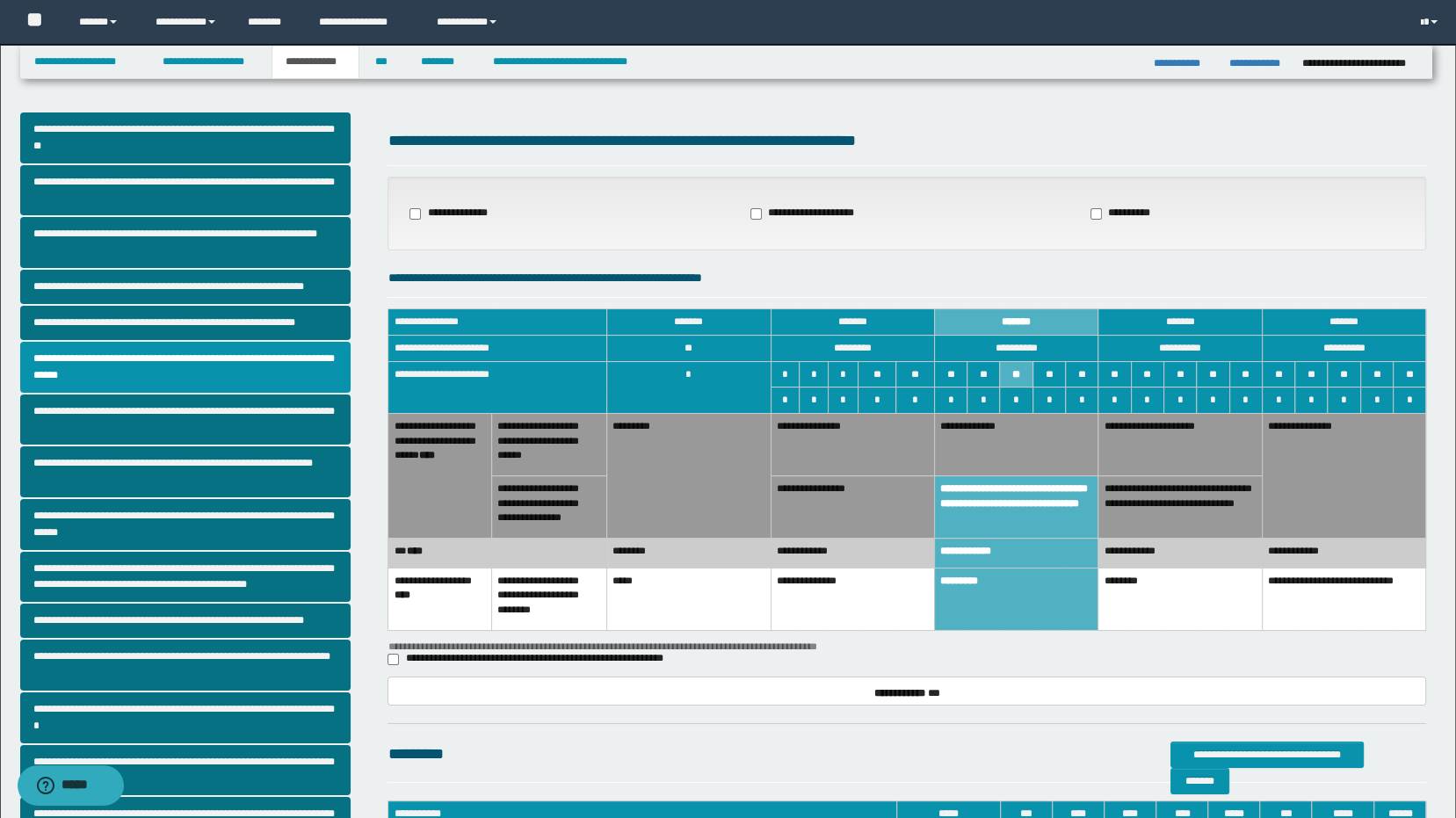 click on "**********" at bounding box center (852, 554) 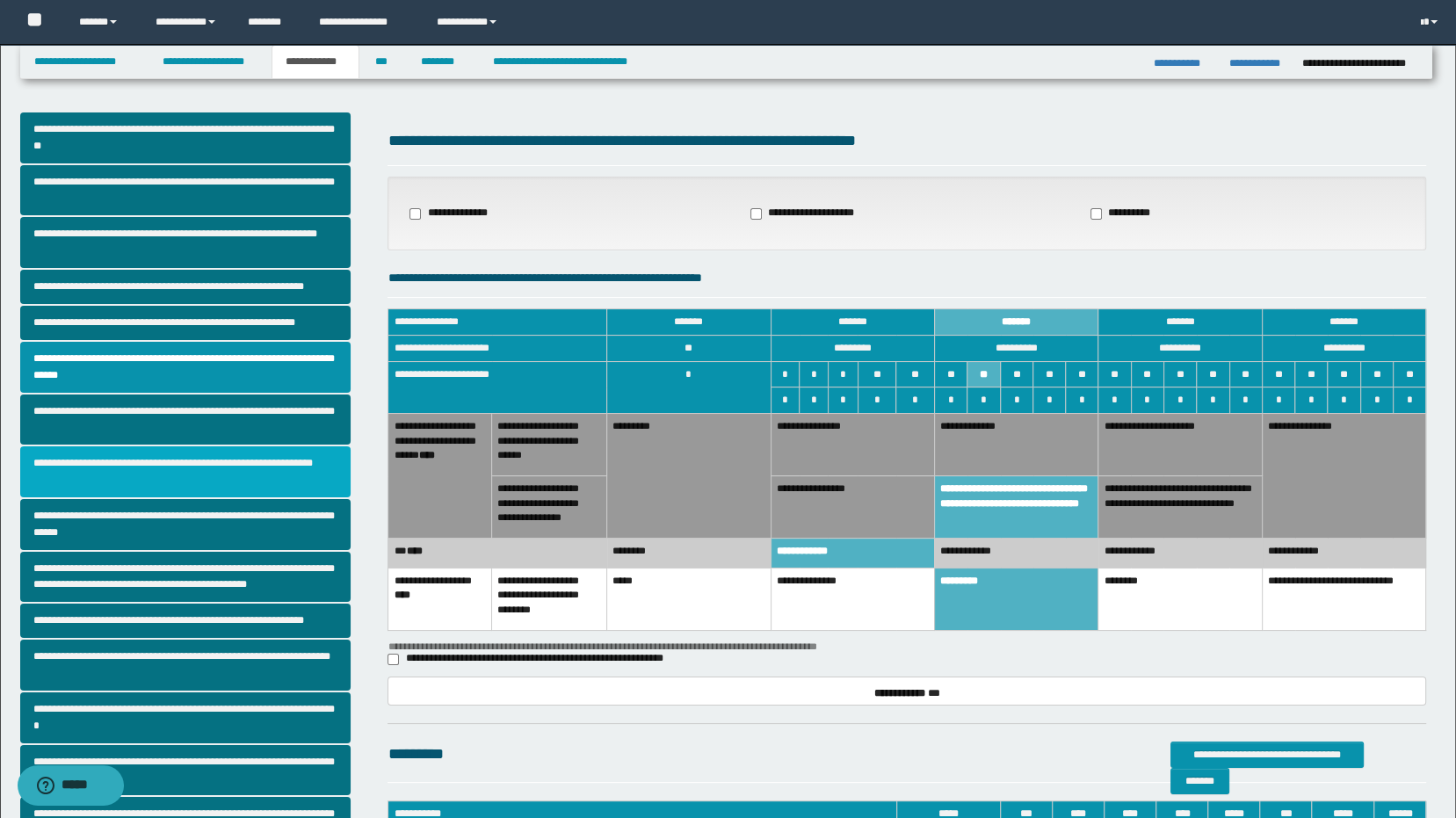 click on "**********" at bounding box center (185, 472) 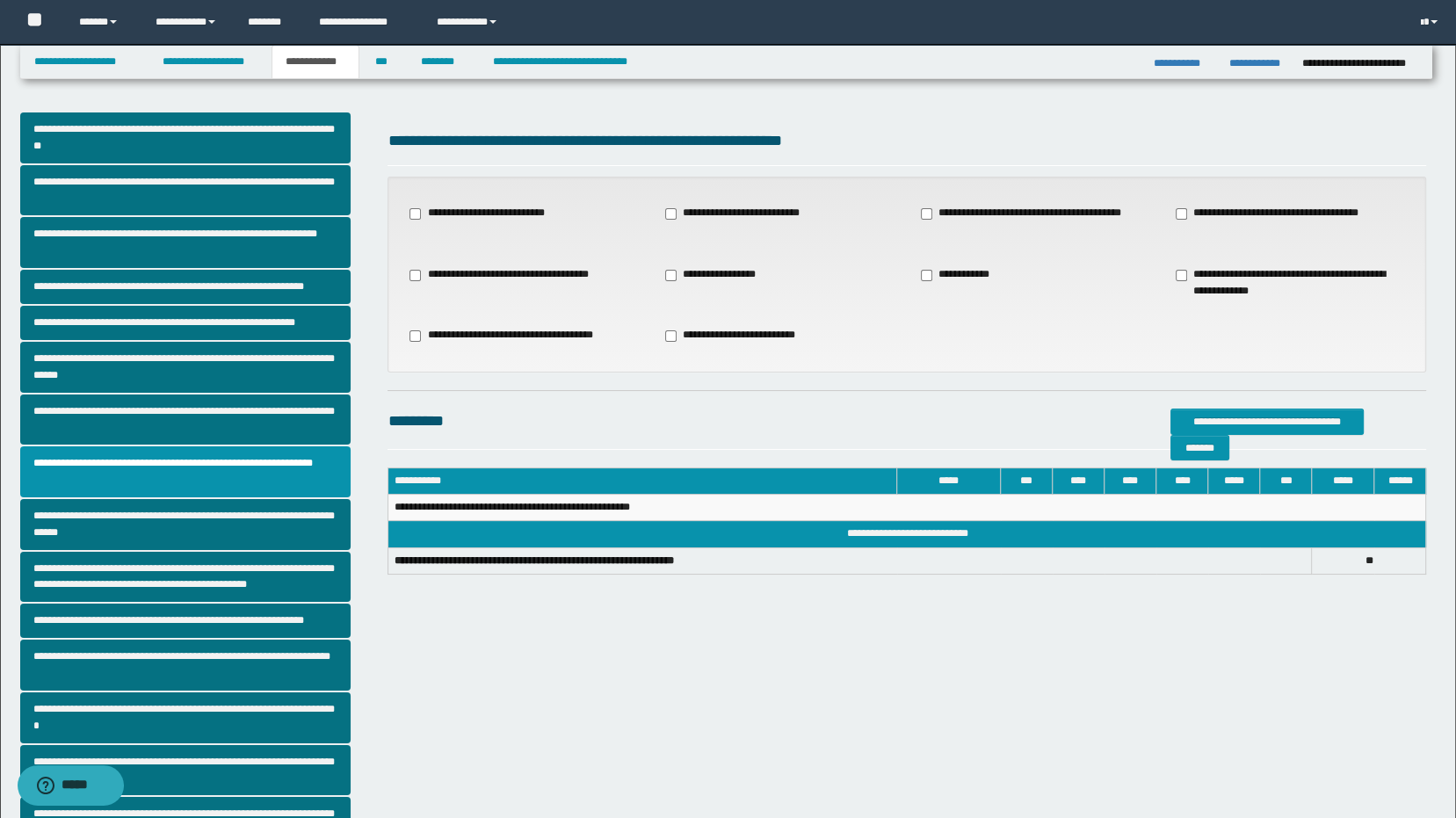 click on "**********" at bounding box center [743, 214] 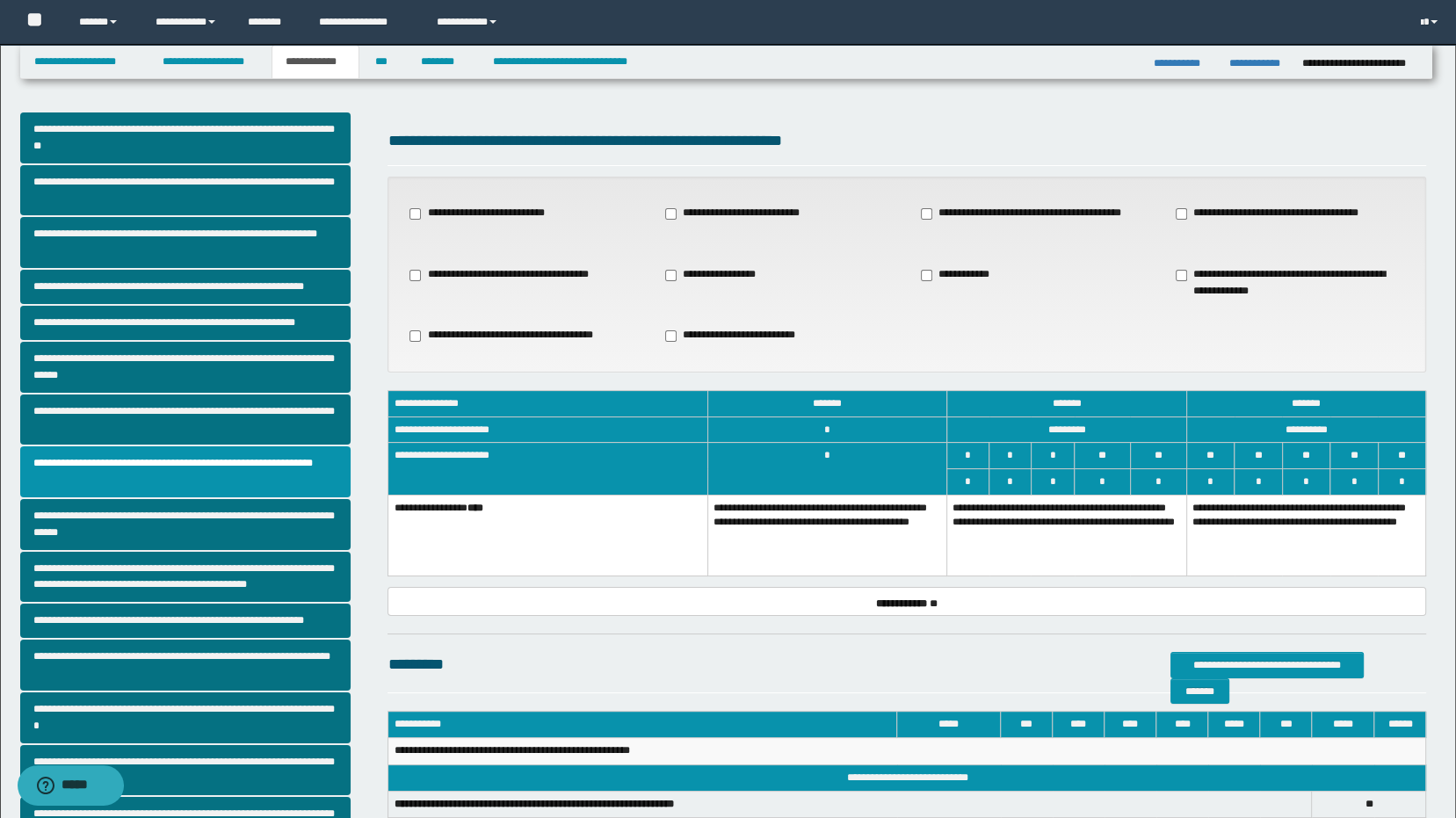 click on "**********" at bounding box center (1067, 535) 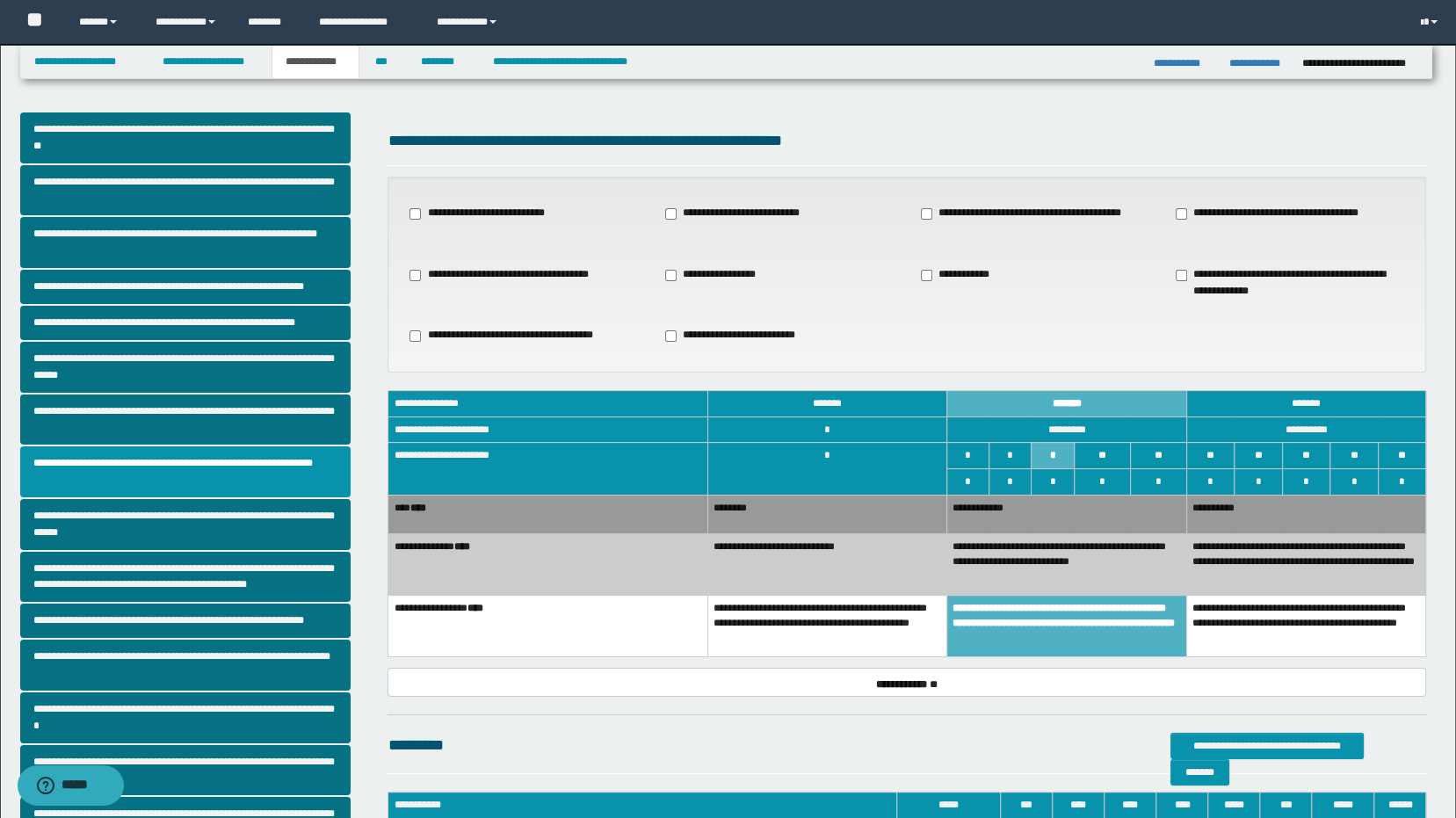 drag, startPoint x: 825, startPoint y: 530, endPoint x: 1075, endPoint y: 509, distance: 250.88045 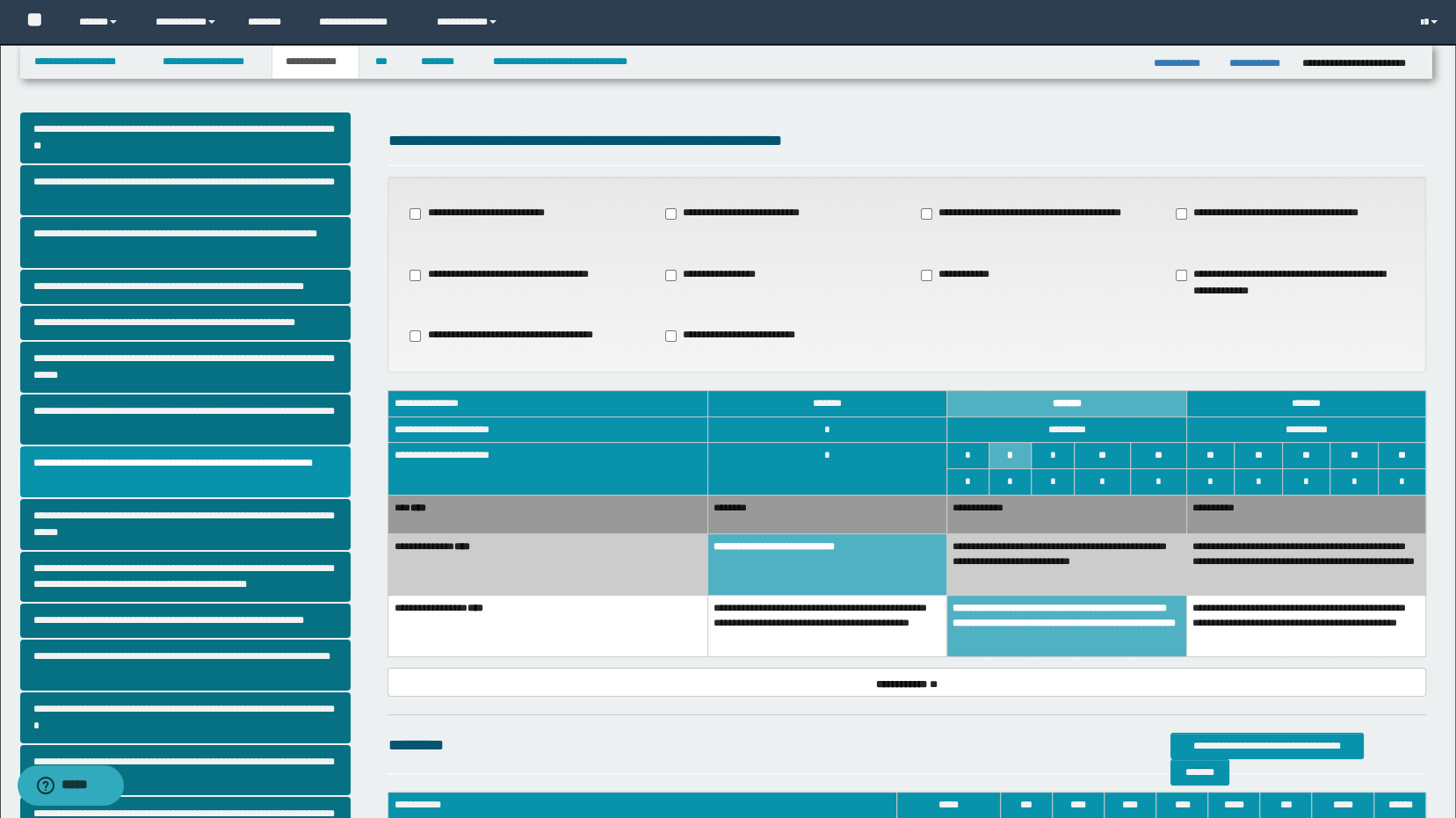 click on "**********" at bounding box center (1067, 514) 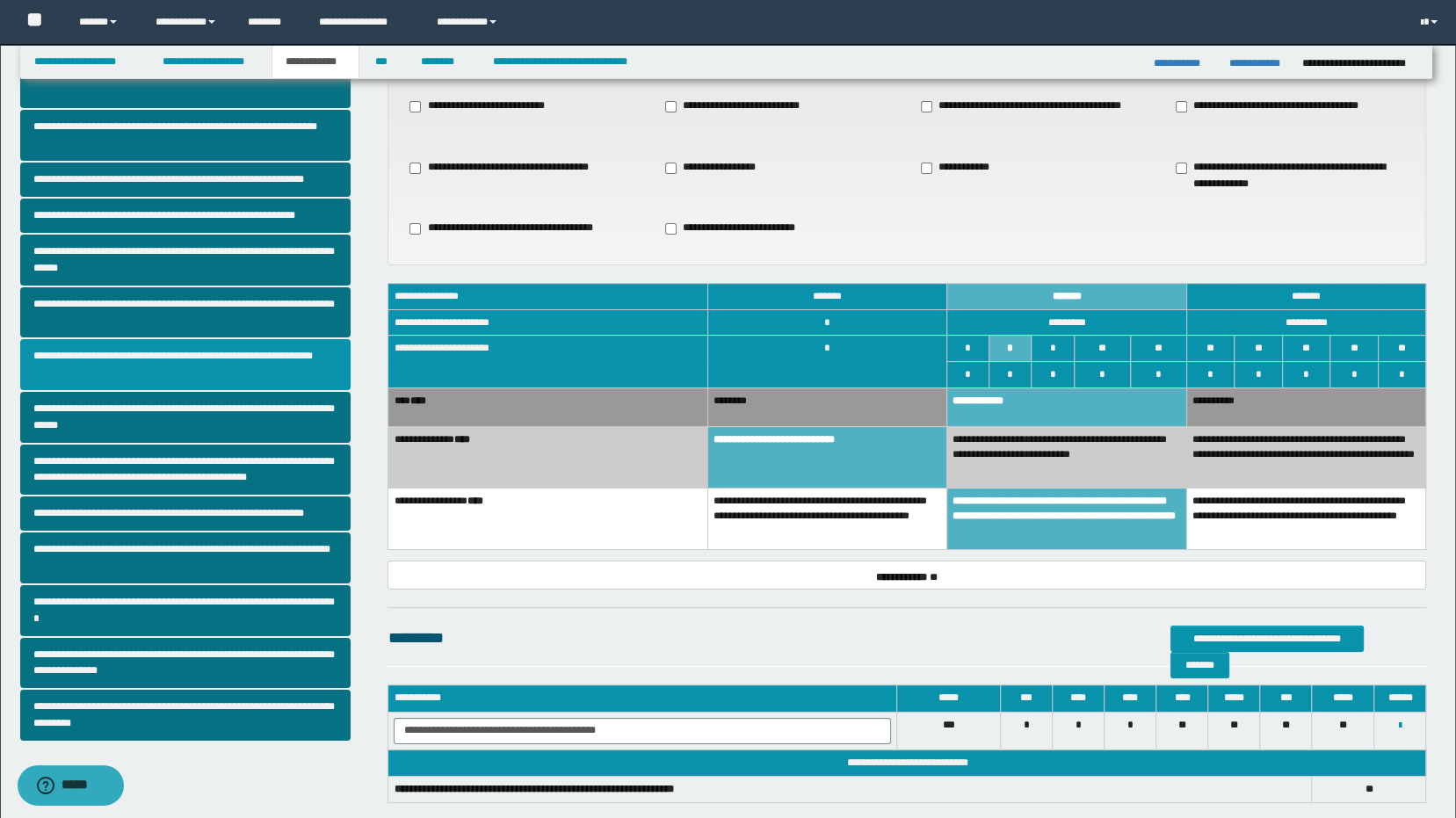scroll, scrollTop: 0, scrollLeft: 0, axis: both 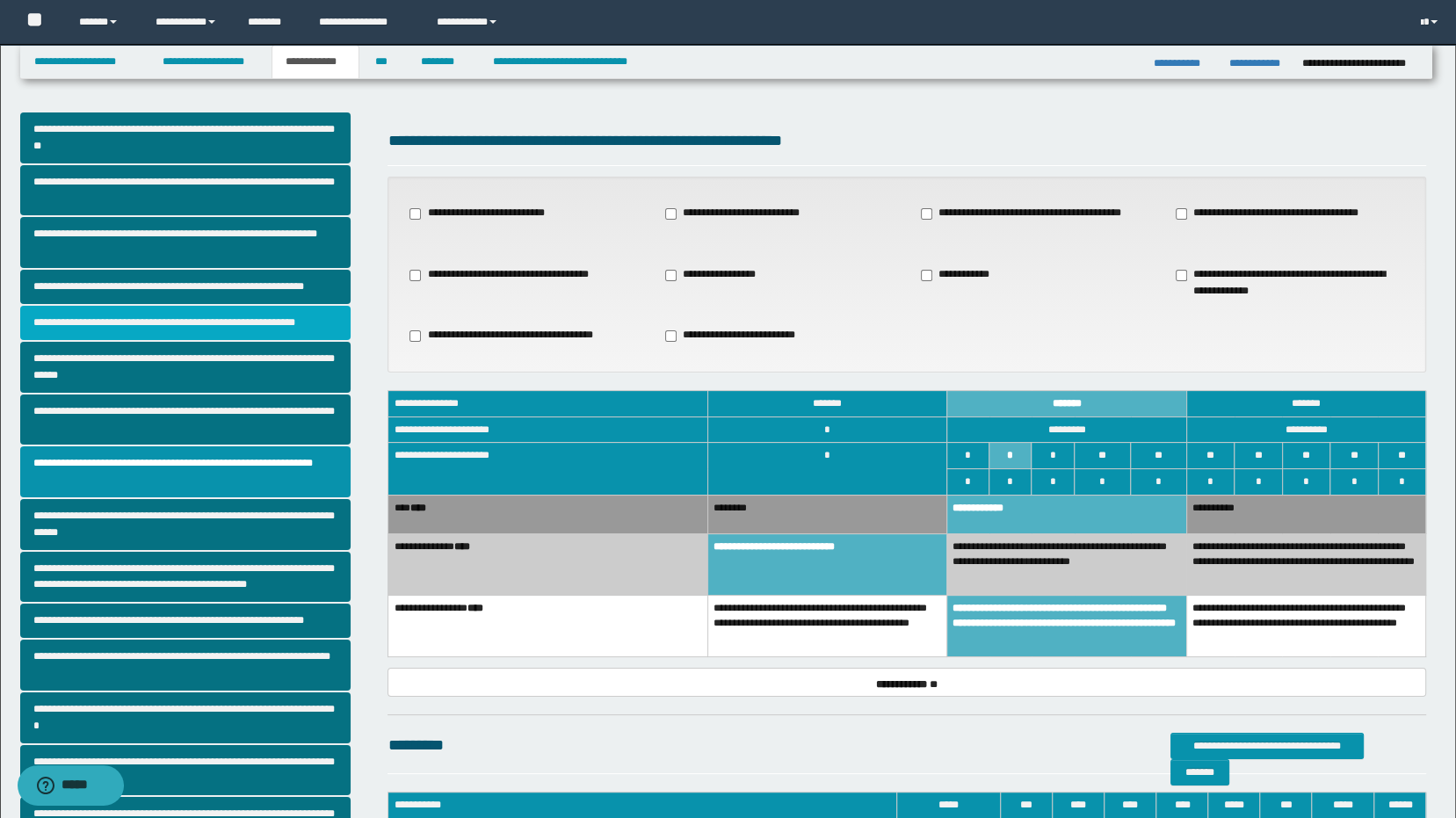 click on "**********" at bounding box center [185, 322] 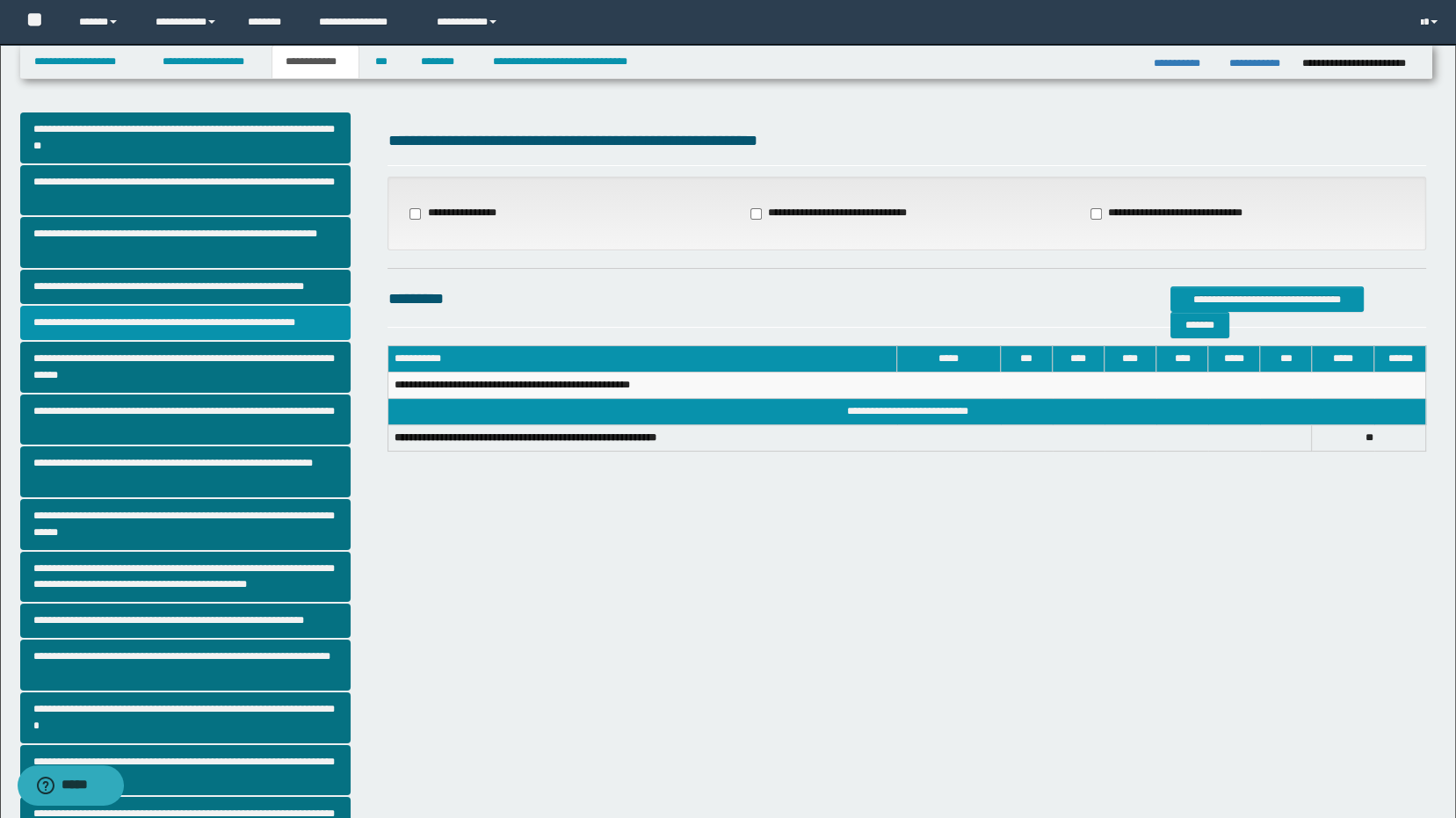 scroll, scrollTop: 3, scrollLeft: 0, axis: vertical 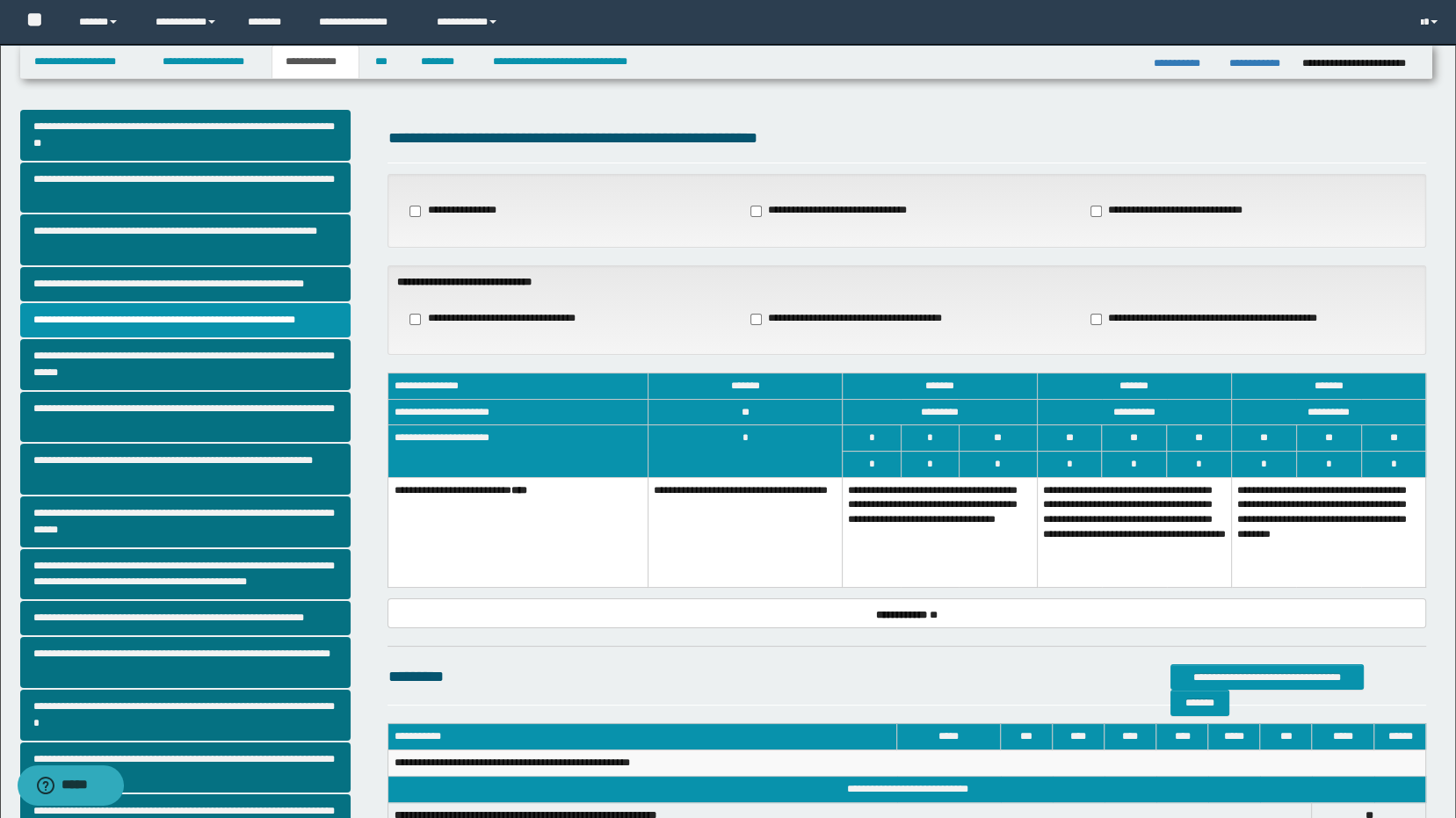 click on "**********" at bounding box center (939, 532) 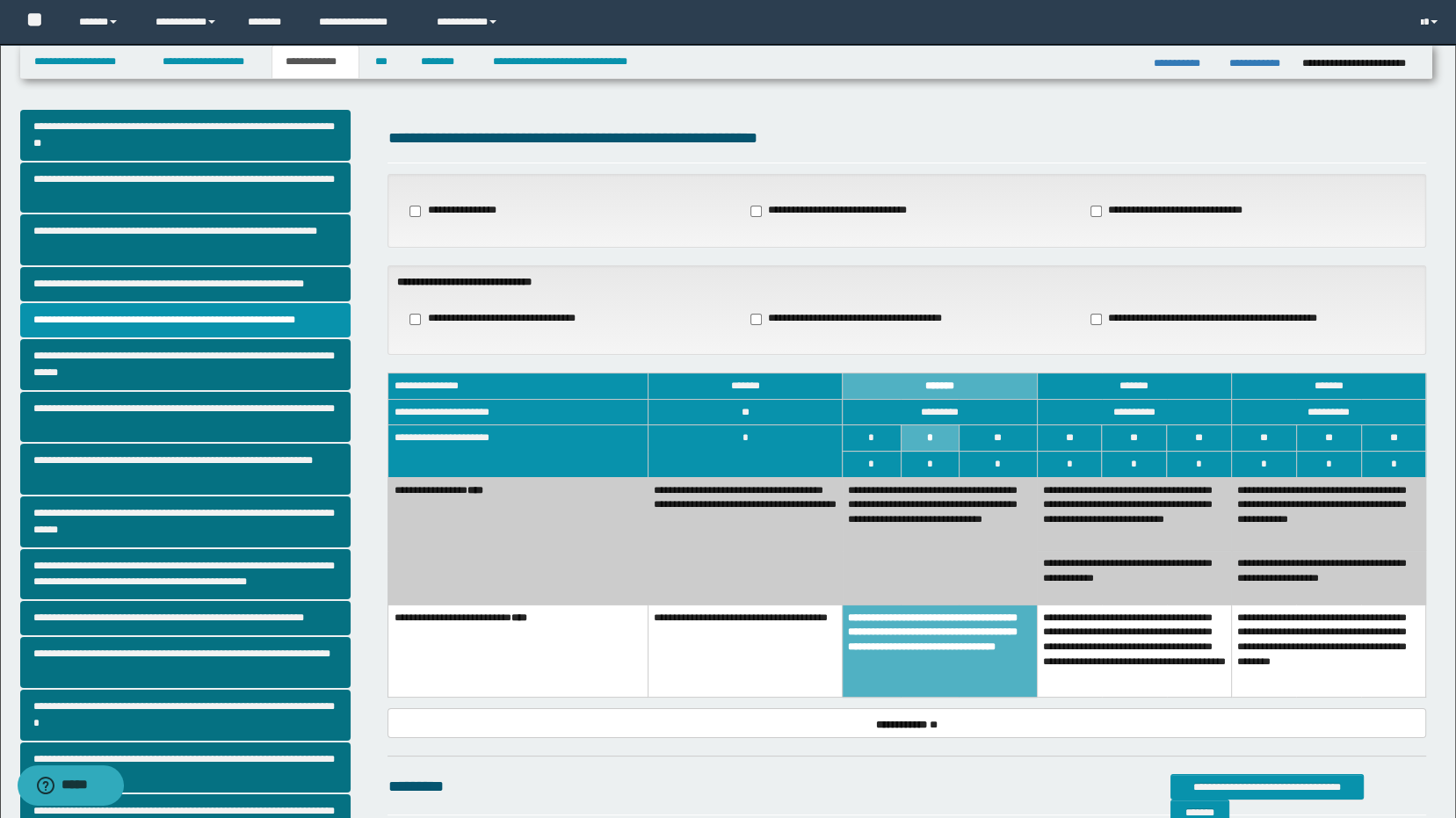 click on "**********" at bounding box center [939, 540] 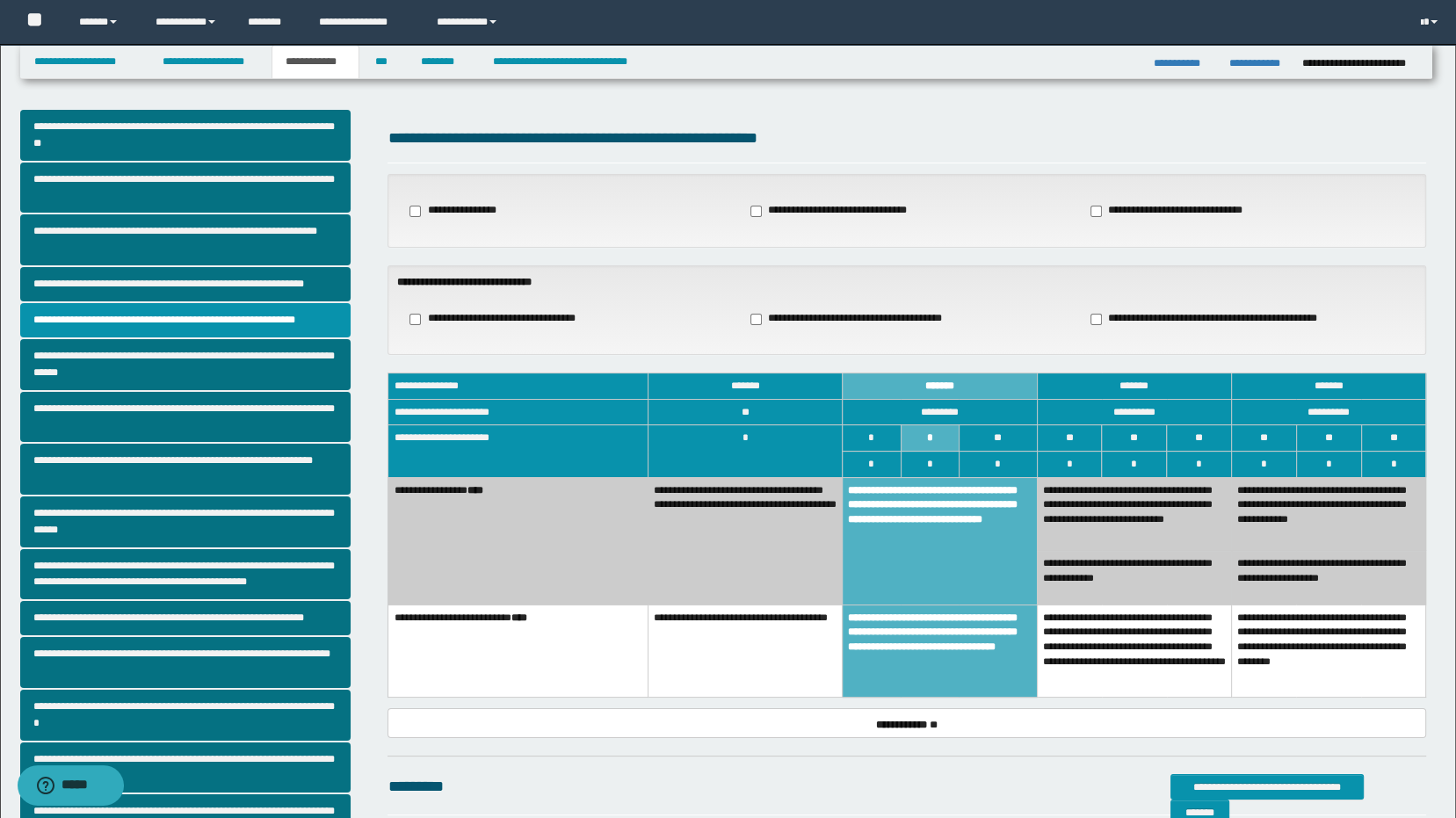 click on "**********" at bounding box center [744, 540] 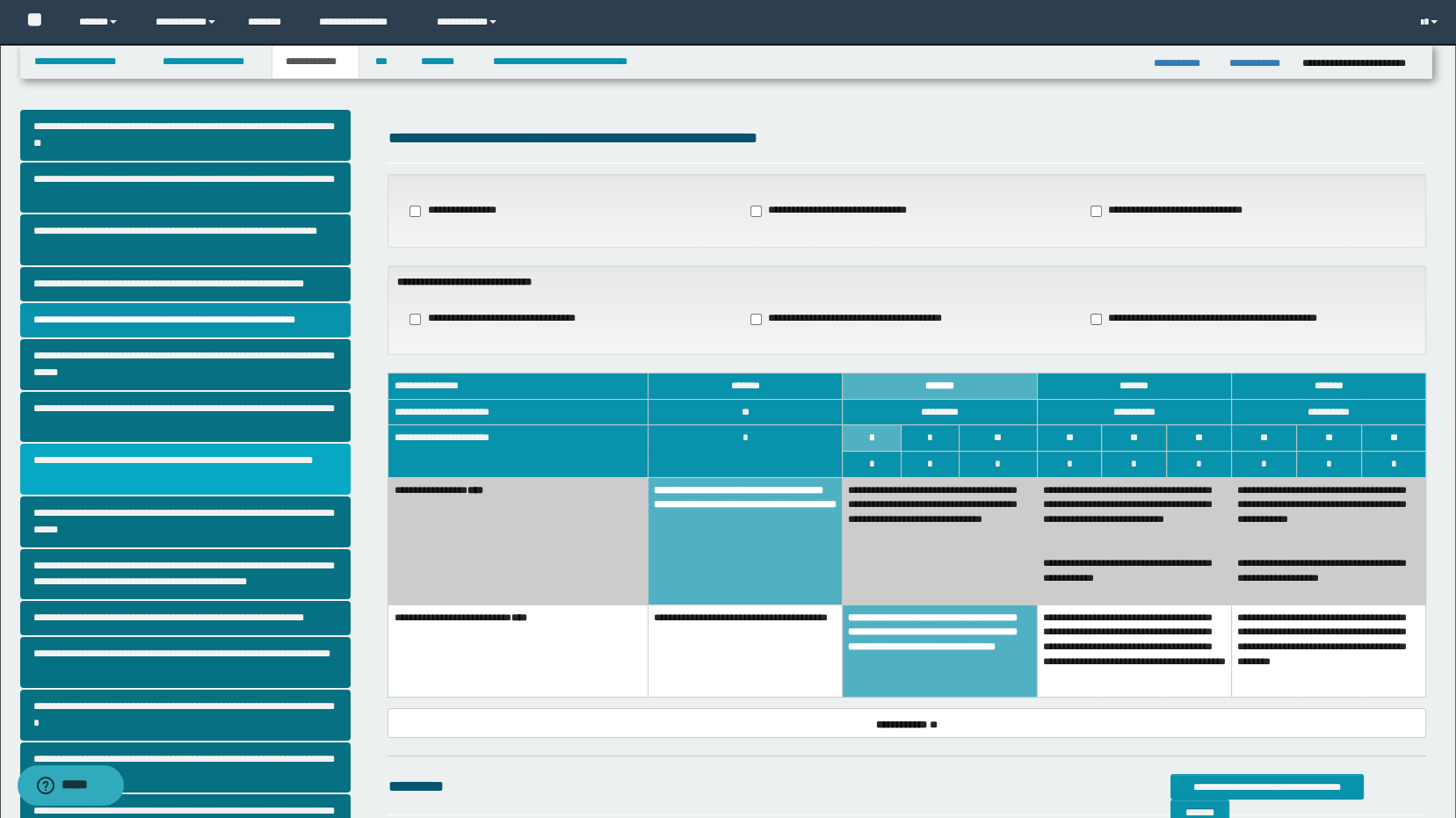 click on "**********" at bounding box center [185, 469] 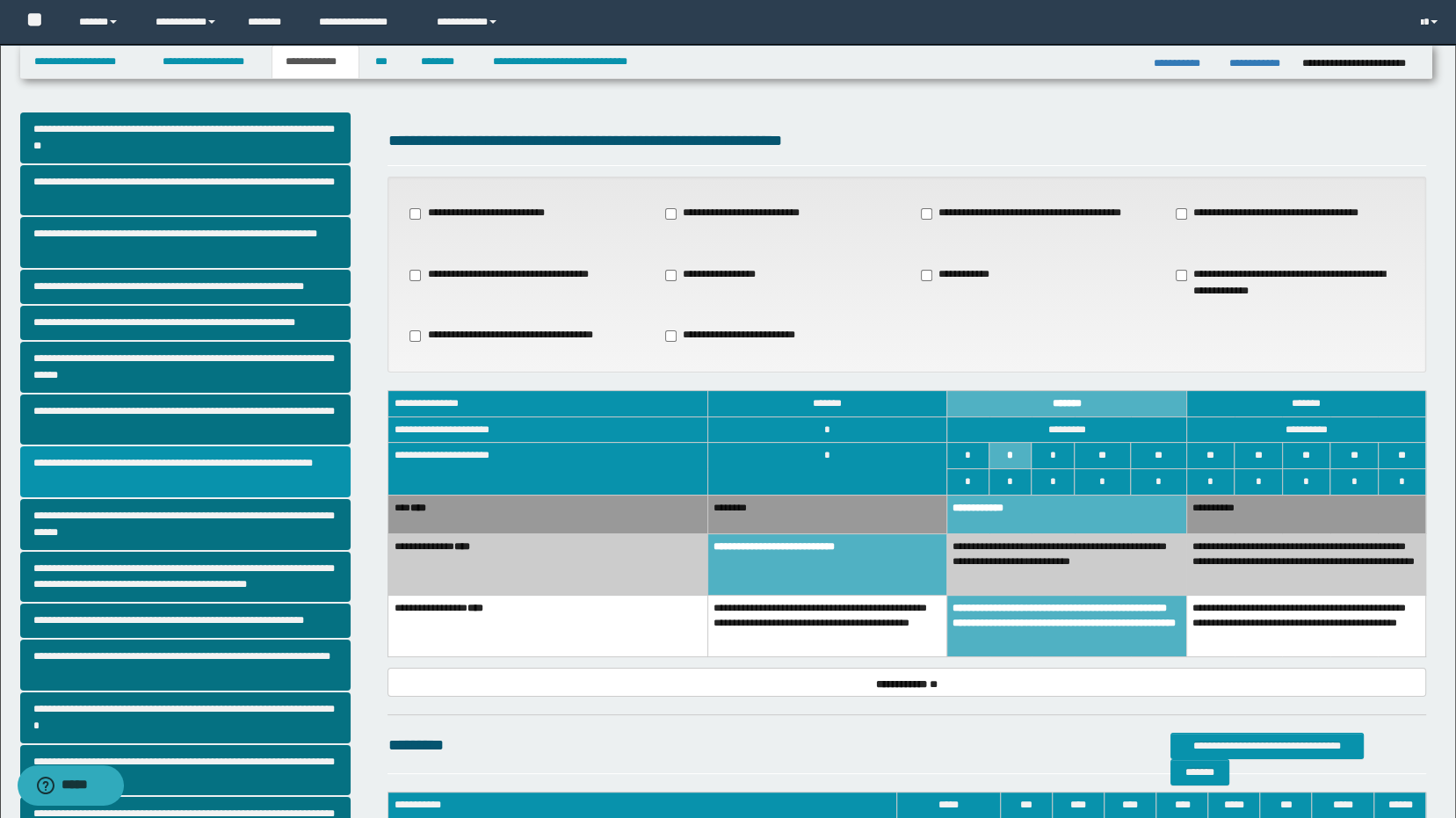 scroll, scrollTop: 0, scrollLeft: 0, axis: both 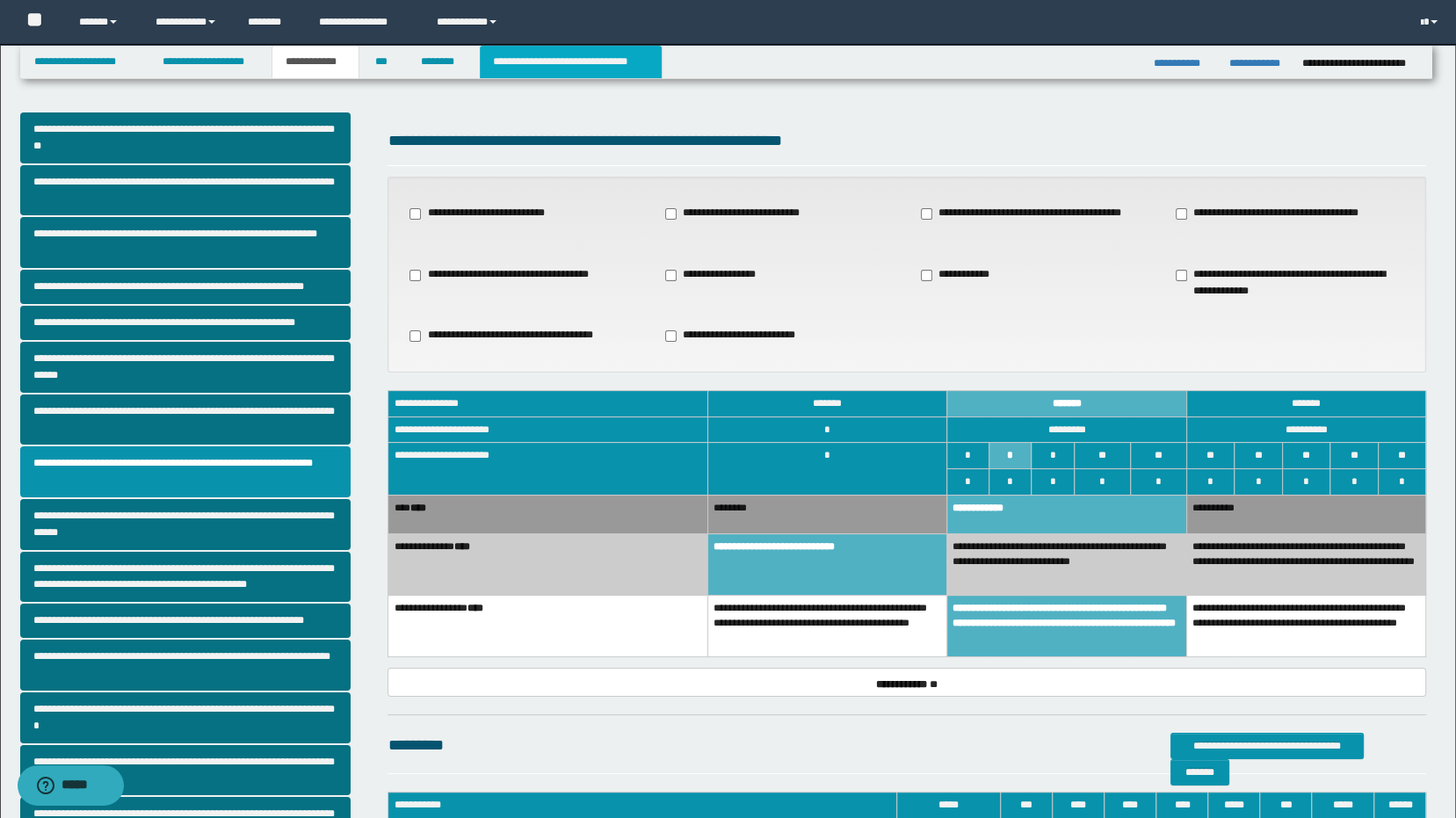 click on "**********" at bounding box center [570, 62] 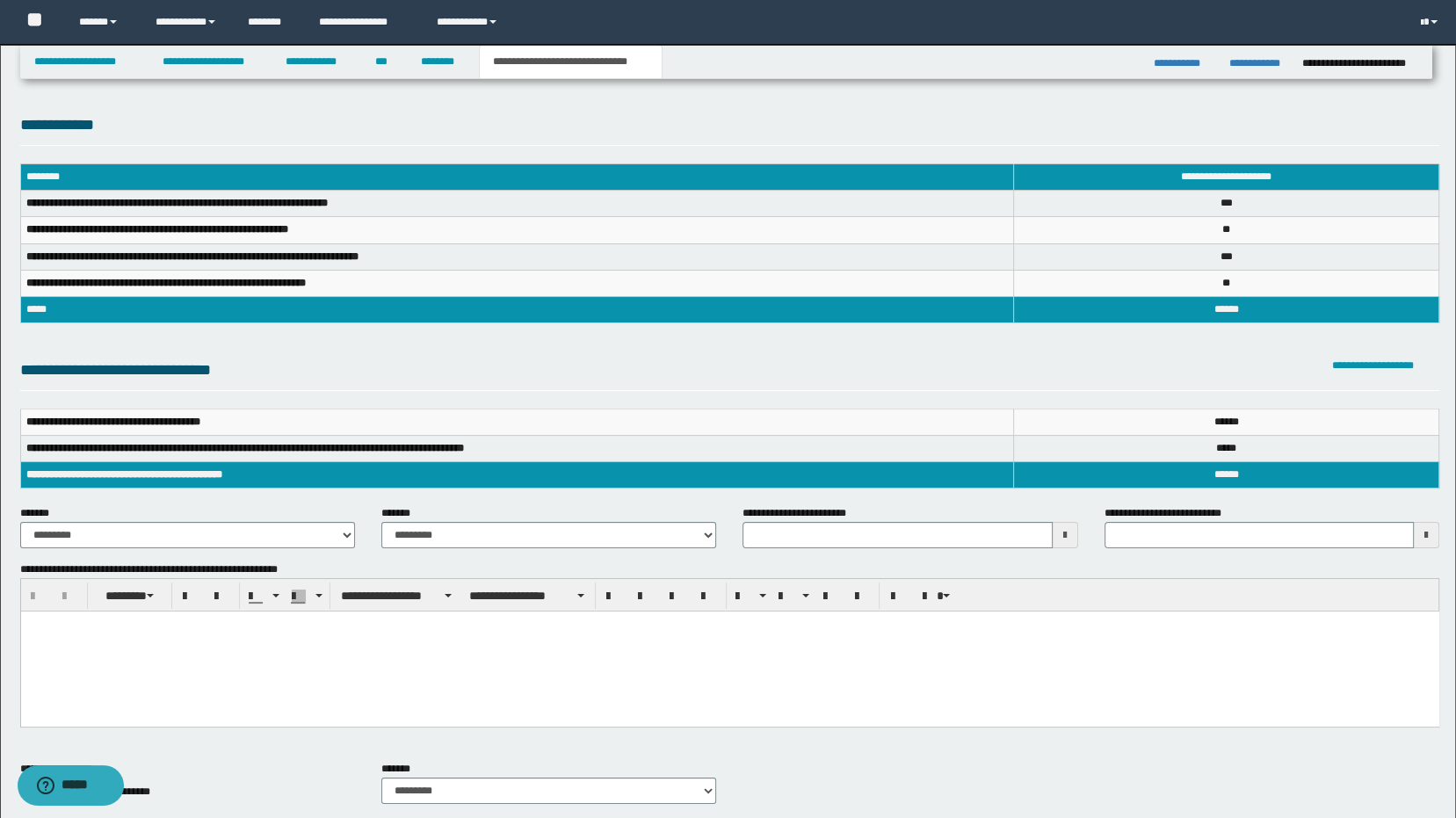 scroll, scrollTop: 0, scrollLeft: 0, axis: both 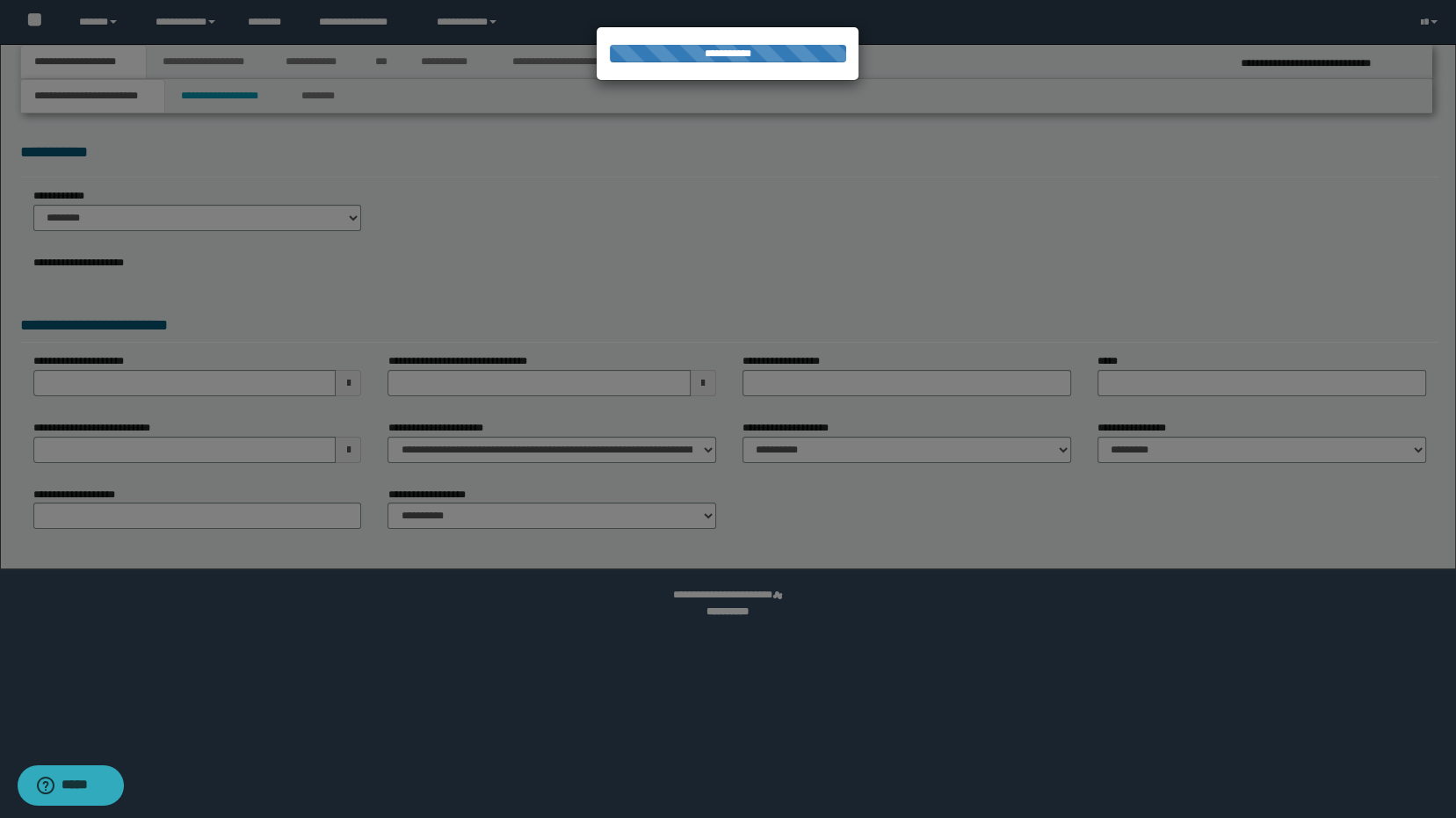 select on "**" 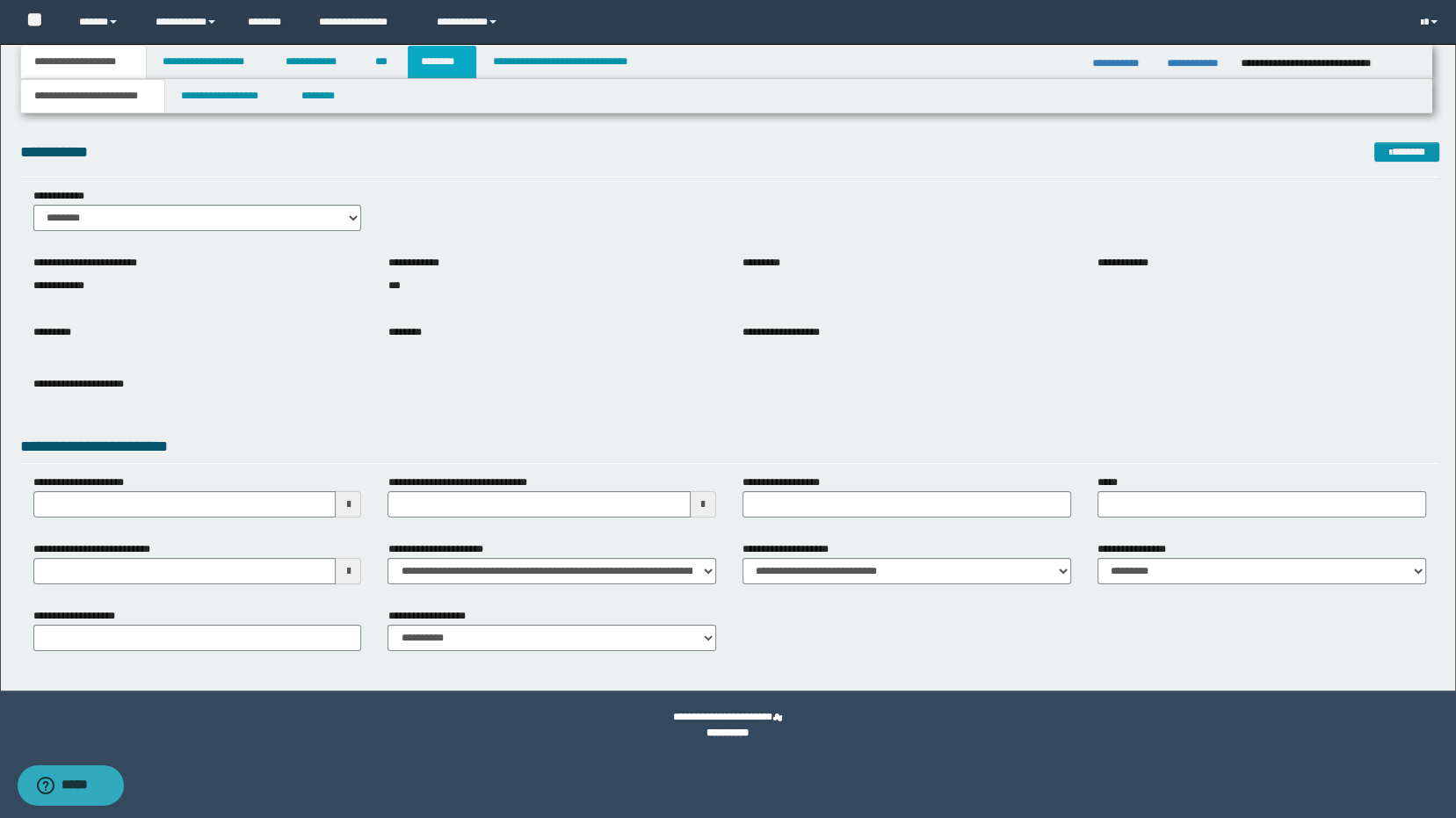 click on "********" at bounding box center [442, 62] 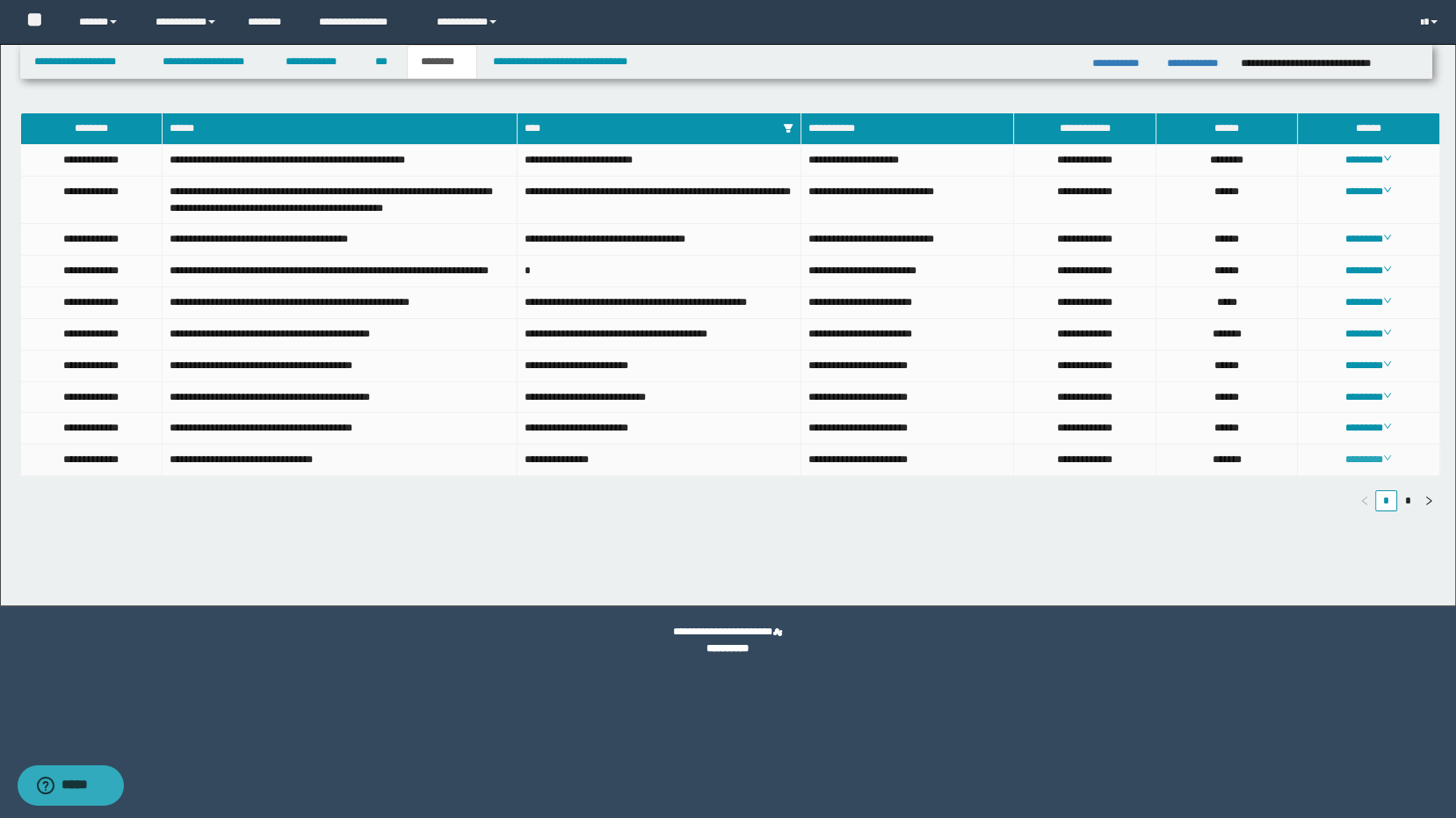 click on "********" at bounding box center (1368, 460) 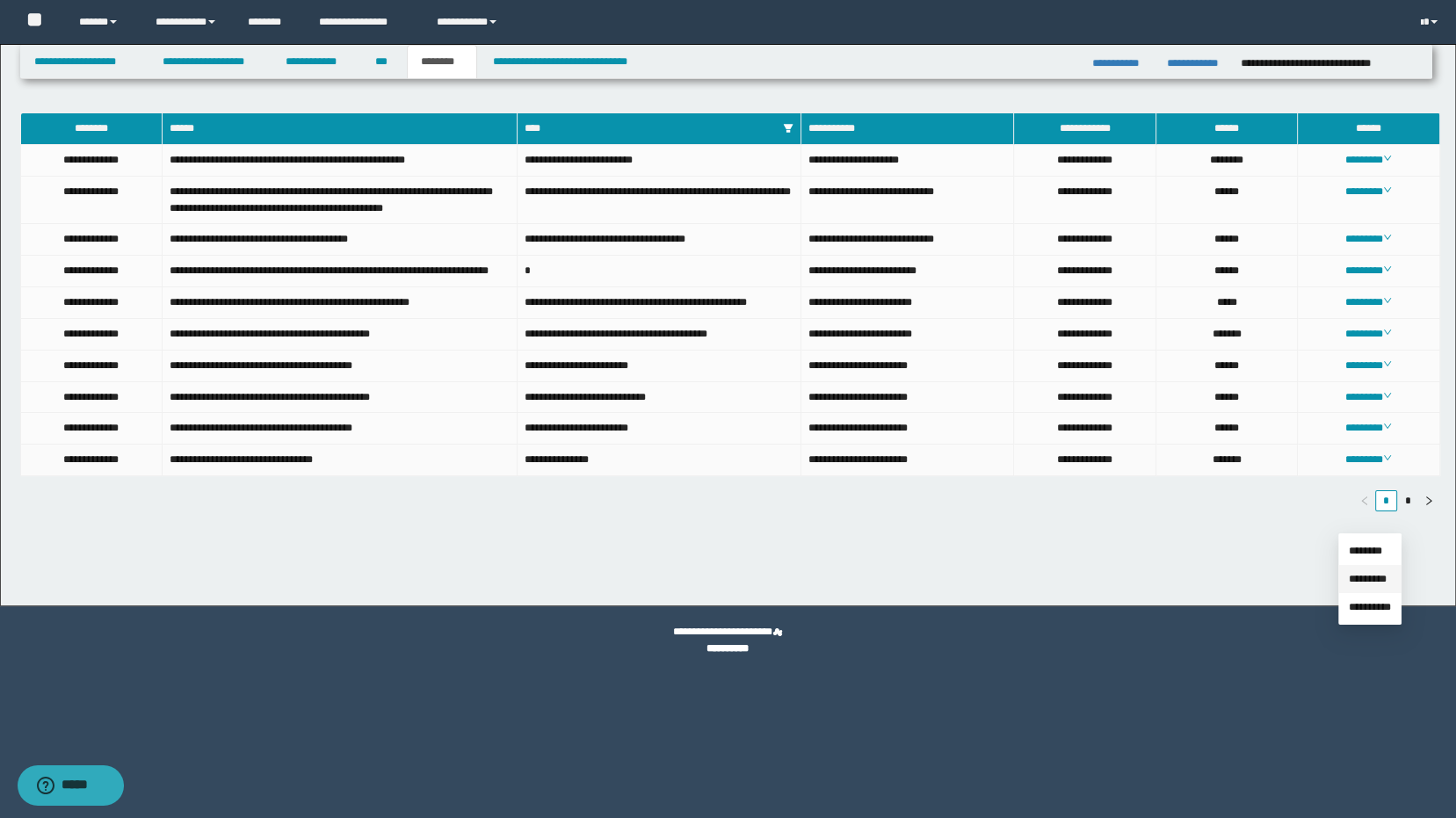 click on "*********" at bounding box center [1367, 579] 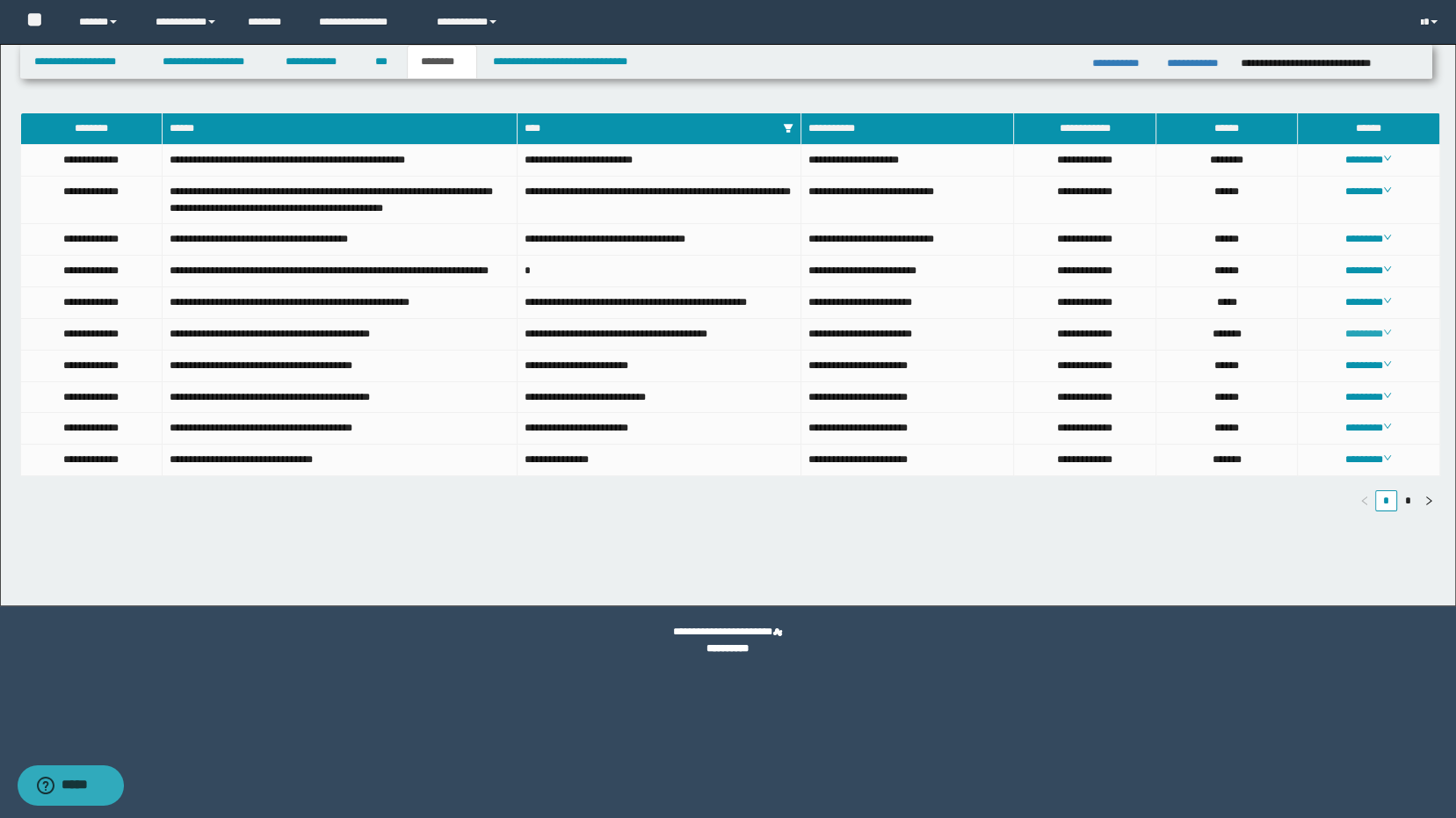 click on "********" at bounding box center (1368, 334) 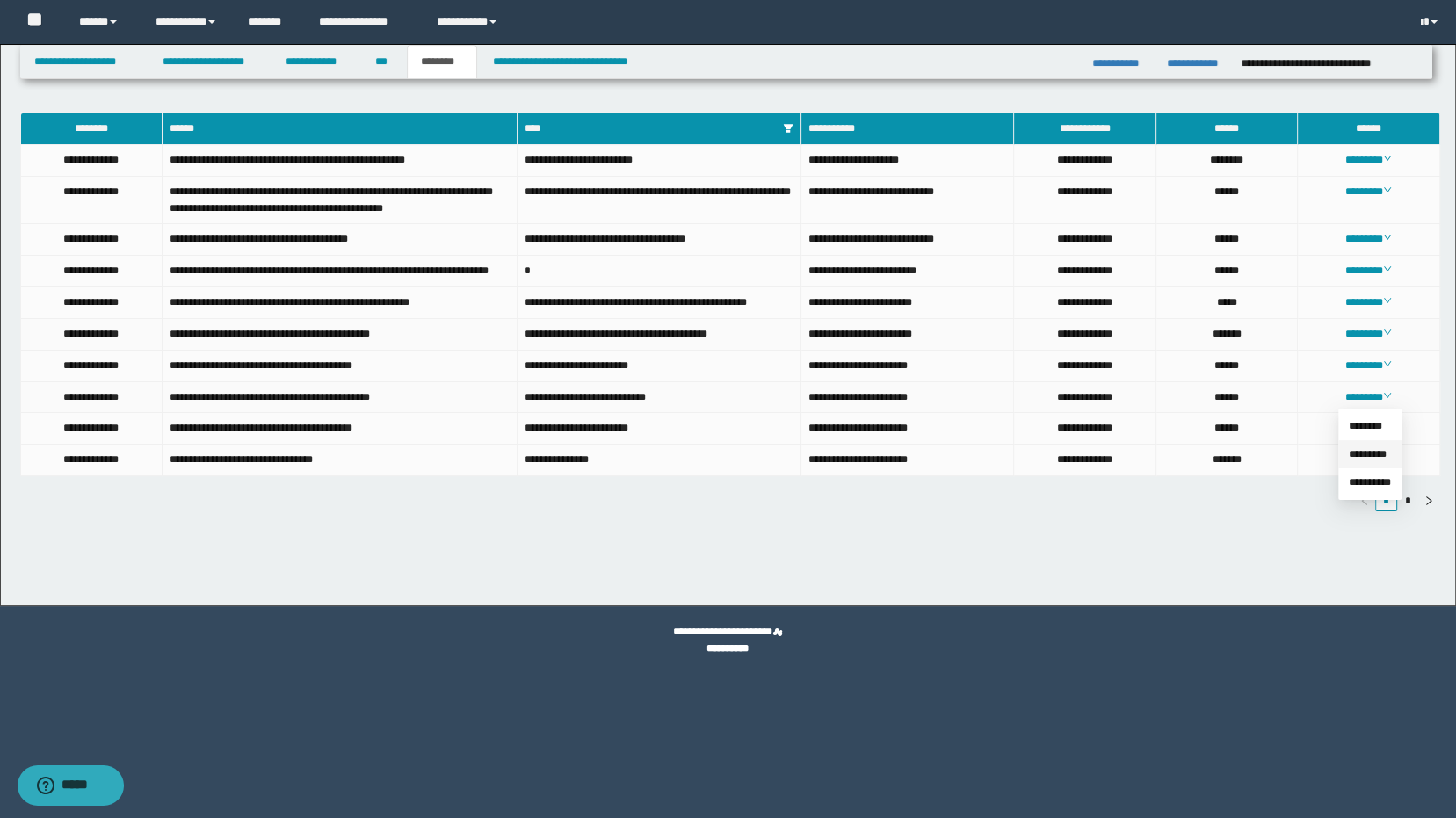 click on "*********" at bounding box center (1367, 454) 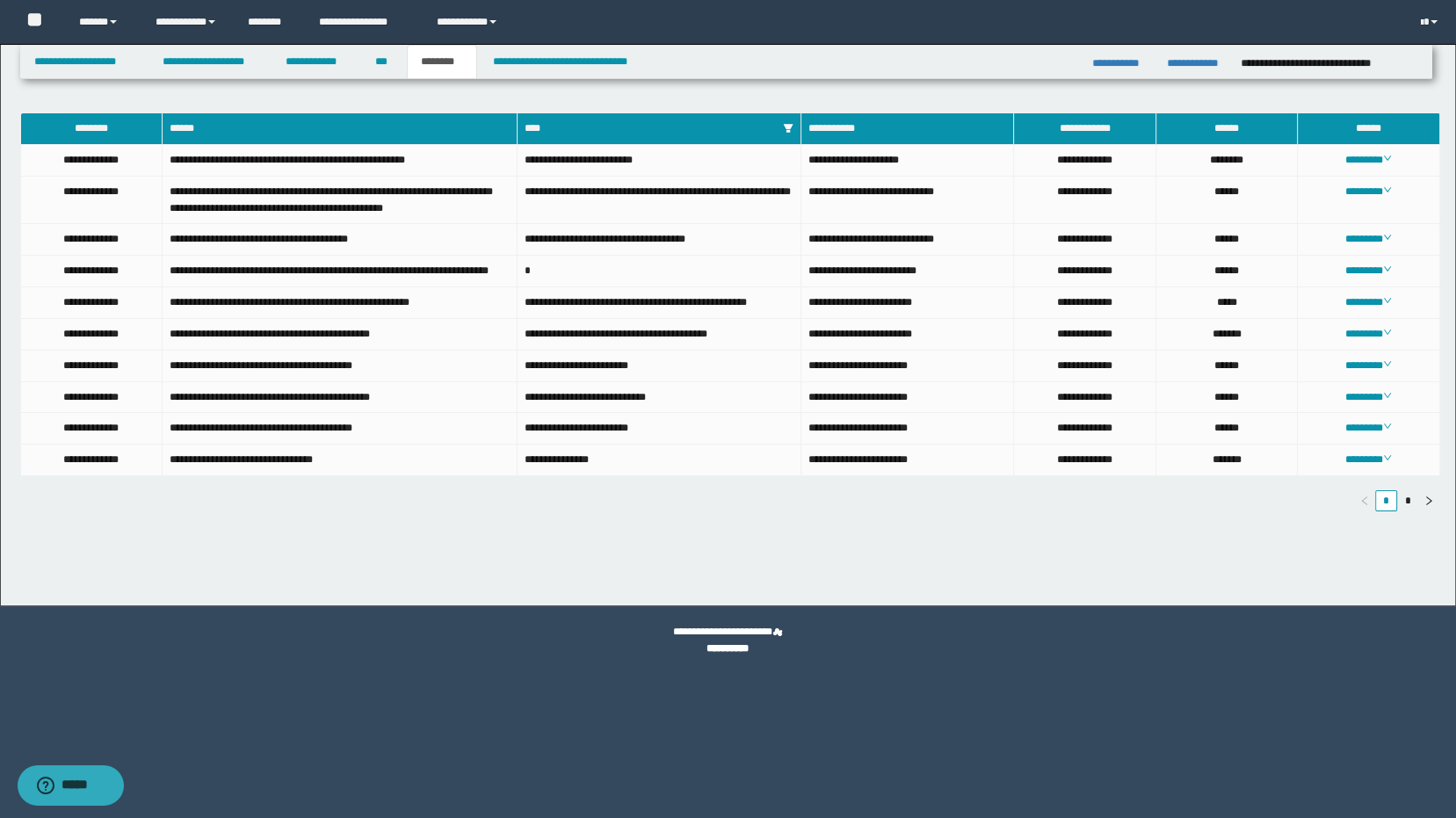 click on "*" at bounding box center (1408, 501) 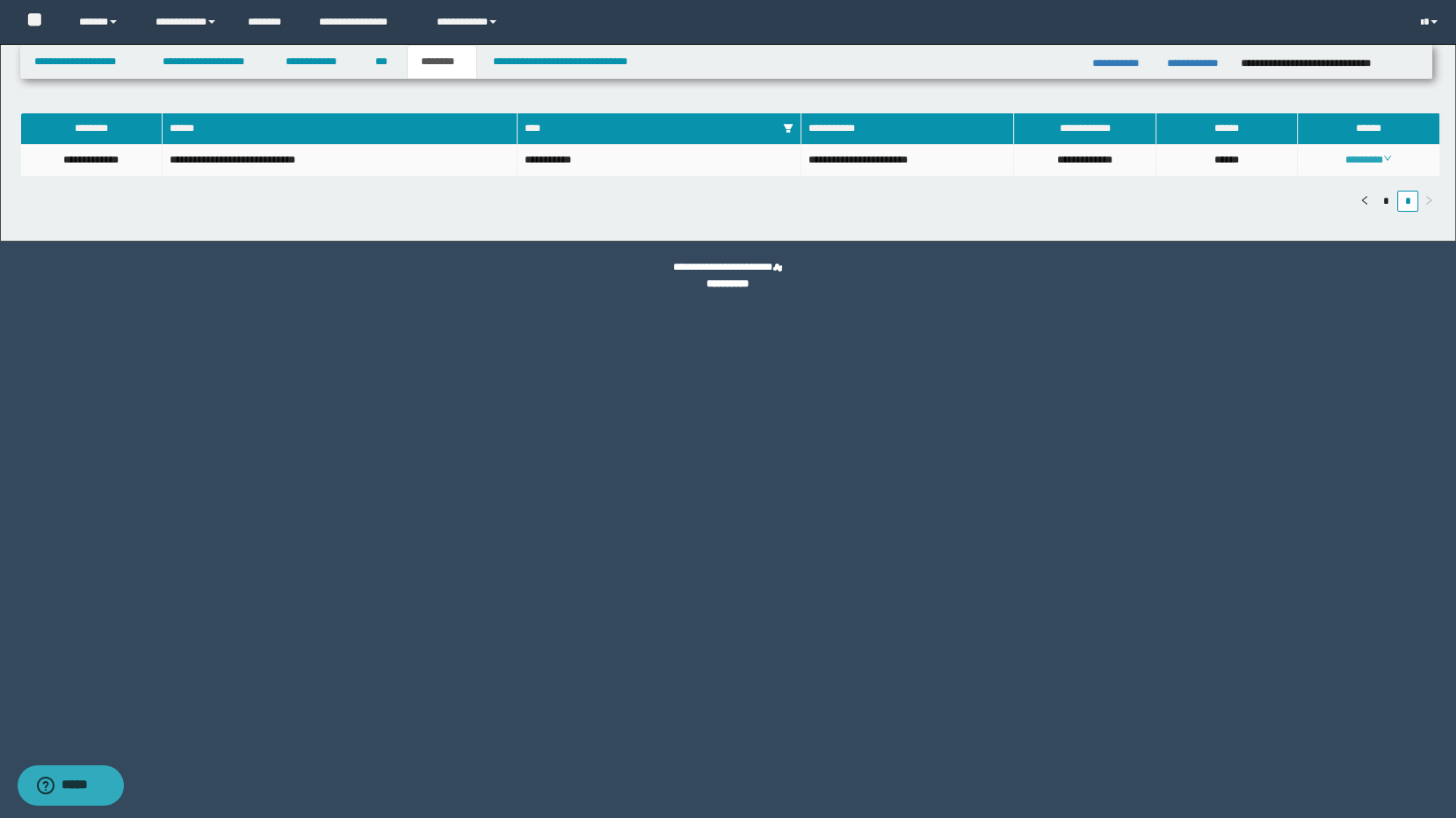 click on "********" at bounding box center [1368, 160] 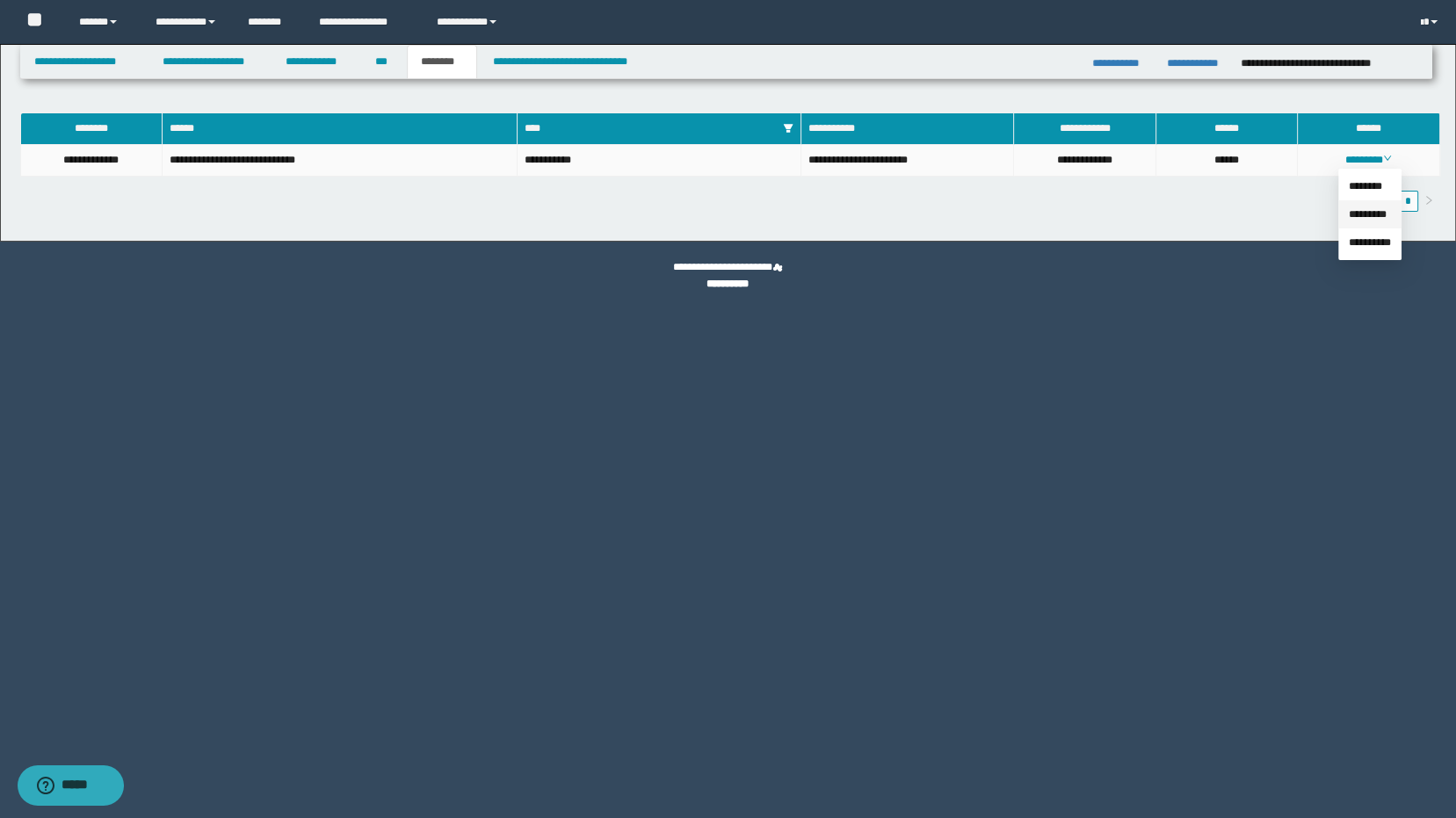 click on "*********" at bounding box center [1367, 214] 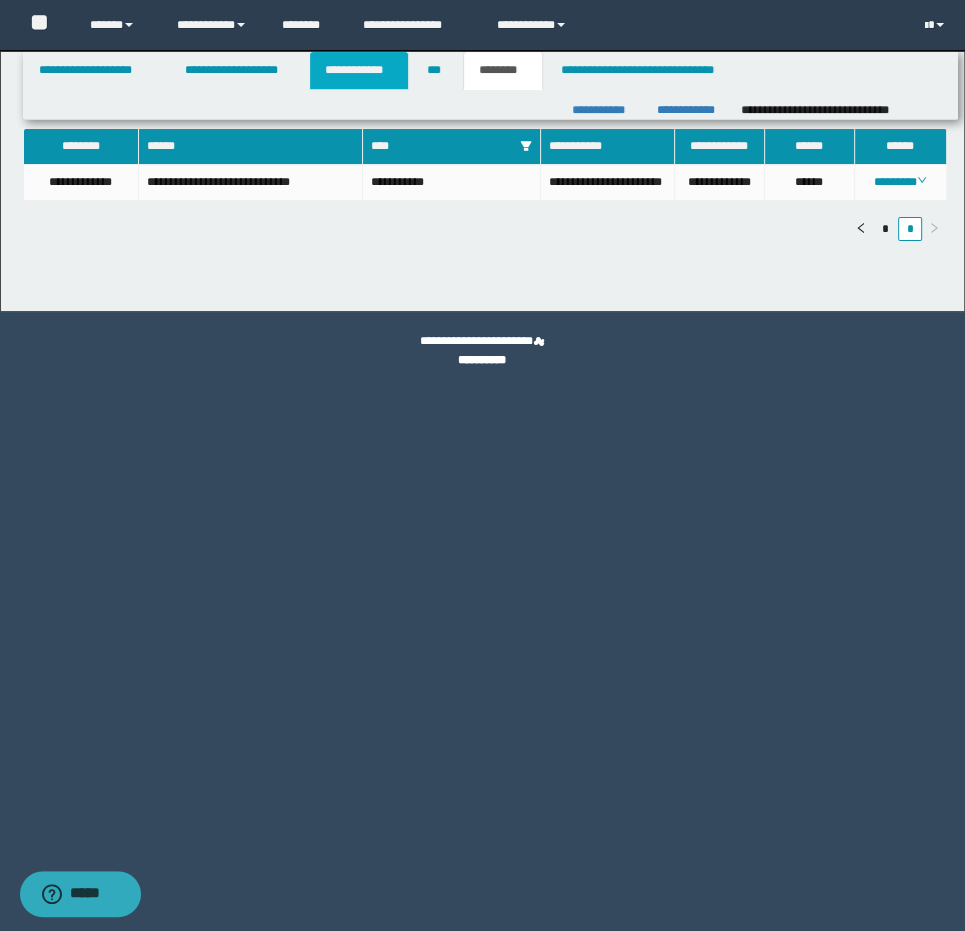click on "**********" at bounding box center [359, 70] 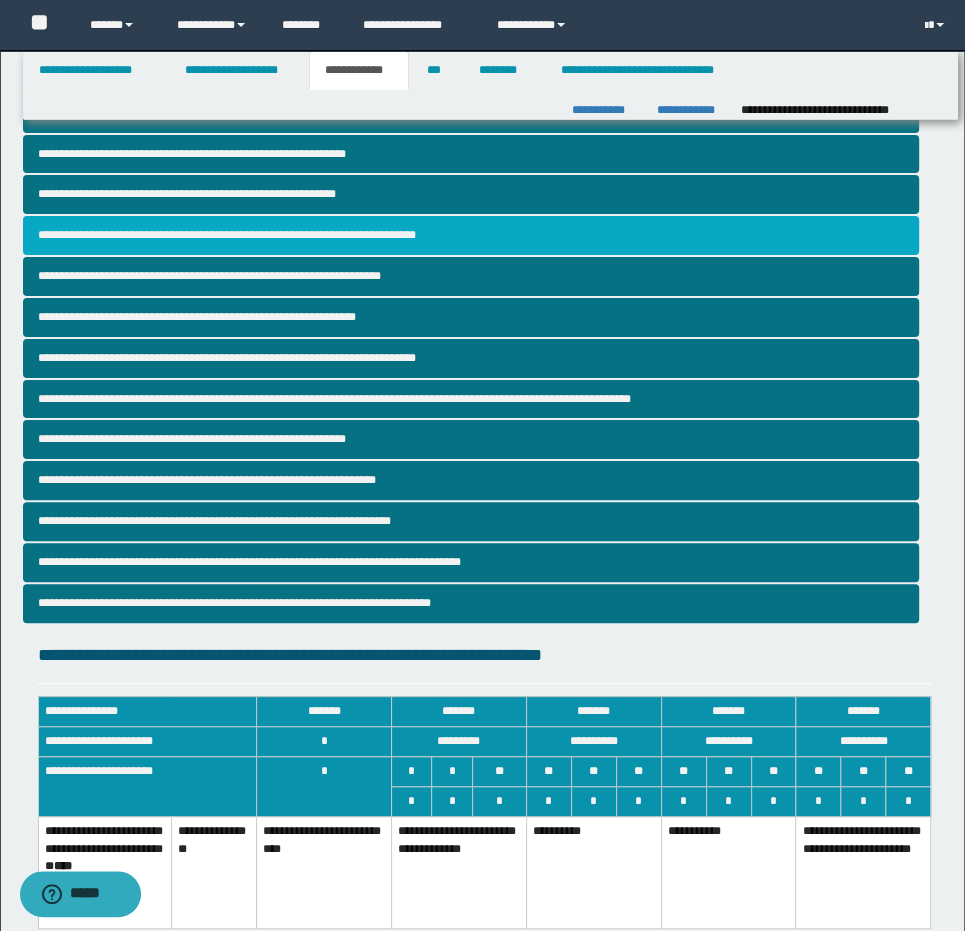 scroll, scrollTop: 0, scrollLeft: 0, axis: both 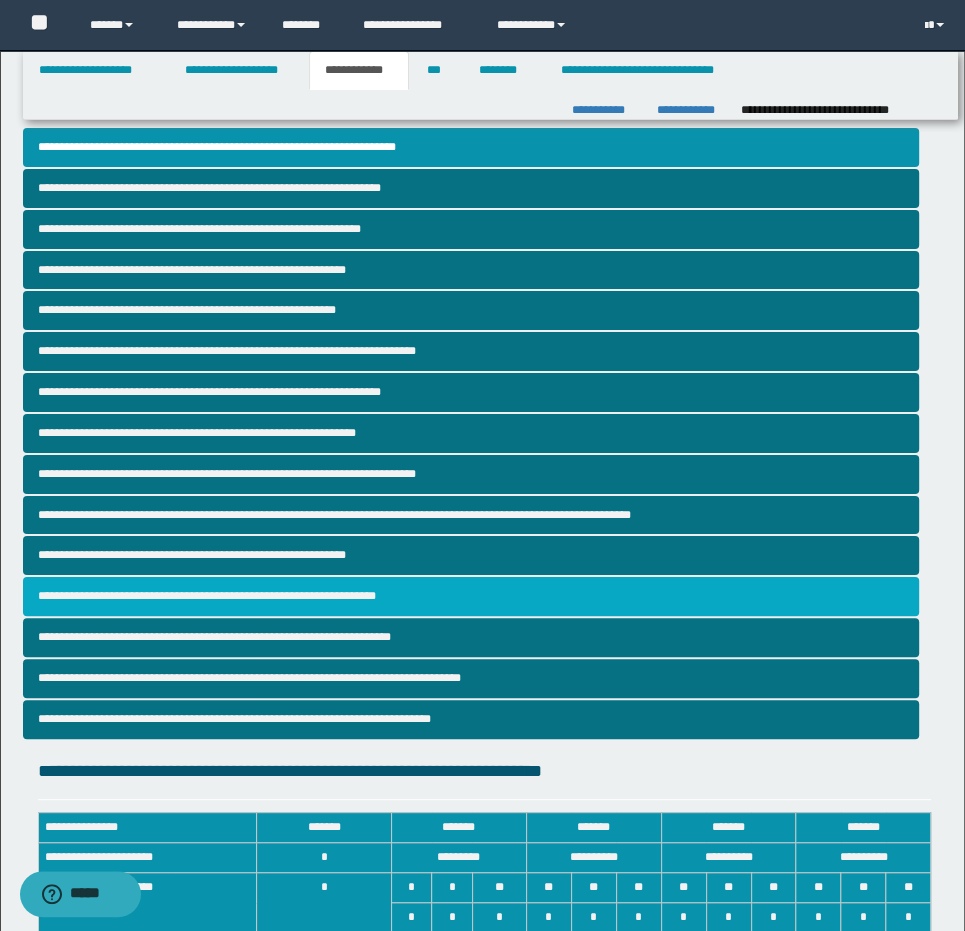 click on "**********" at bounding box center (471, 596) 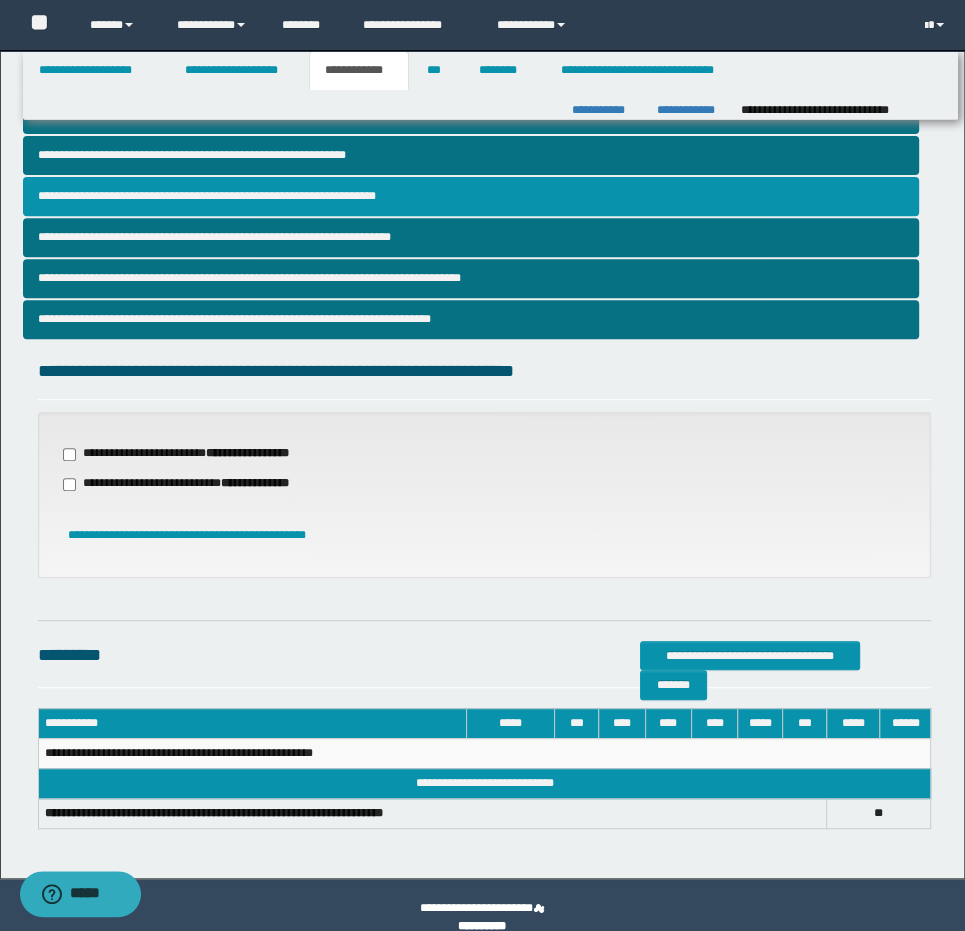 scroll, scrollTop: 425, scrollLeft: 0, axis: vertical 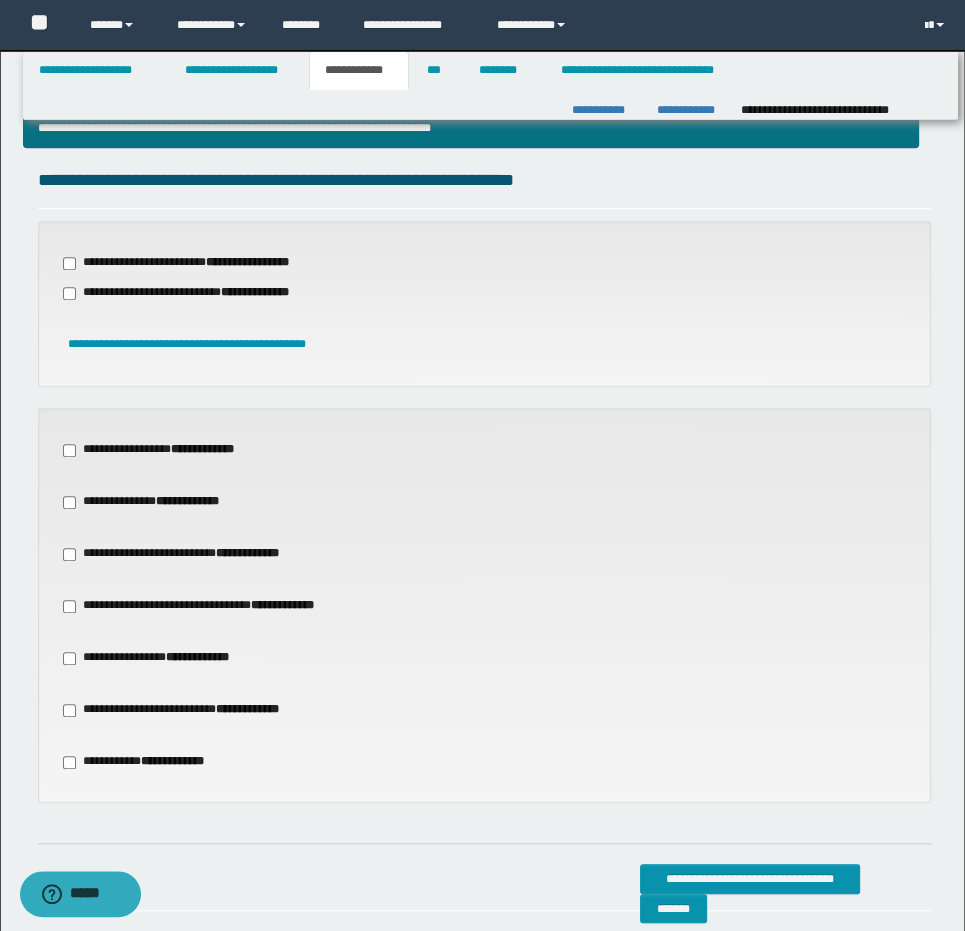click on "**********" at bounding box center [219, 606] 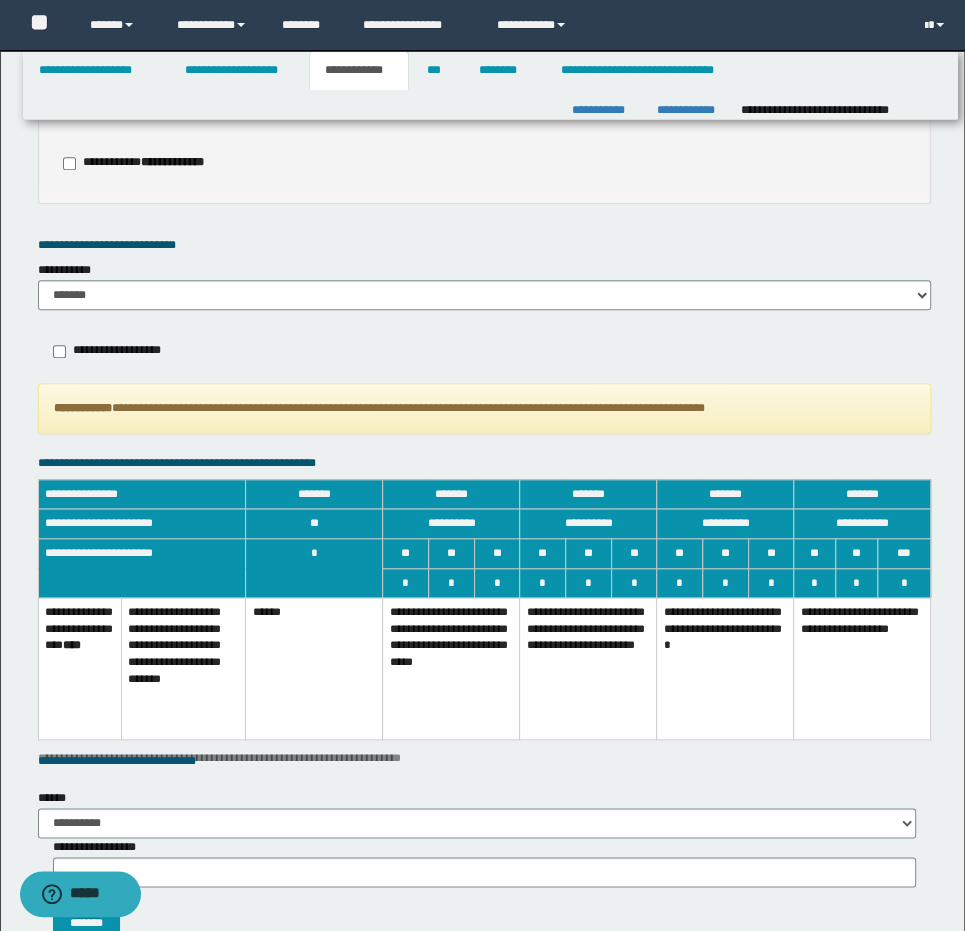 scroll, scrollTop: 1203, scrollLeft: 0, axis: vertical 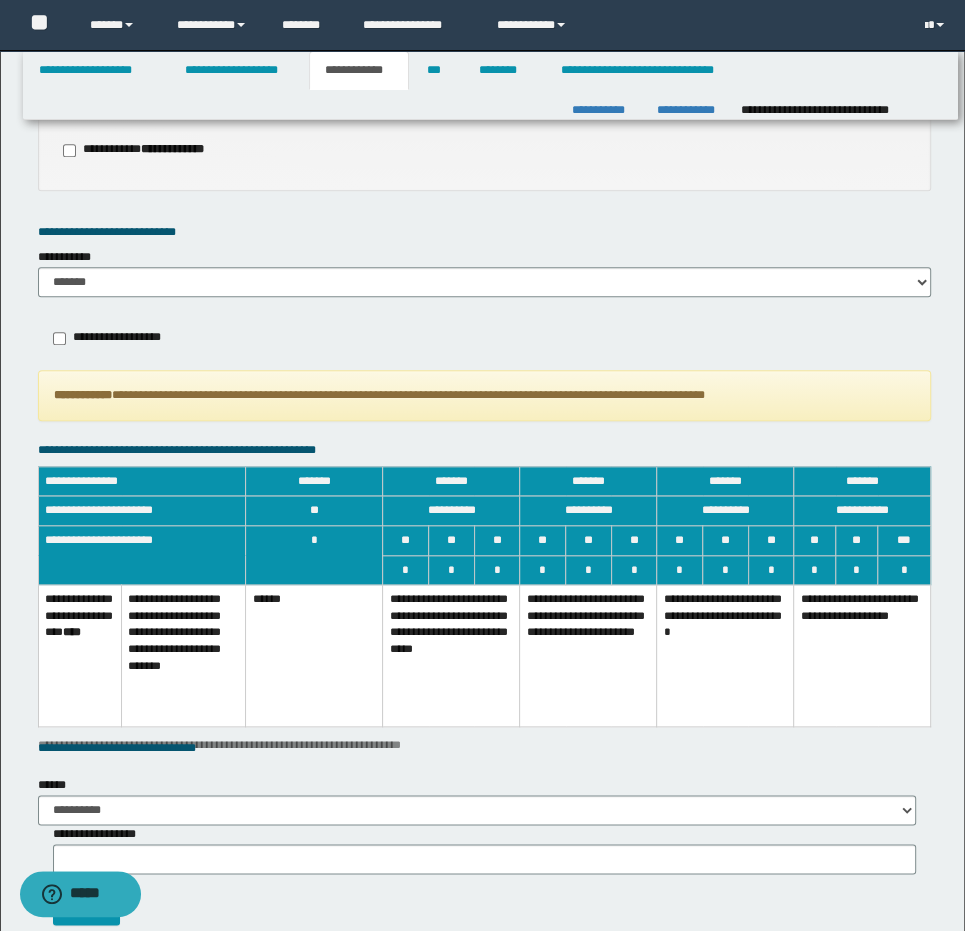 drag, startPoint x: 437, startPoint y: 660, endPoint x: 382, endPoint y: 644, distance: 57.280014 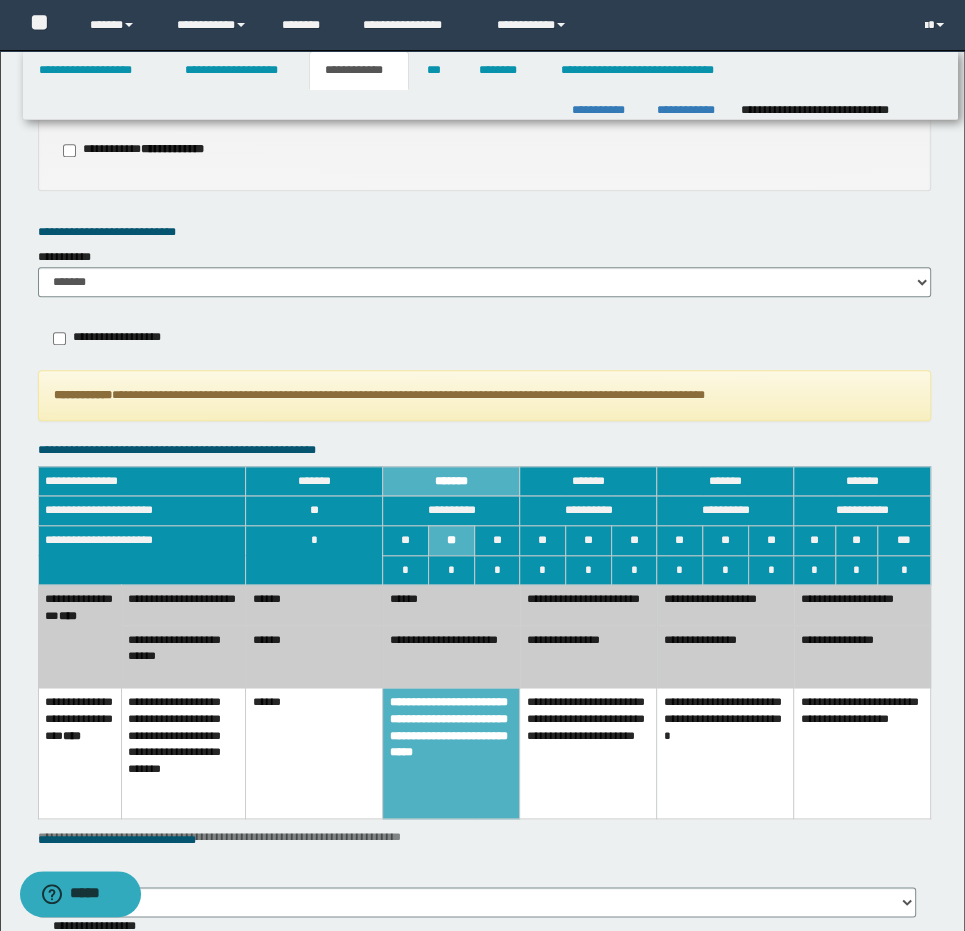 drag, startPoint x: 295, startPoint y: 665, endPoint x: 289, endPoint y: 648, distance: 18.027756 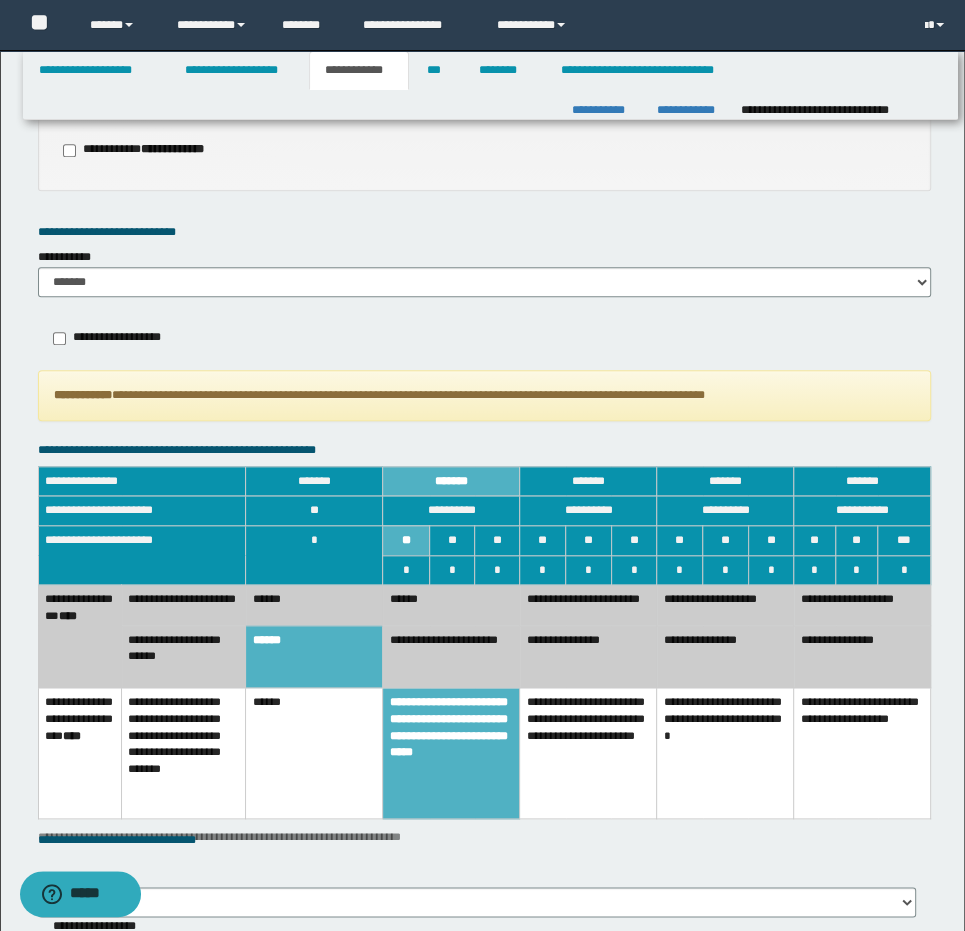 click on "******" at bounding box center [314, 605] 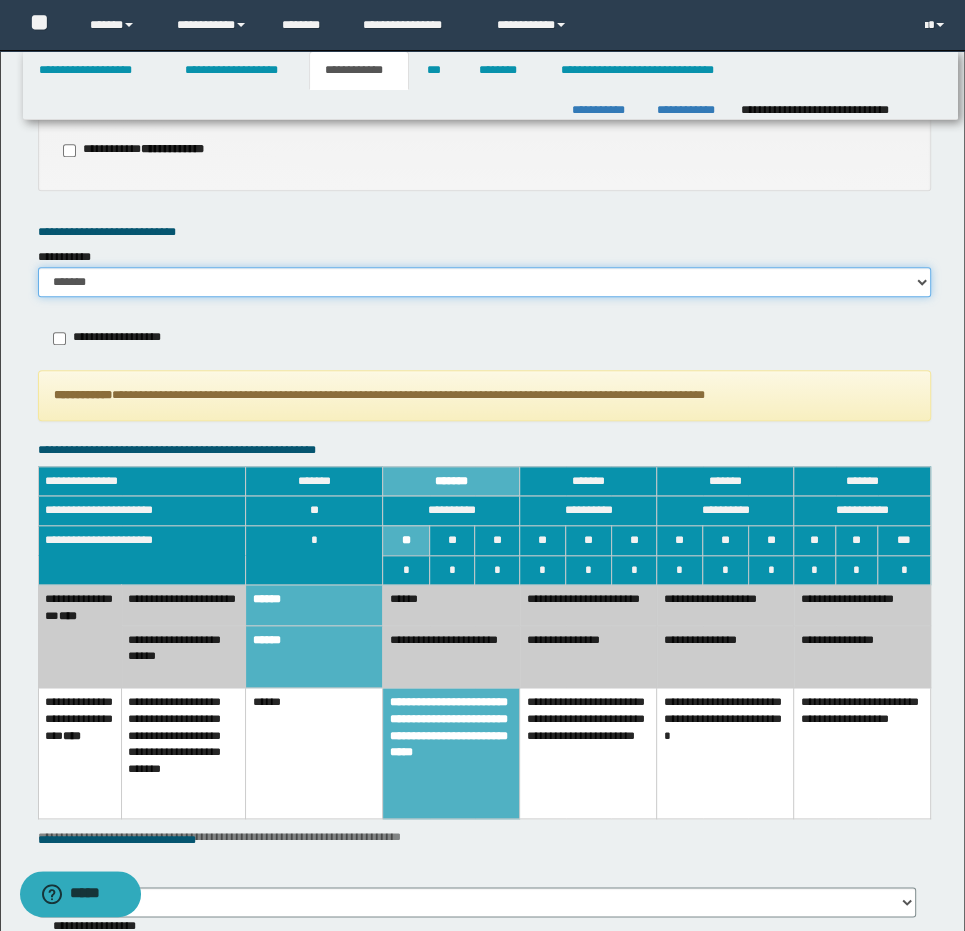 click on "*******
*********" at bounding box center [485, 282] 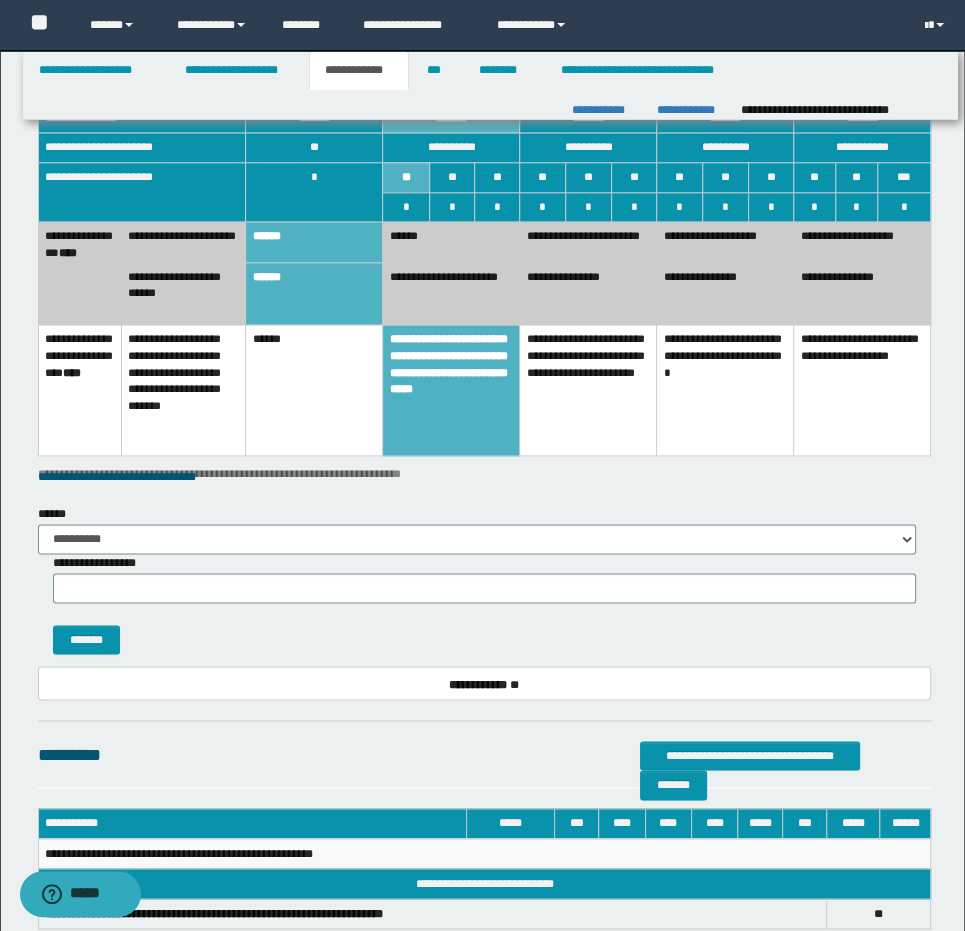 scroll, scrollTop: 1576, scrollLeft: 0, axis: vertical 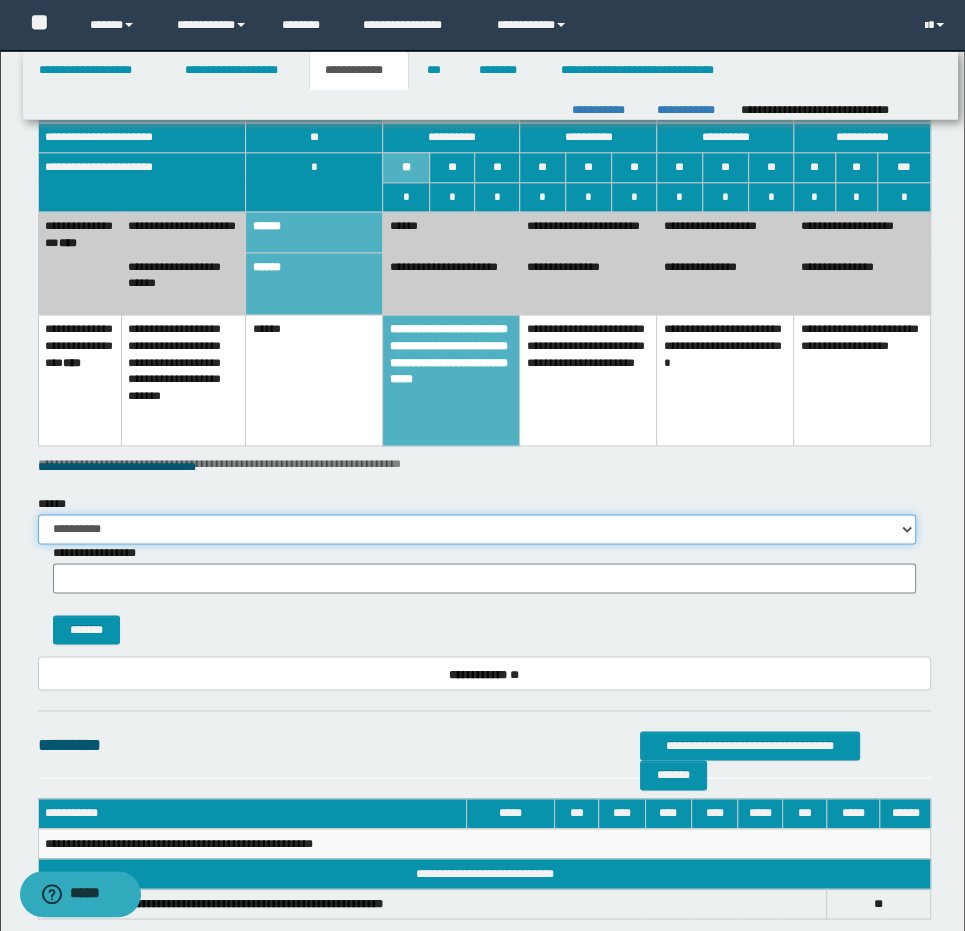 click on "**********" at bounding box center [477, 529] 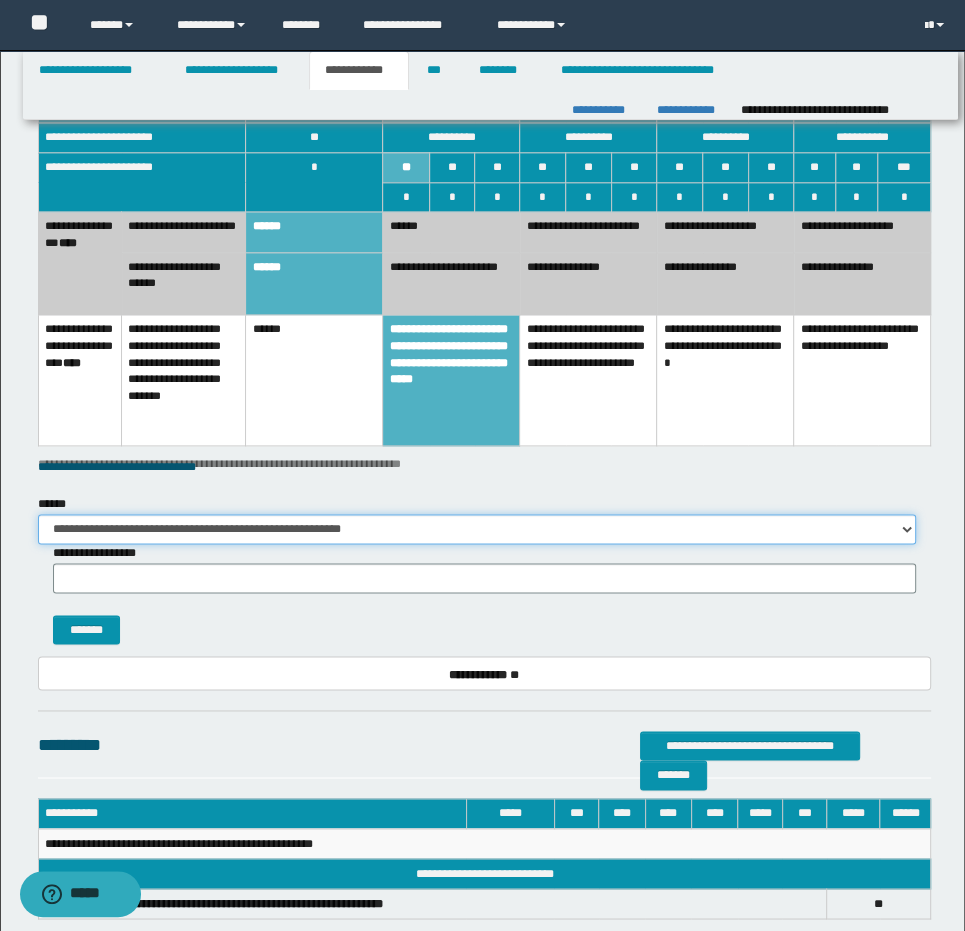 type on "**" 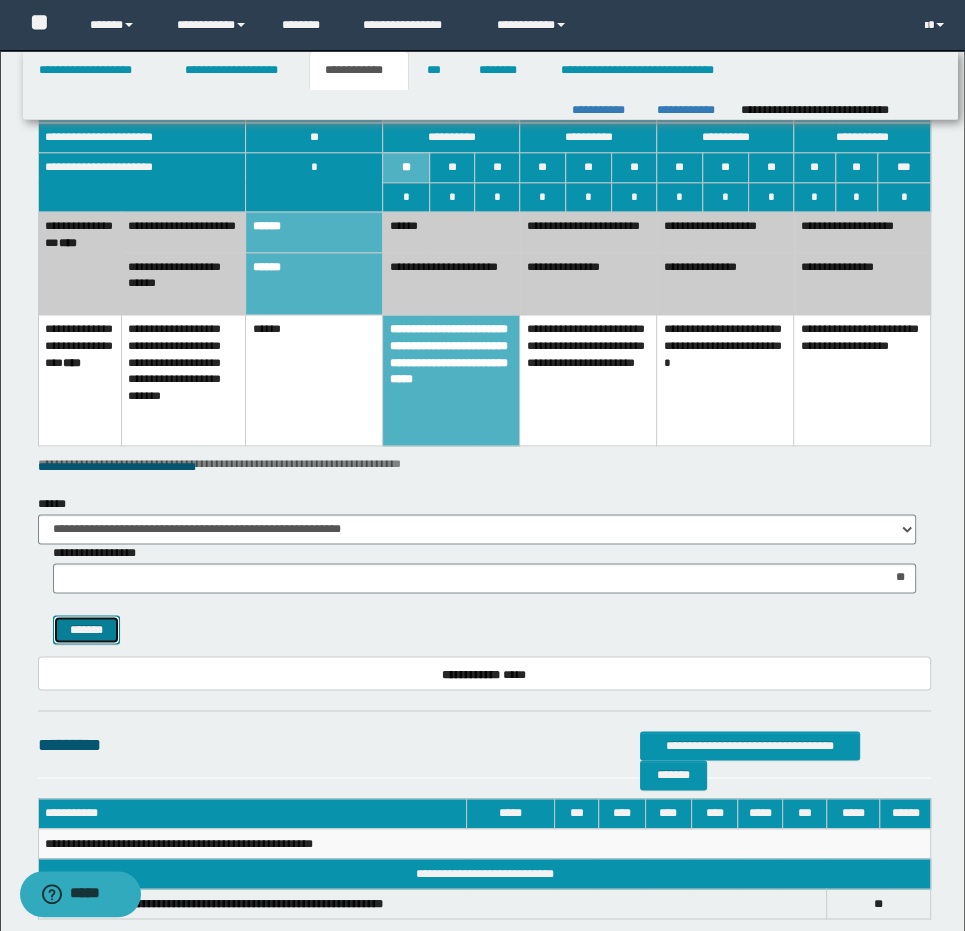 click on "*******" at bounding box center [86, 630] 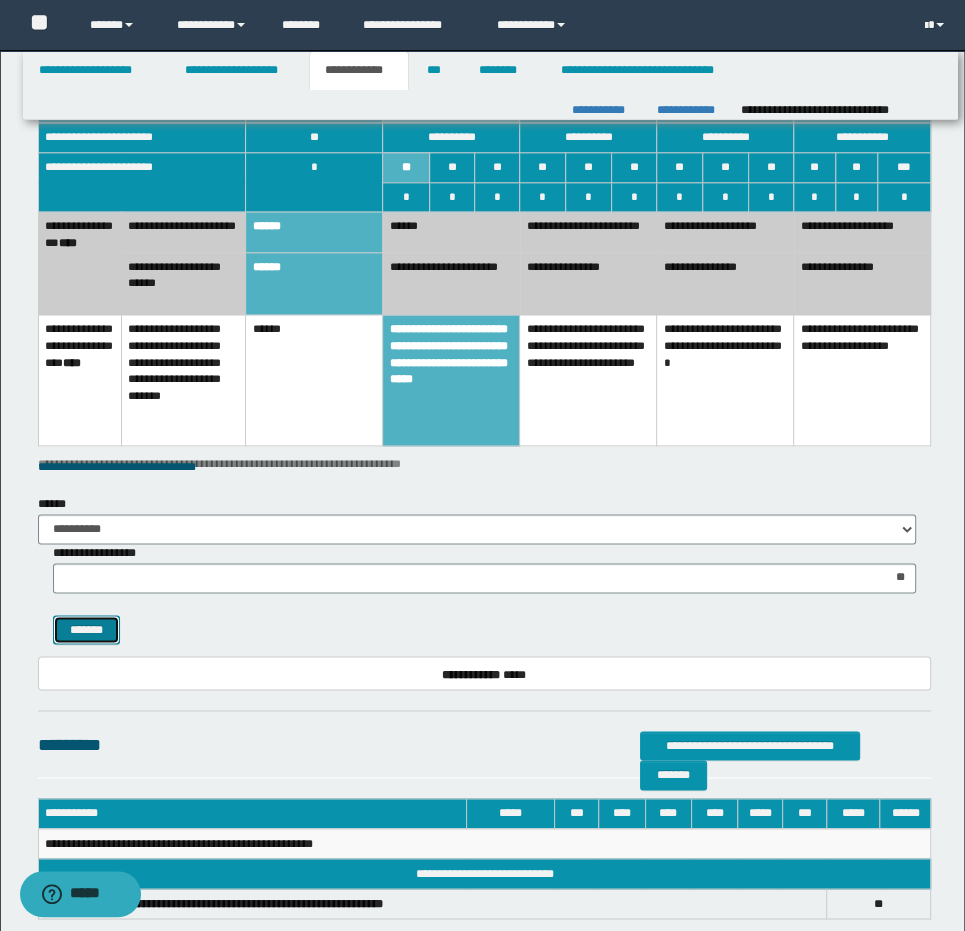 type 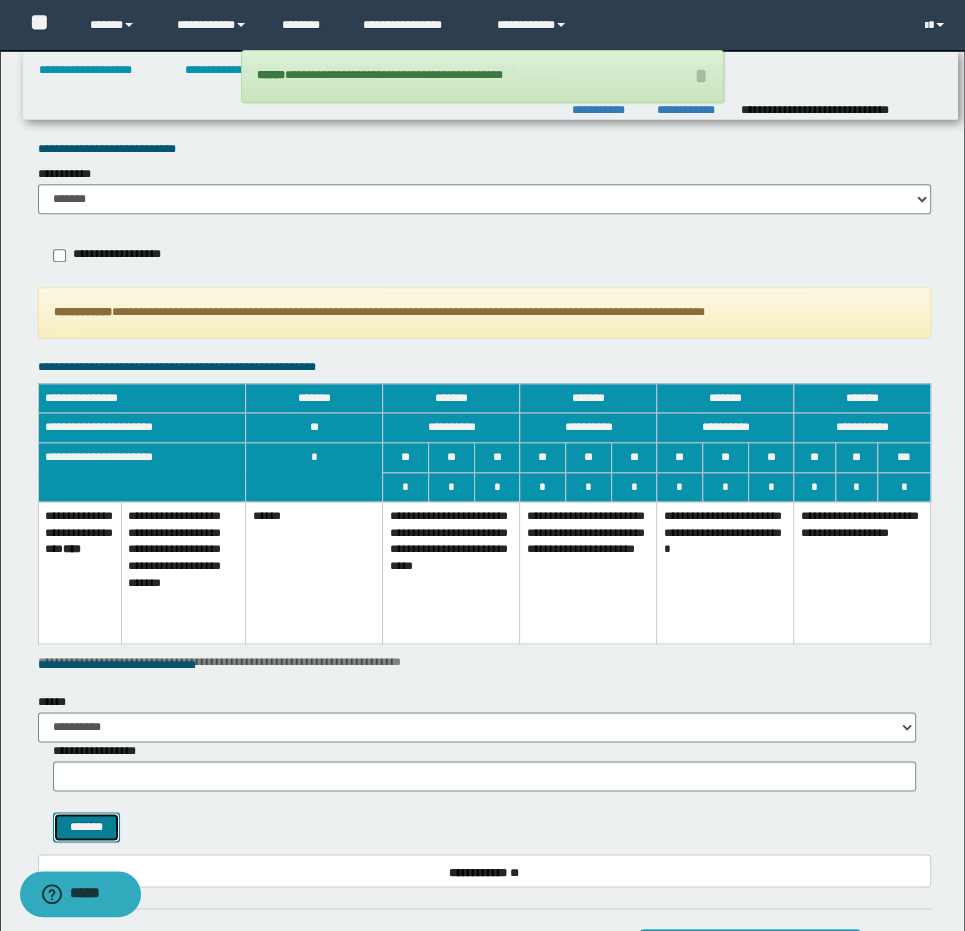 scroll, scrollTop: 1150, scrollLeft: 0, axis: vertical 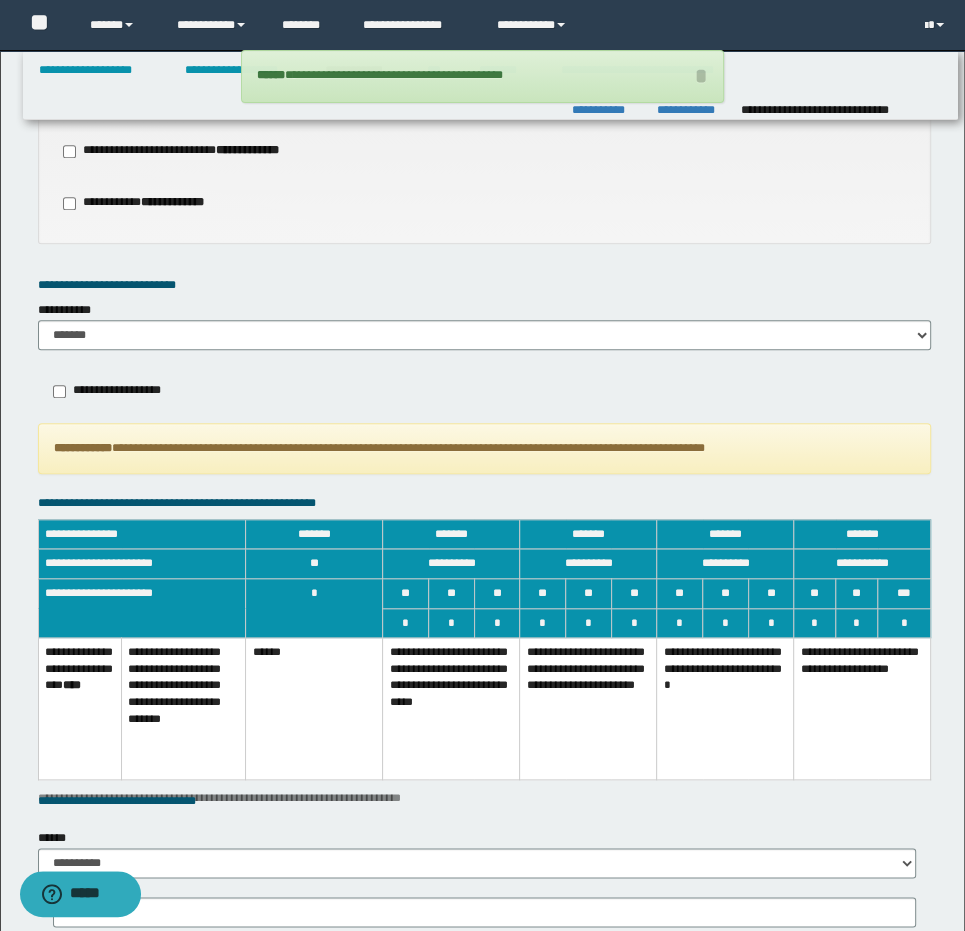 click on "**********" at bounding box center [451, 709] 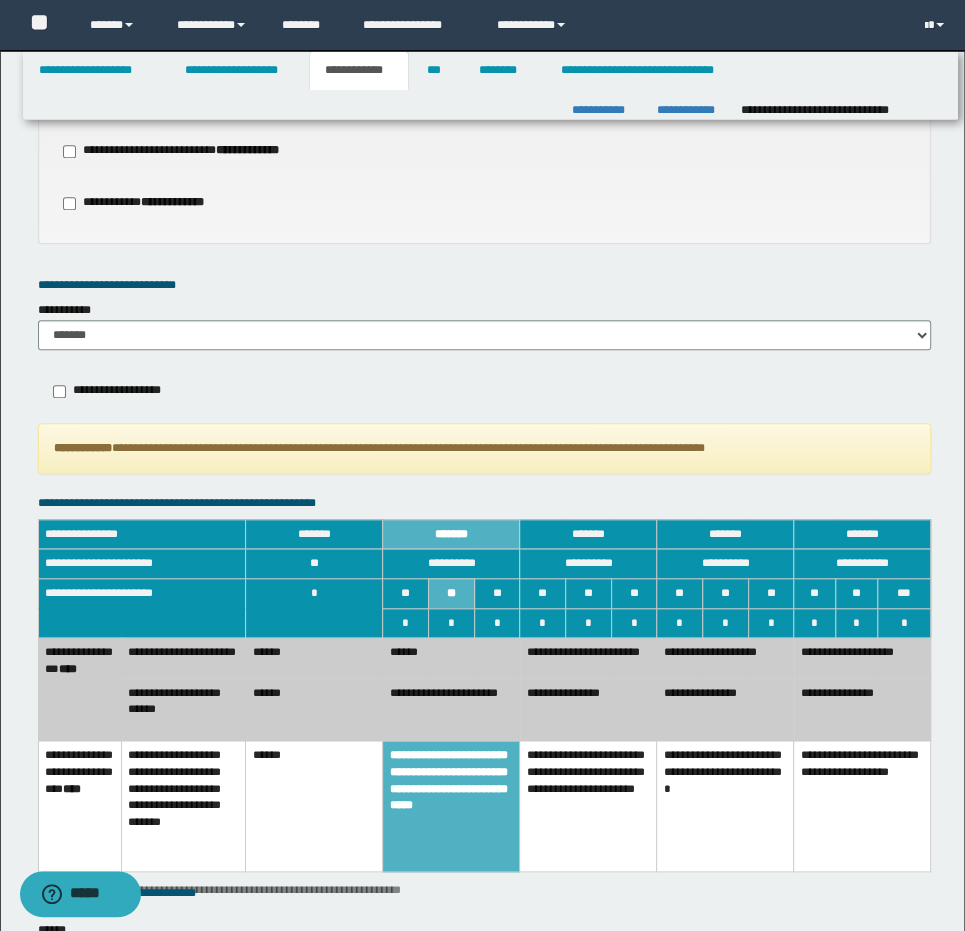 drag, startPoint x: 283, startPoint y: 703, endPoint x: 273, endPoint y: 653, distance: 50.990196 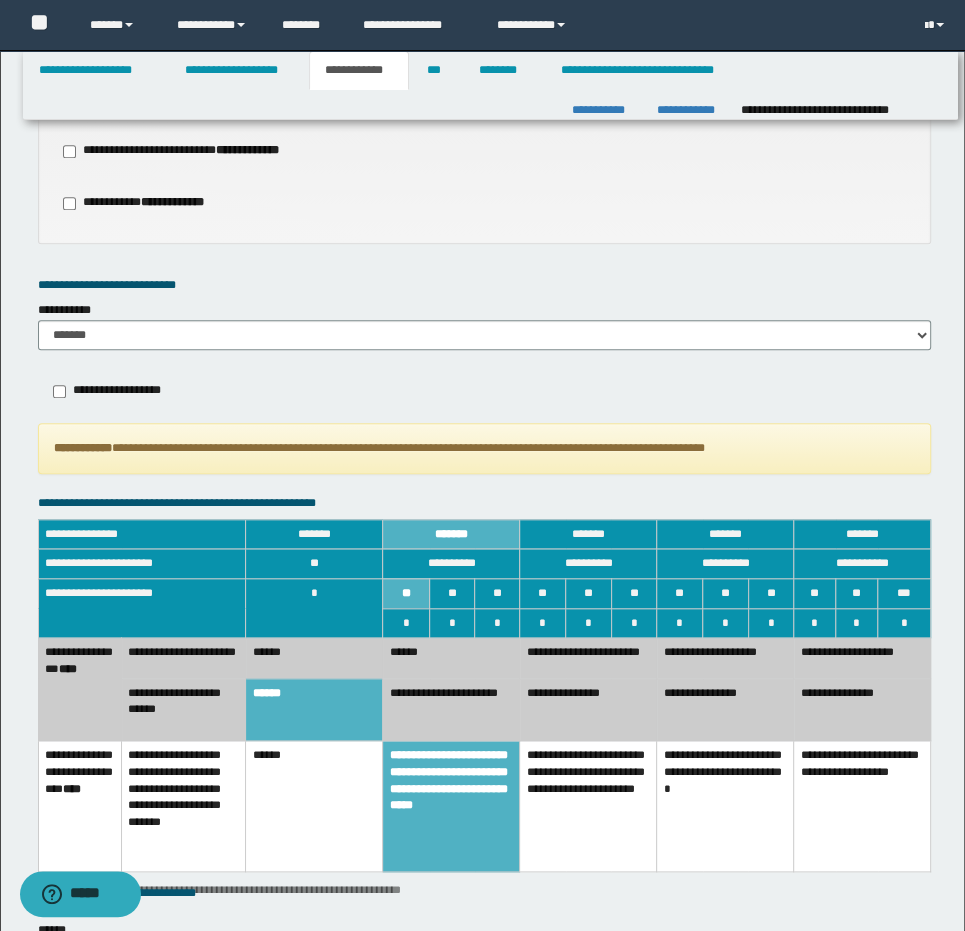 click on "******" at bounding box center [314, 658] 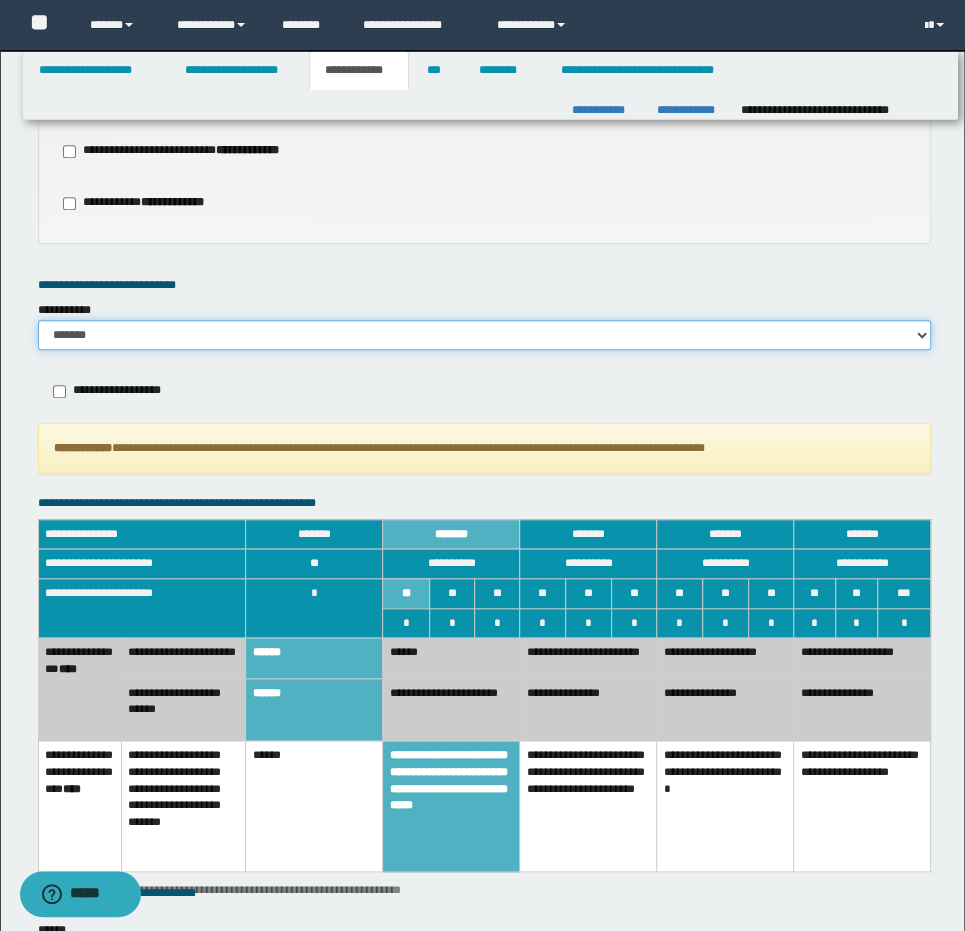 click on "*******
*********" at bounding box center (485, 335) 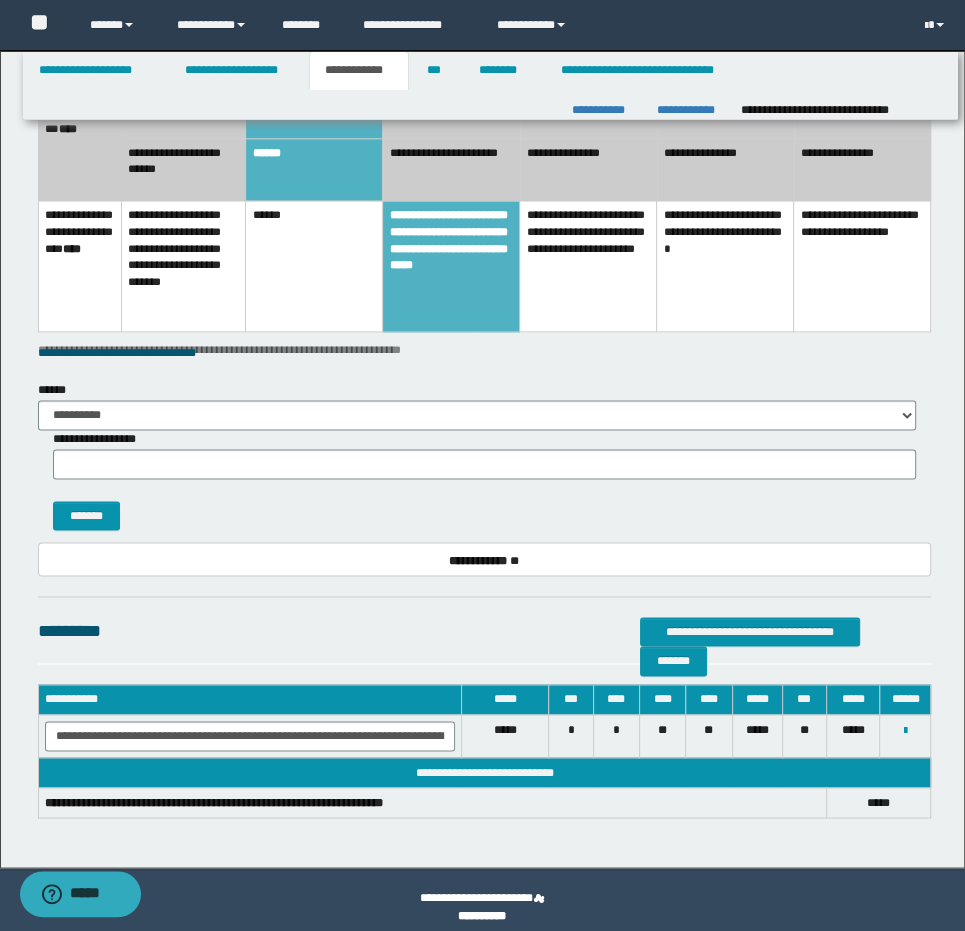 scroll, scrollTop: 1704, scrollLeft: 0, axis: vertical 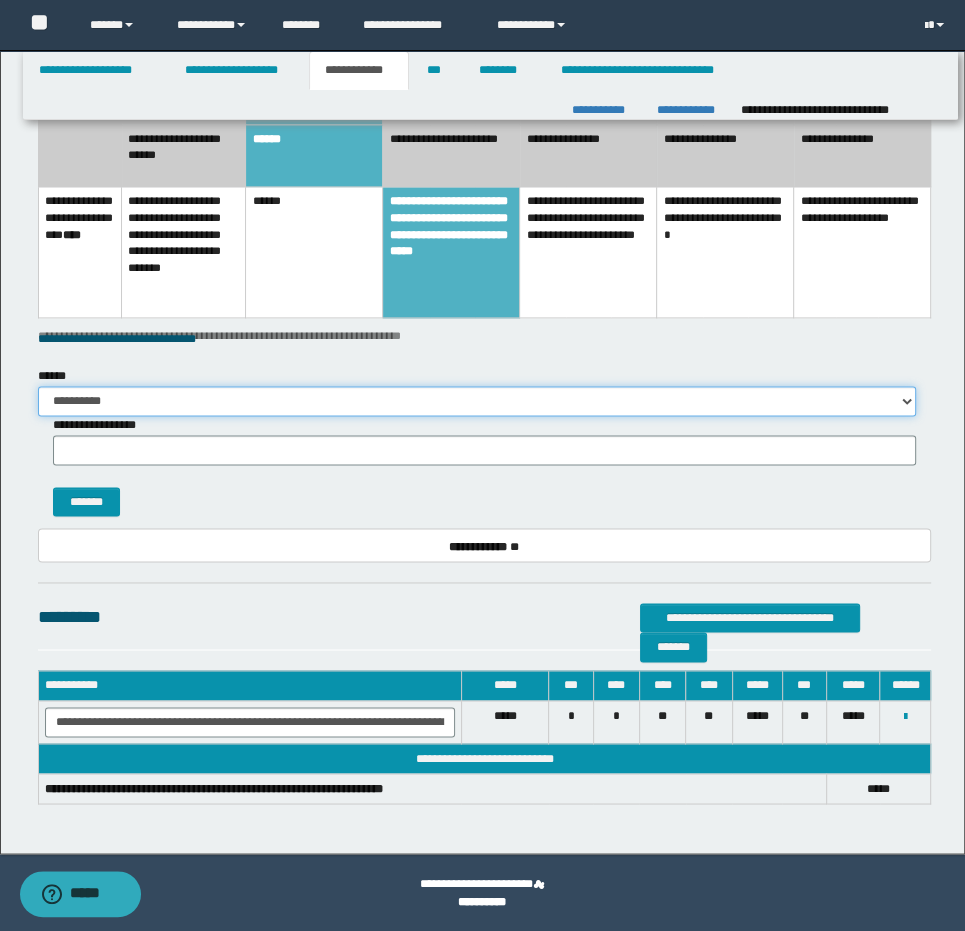 click on "**********" at bounding box center (477, 401) 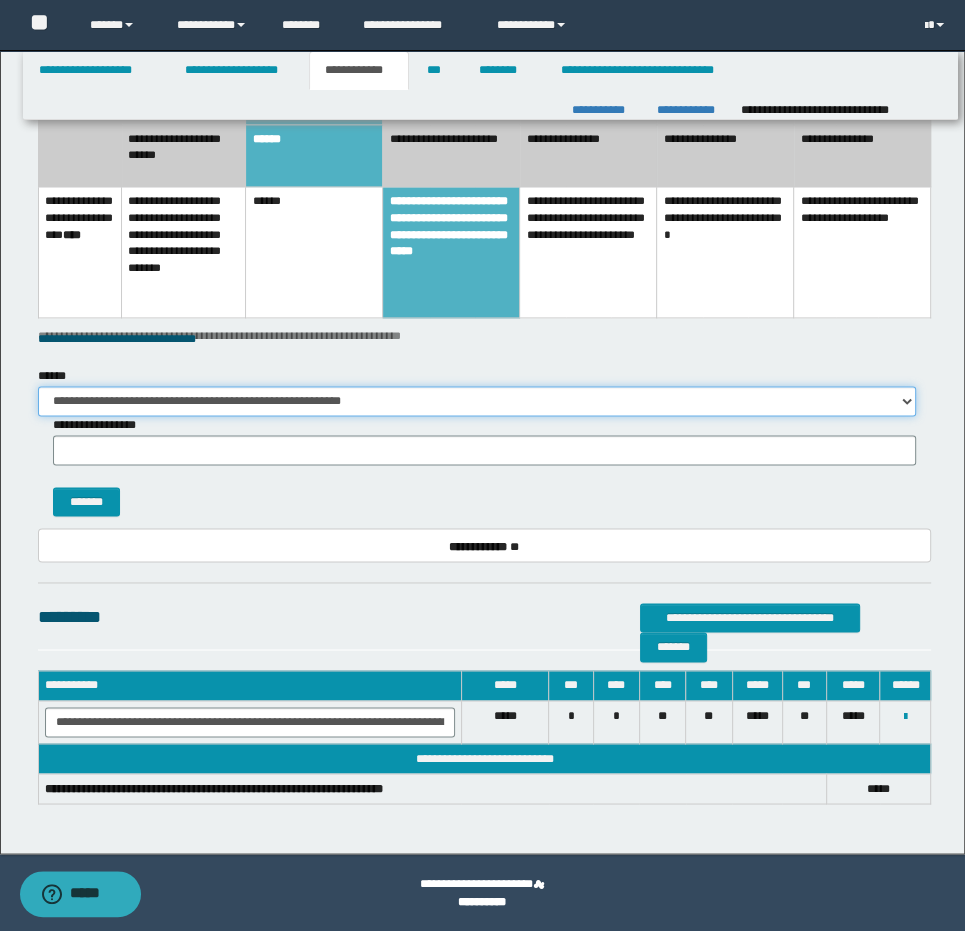 type on "**" 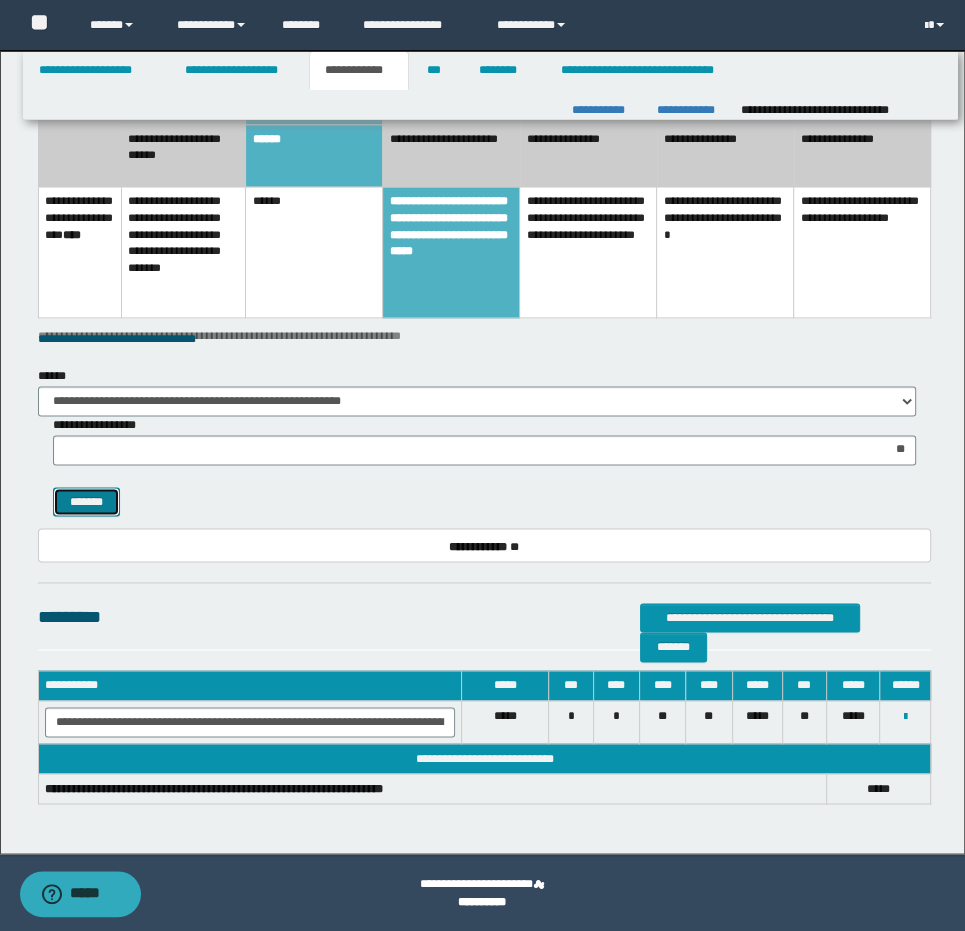 click on "*******" at bounding box center [86, 502] 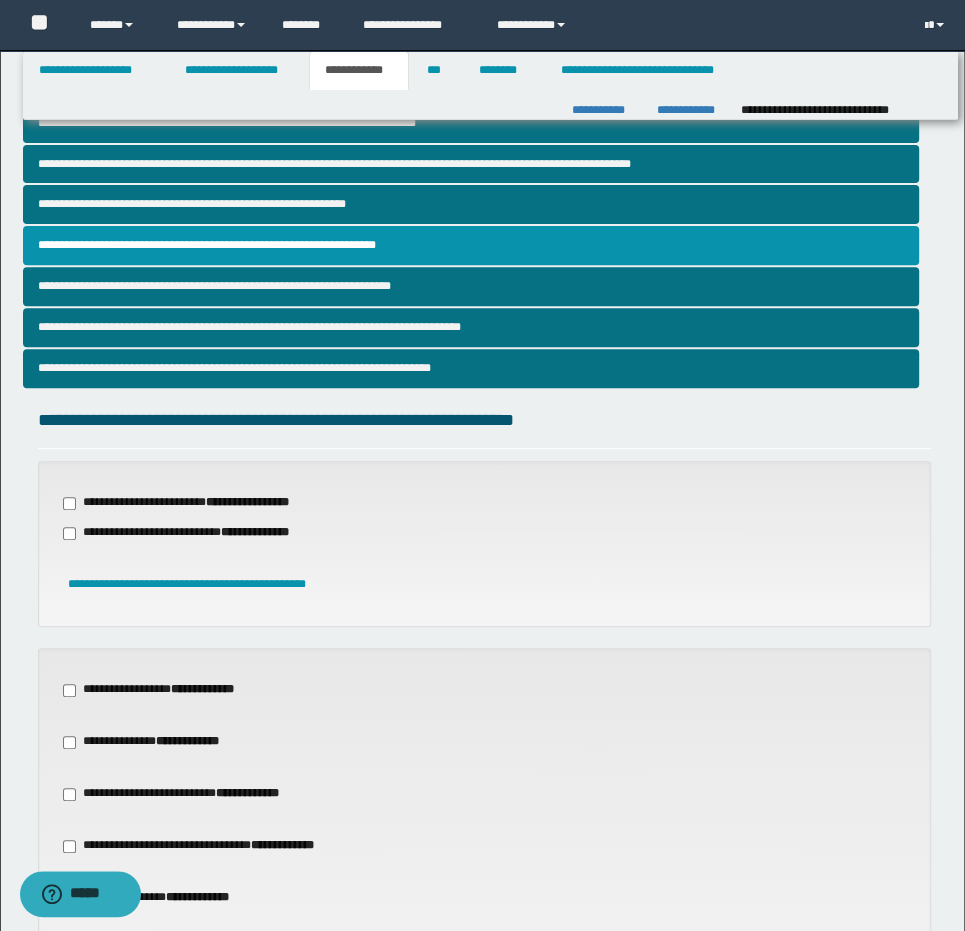 scroll, scrollTop: 381, scrollLeft: 0, axis: vertical 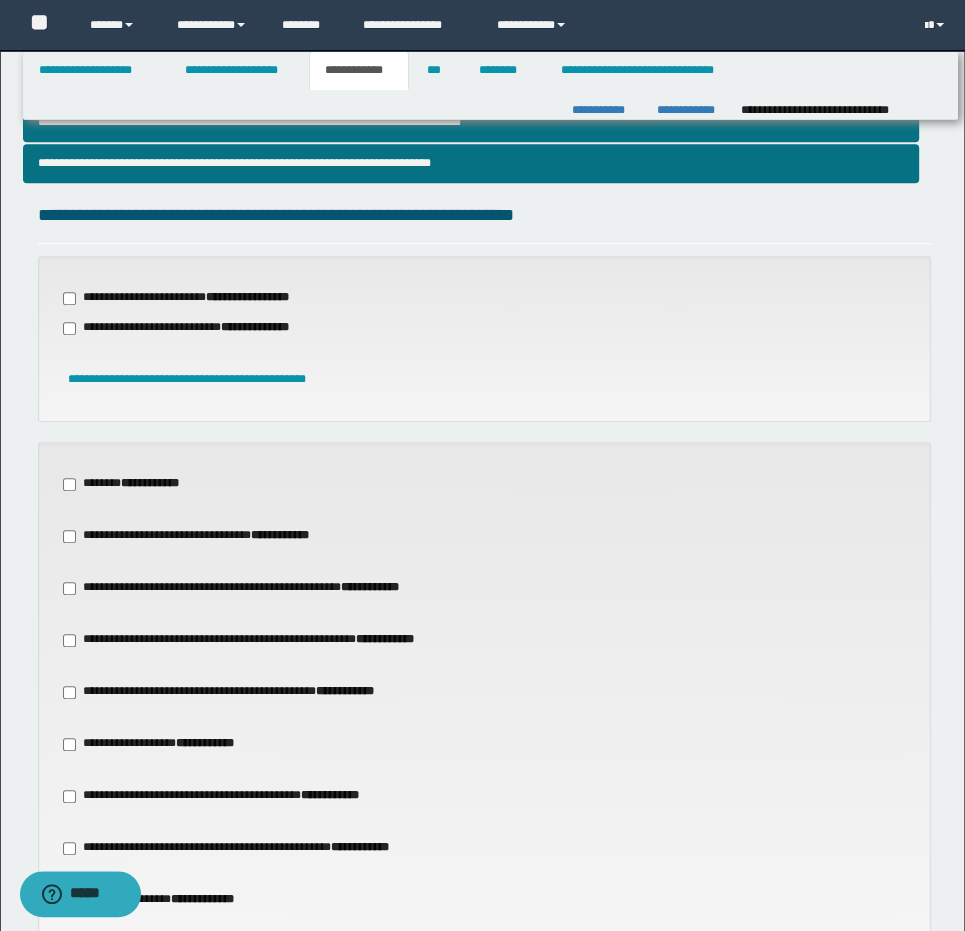 click on "**********" at bounding box center [209, 536] 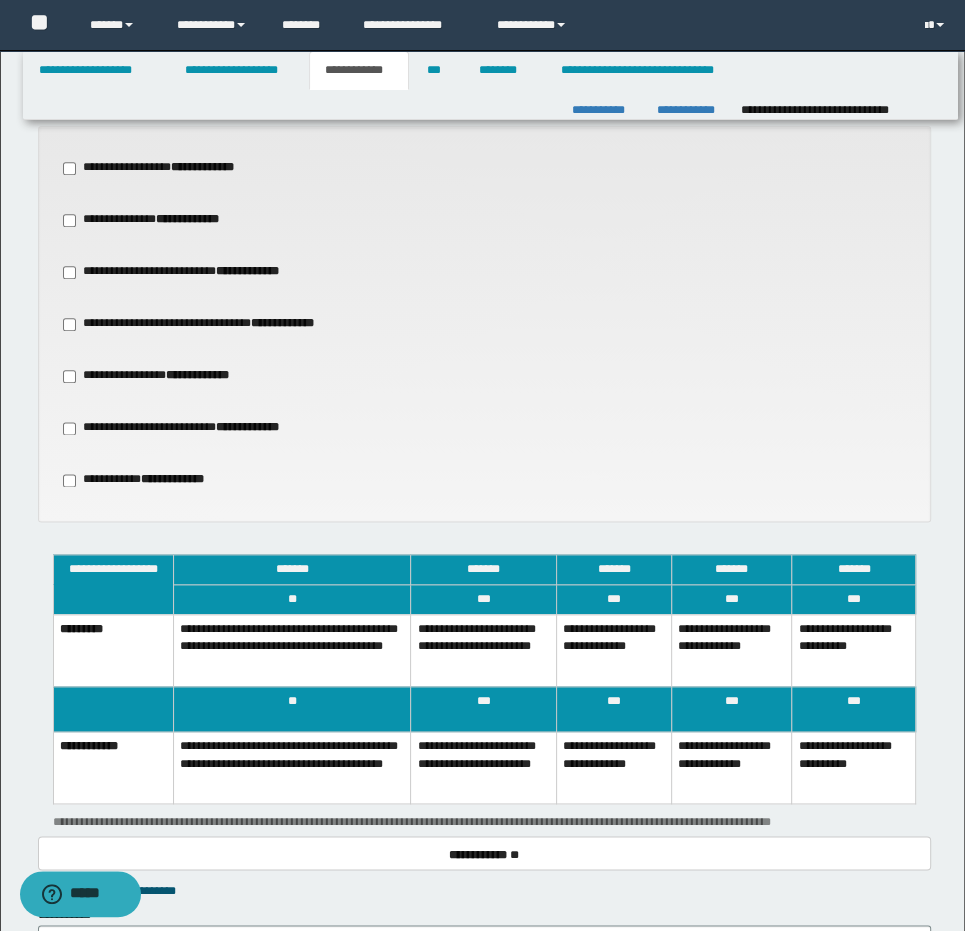 scroll, scrollTop: 1393, scrollLeft: 0, axis: vertical 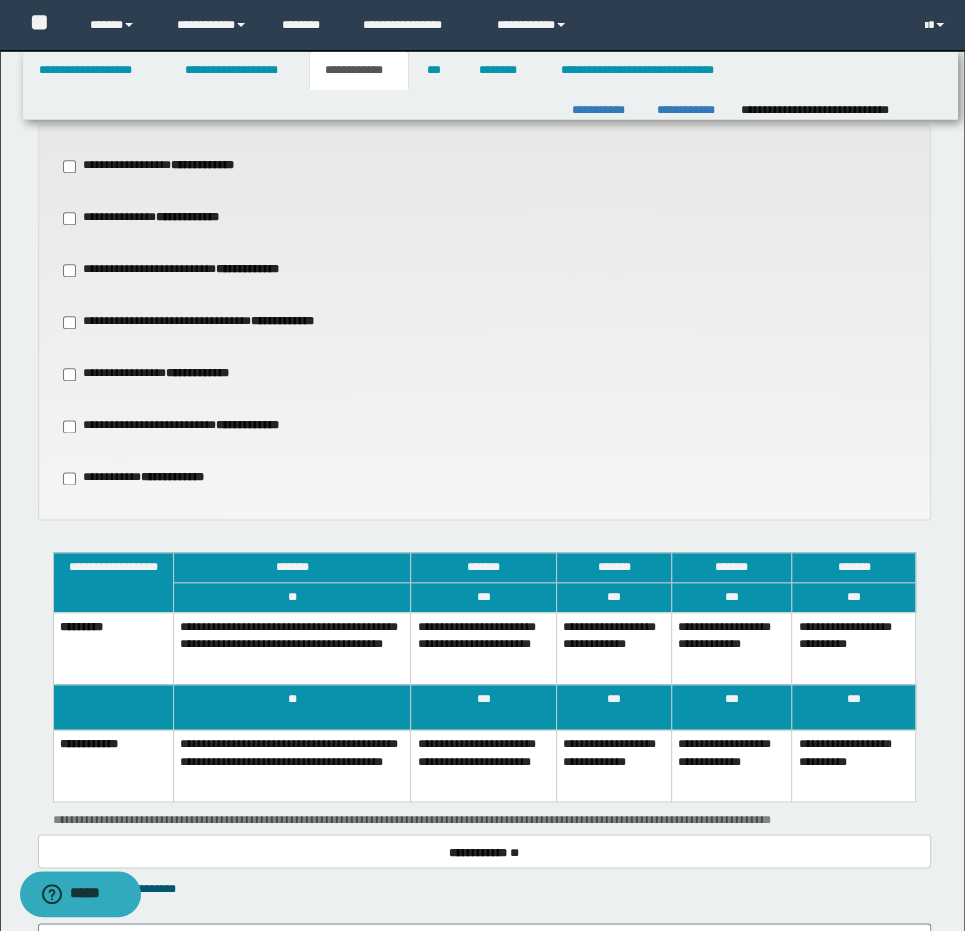 drag, startPoint x: 425, startPoint y: 629, endPoint x: 441, endPoint y: 712, distance: 84.5281 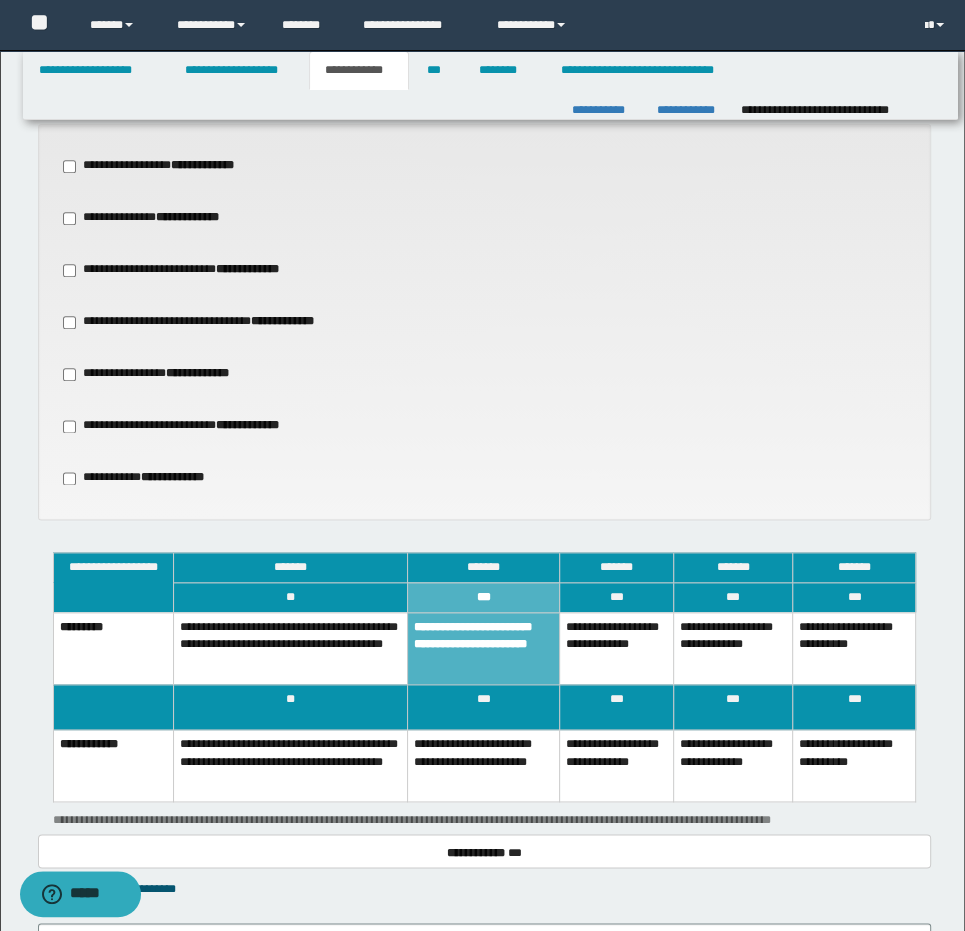 click on "**********" at bounding box center [483, 766] 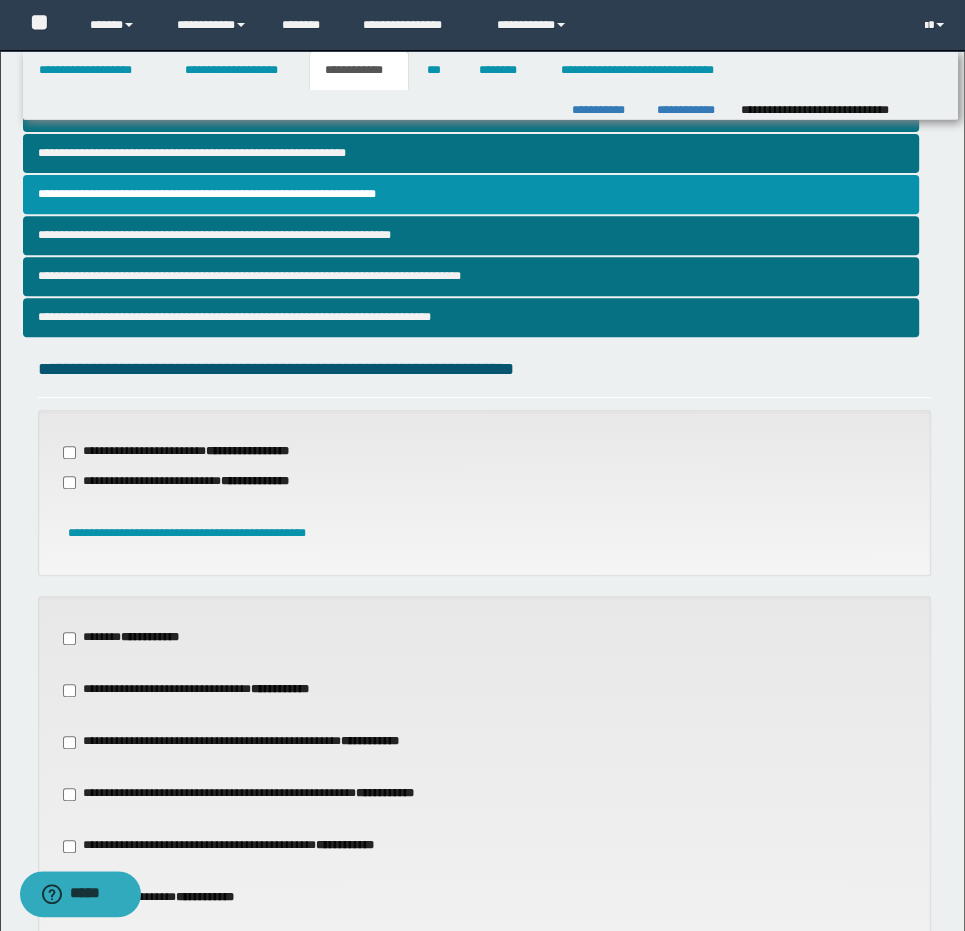 scroll, scrollTop: 397, scrollLeft: 0, axis: vertical 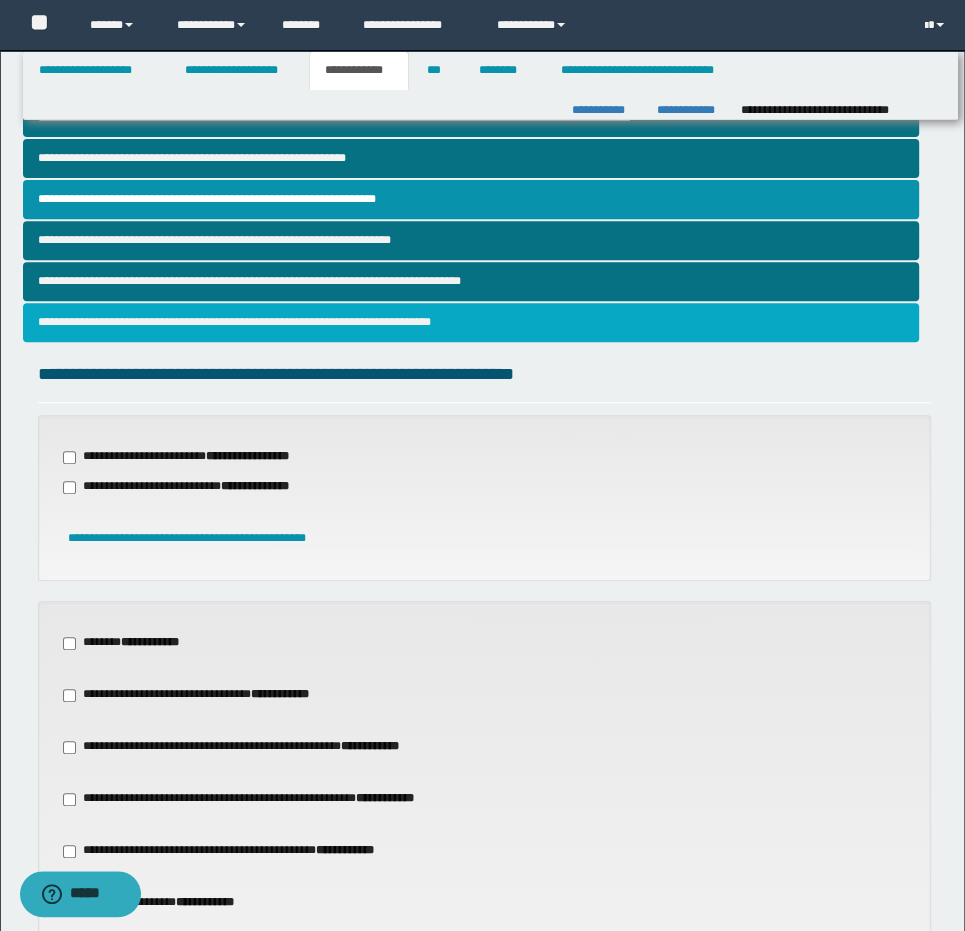 click on "**********" at bounding box center [471, 322] 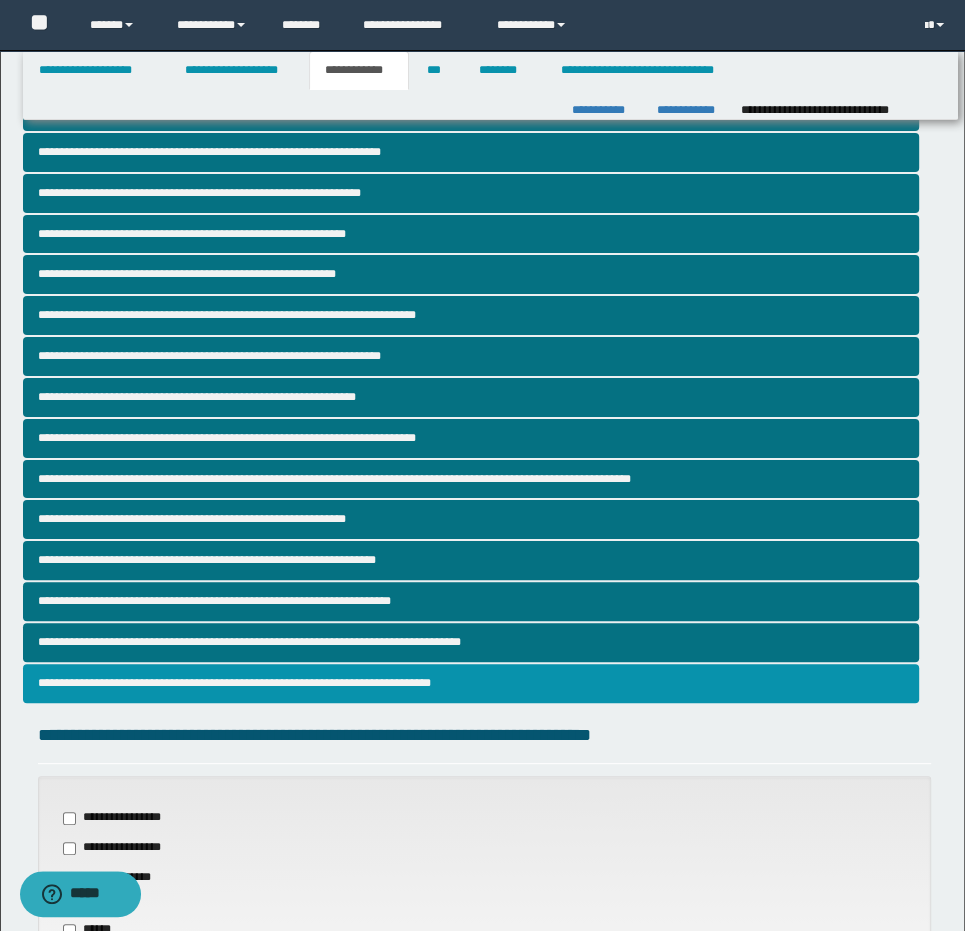 scroll, scrollTop: 70, scrollLeft: 0, axis: vertical 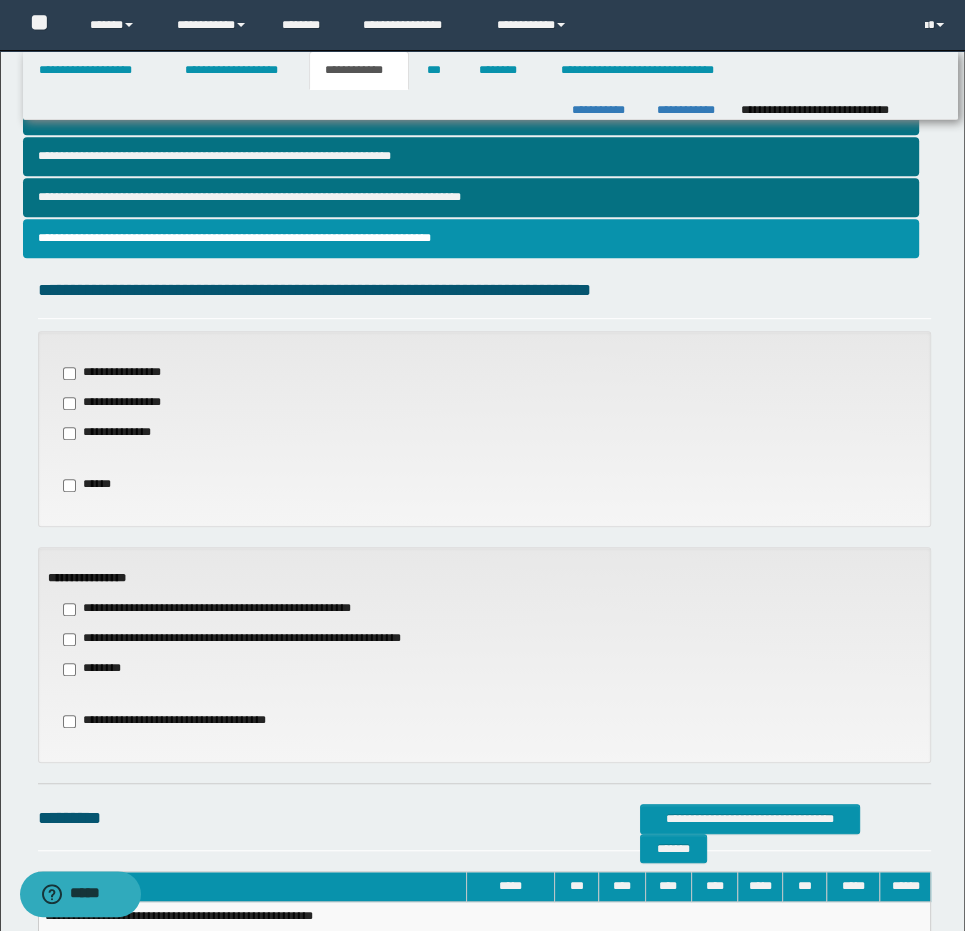 click on "**********" at bounding box center (257, 639) 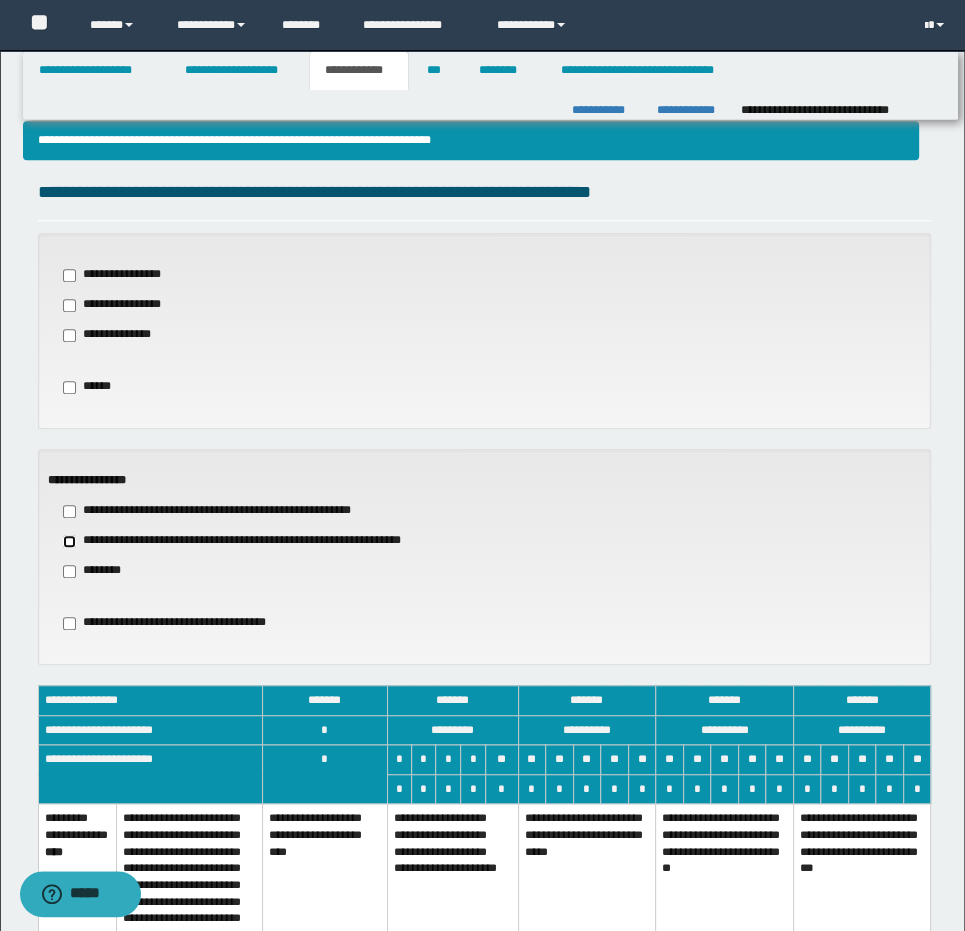 scroll, scrollTop: 661, scrollLeft: 0, axis: vertical 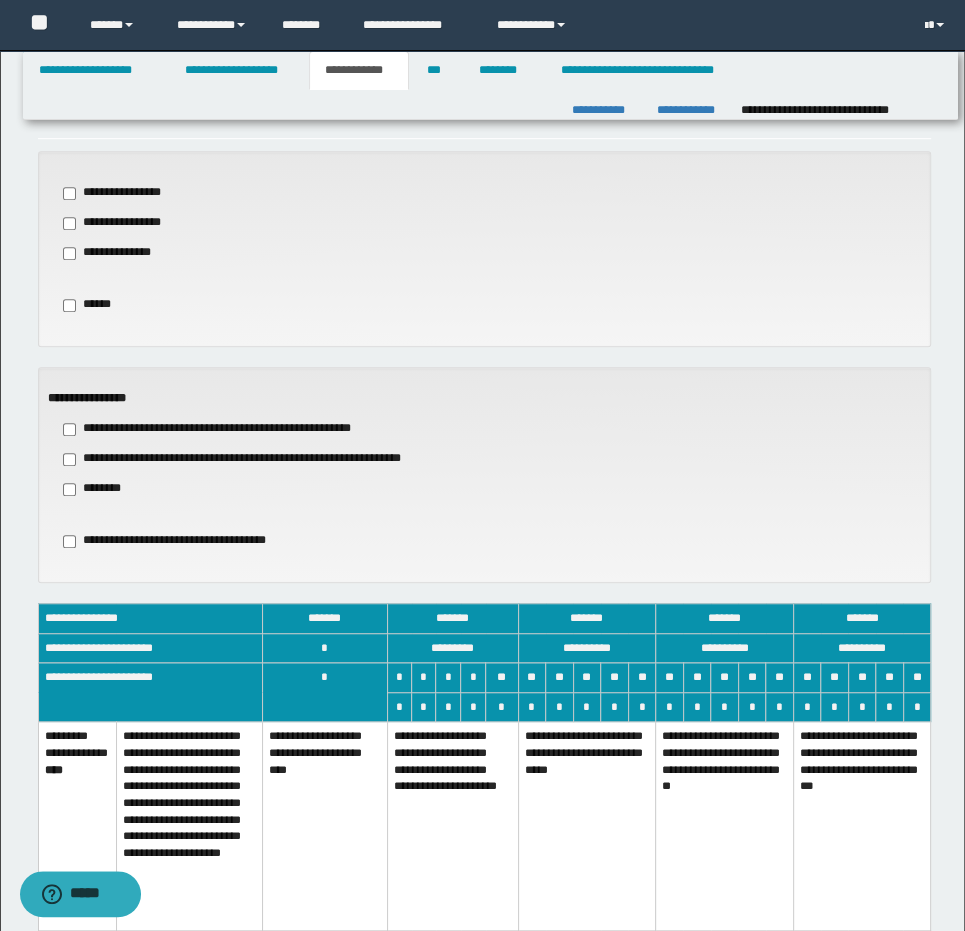 click on "**********" at bounding box center [725, 826] 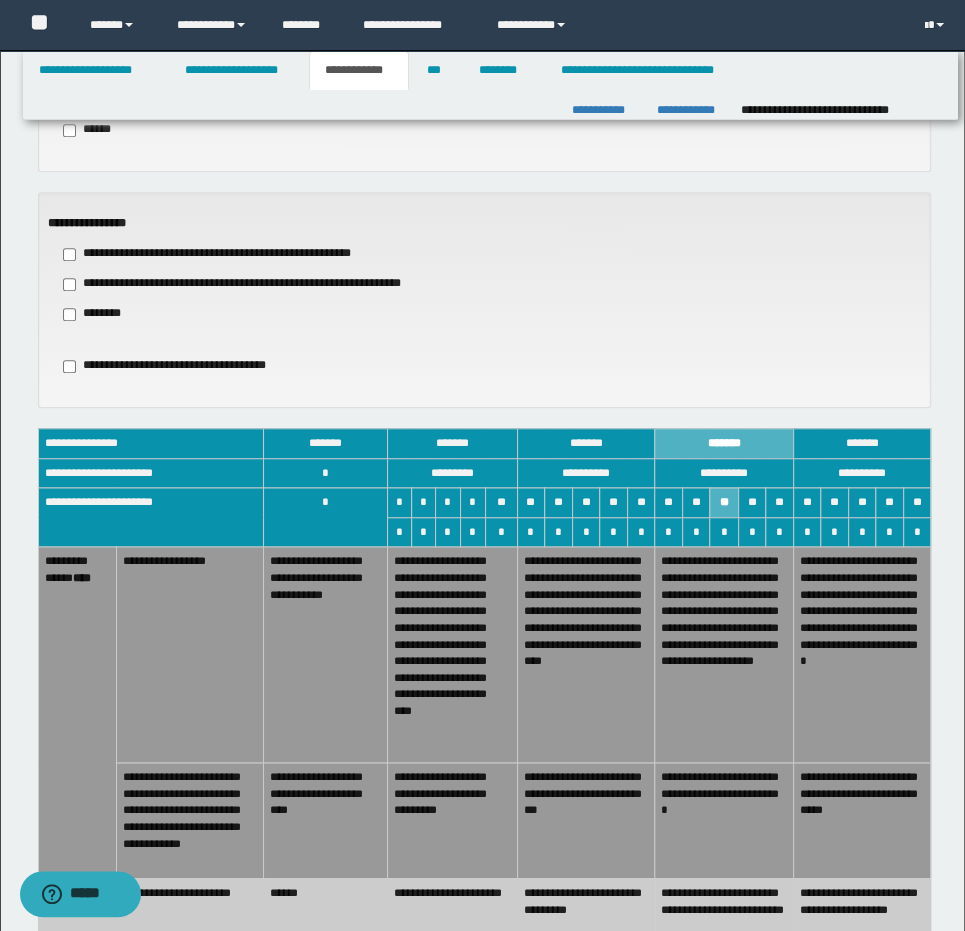 scroll, scrollTop: 897, scrollLeft: 0, axis: vertical 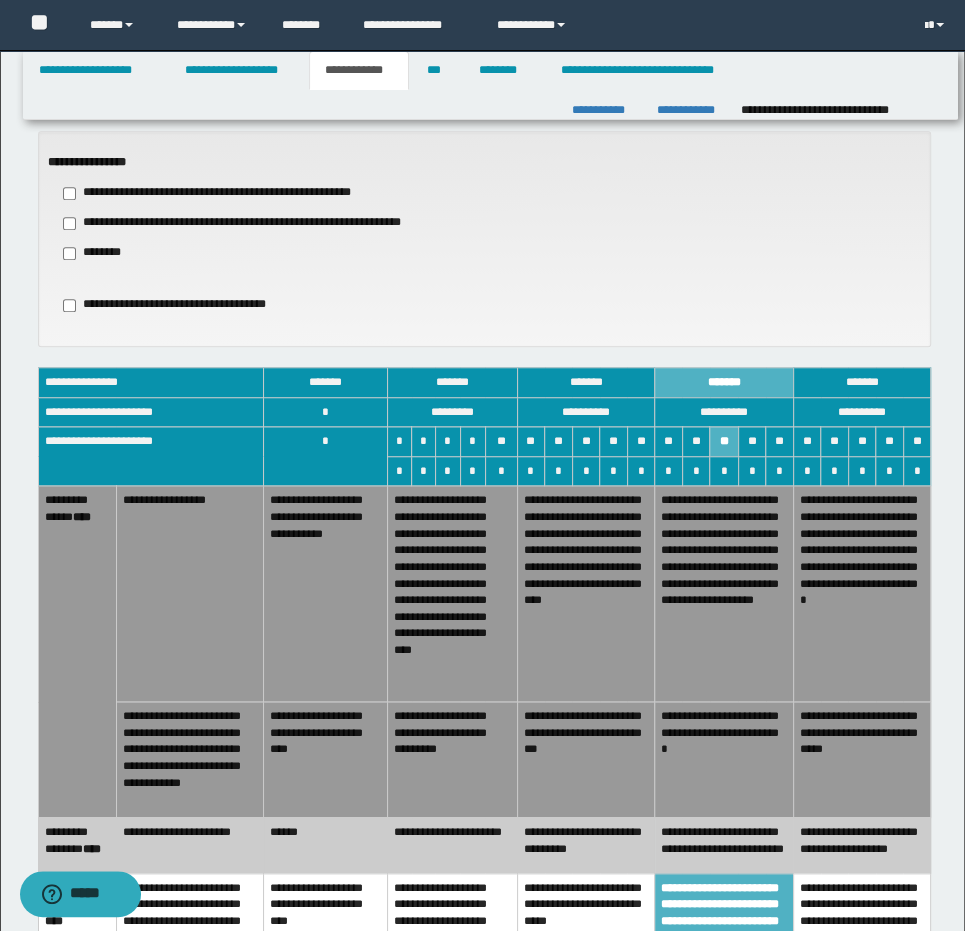 click on "**********" at bounding box center [724, 760] 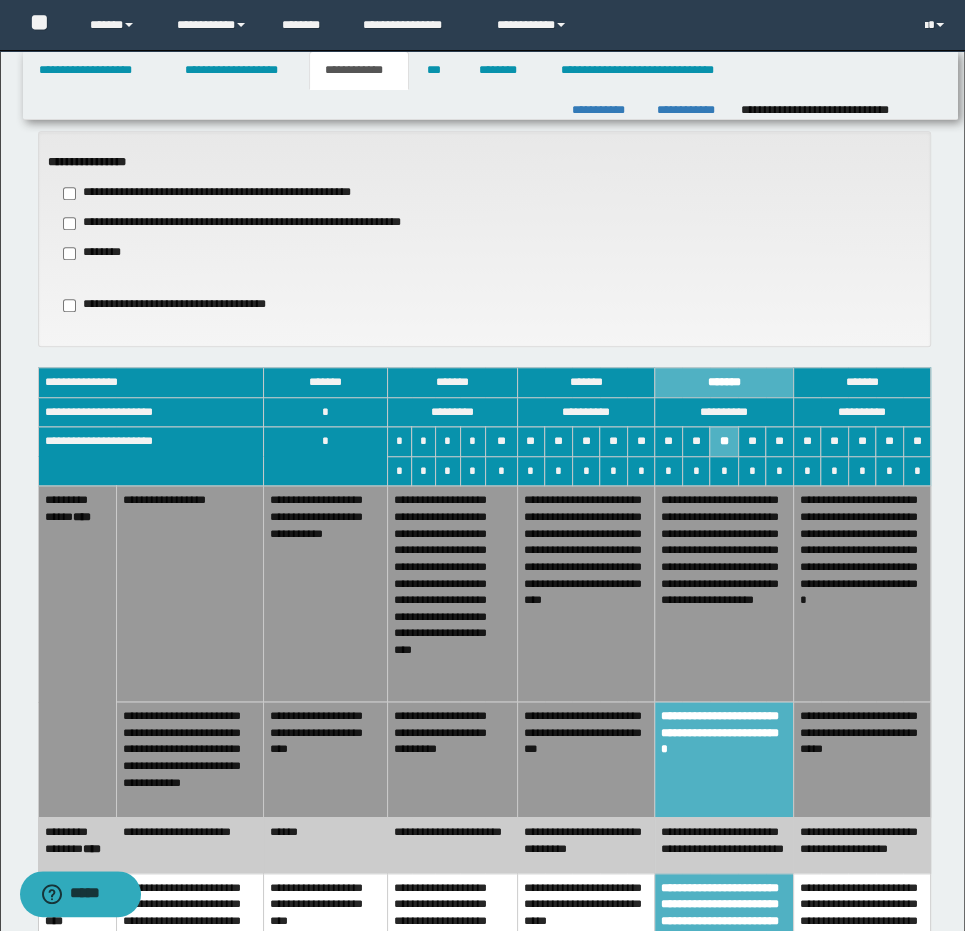 click on "**********" at bounding box center (724, 594) 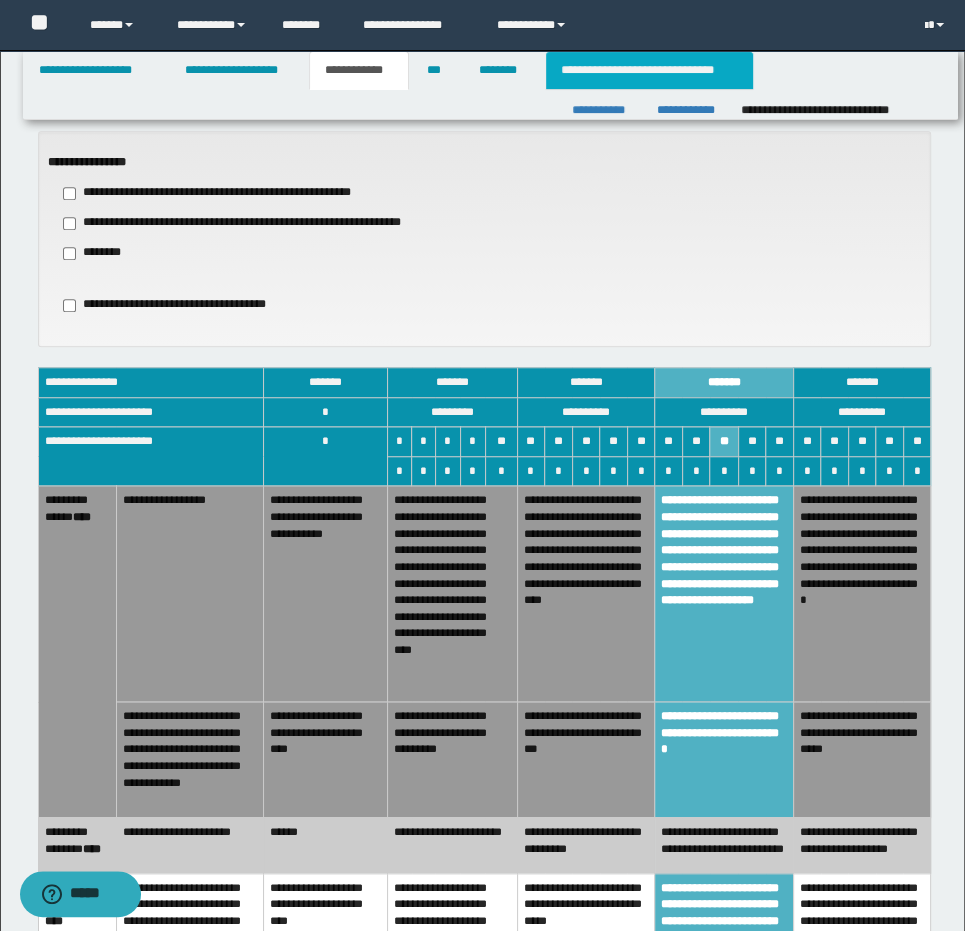 click on "**********" at bounding box center [649, 70] 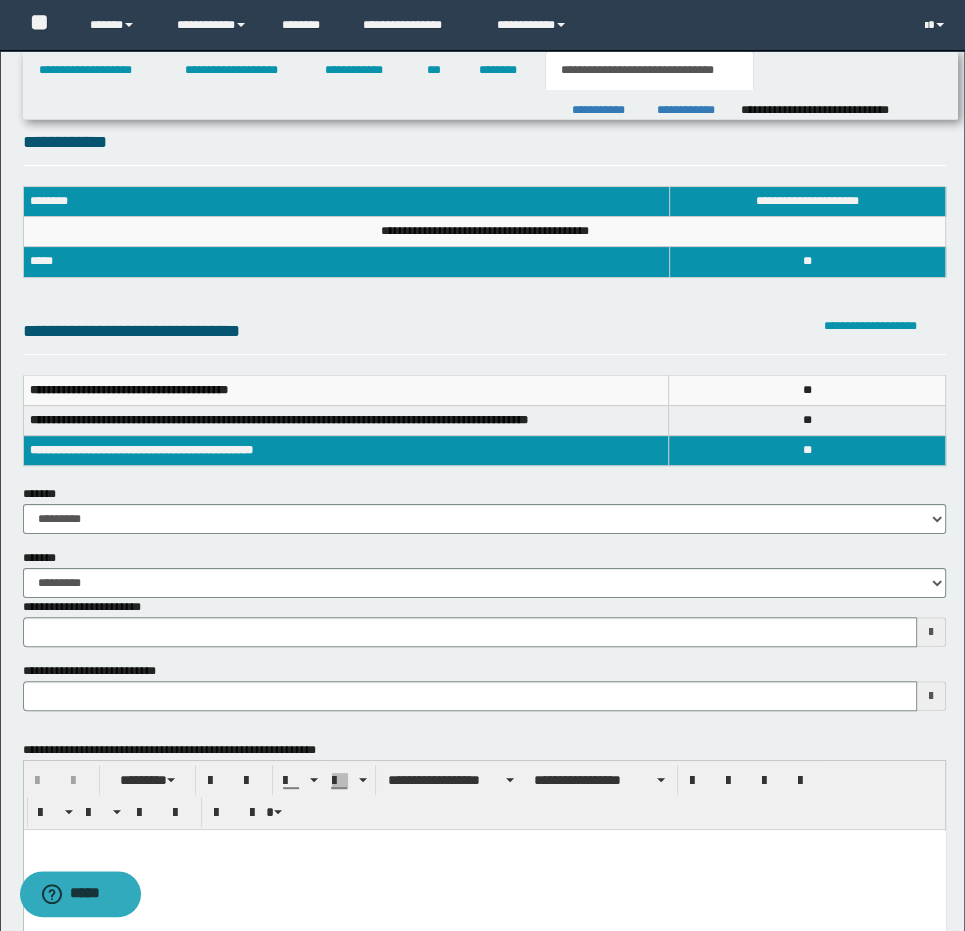 scroll, scrollTop: 0, scrollLeft: 0, axis: both 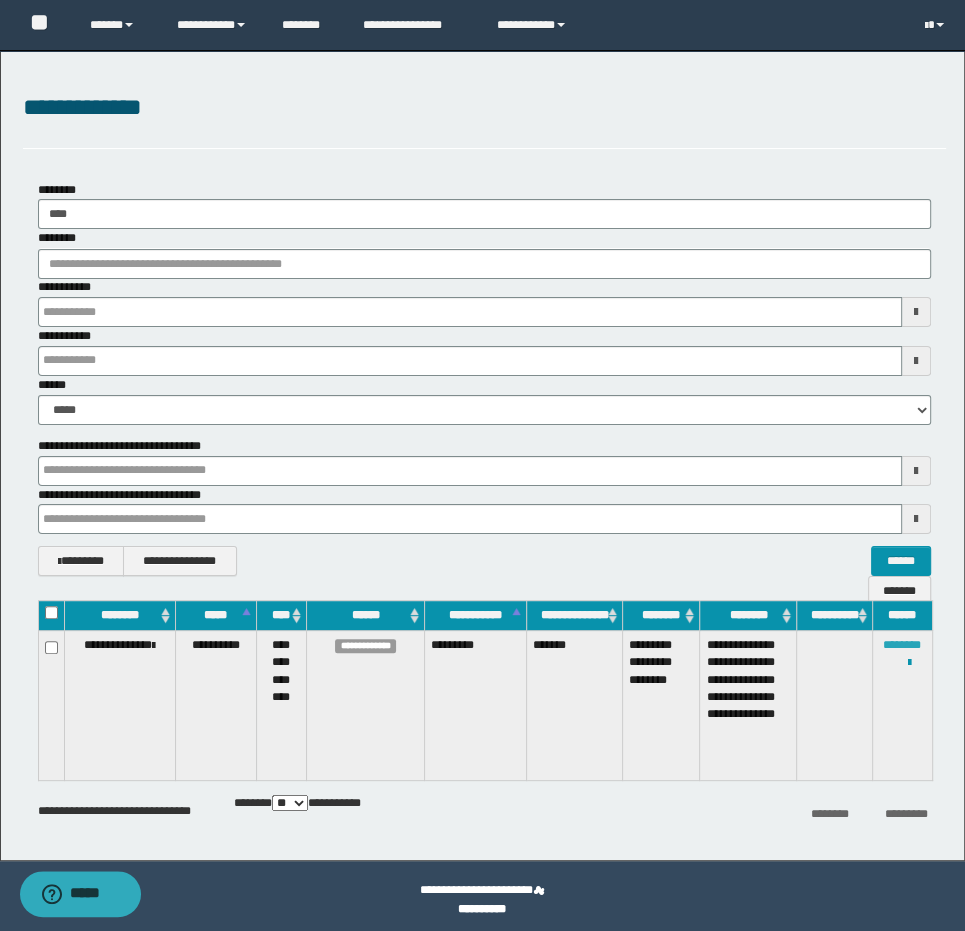 click on "********" at bounding box center (902, 645) 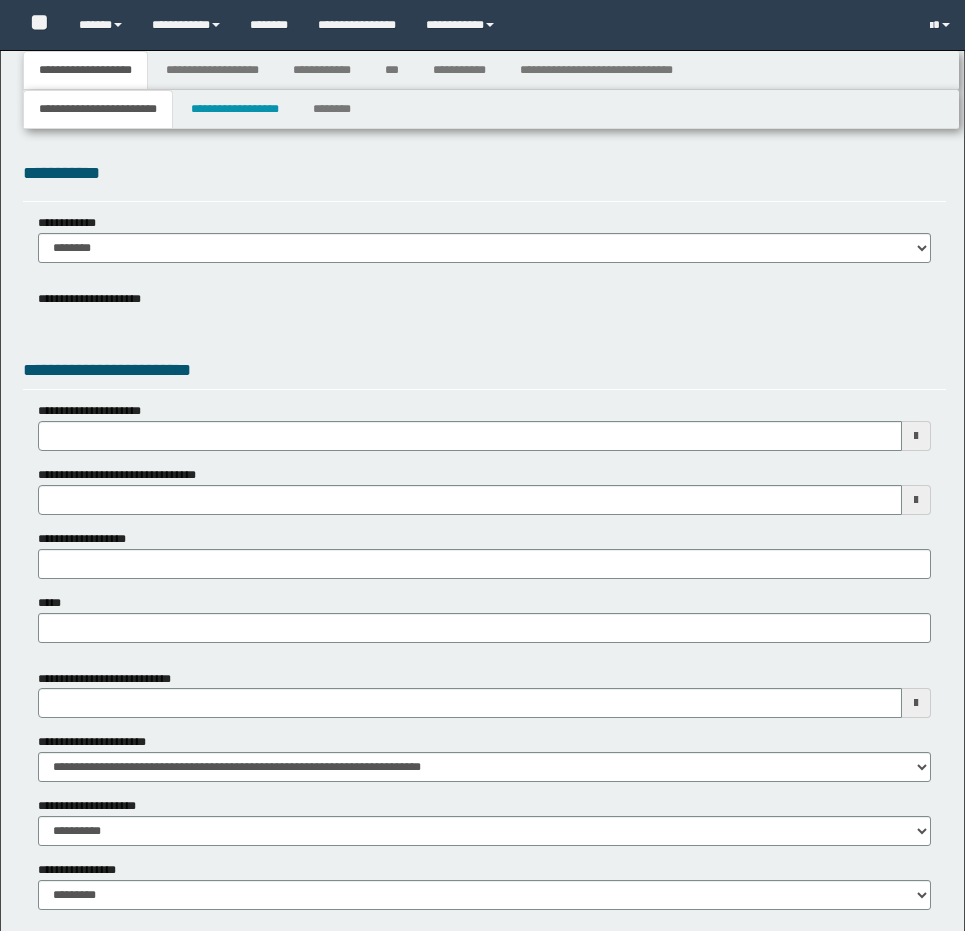 type 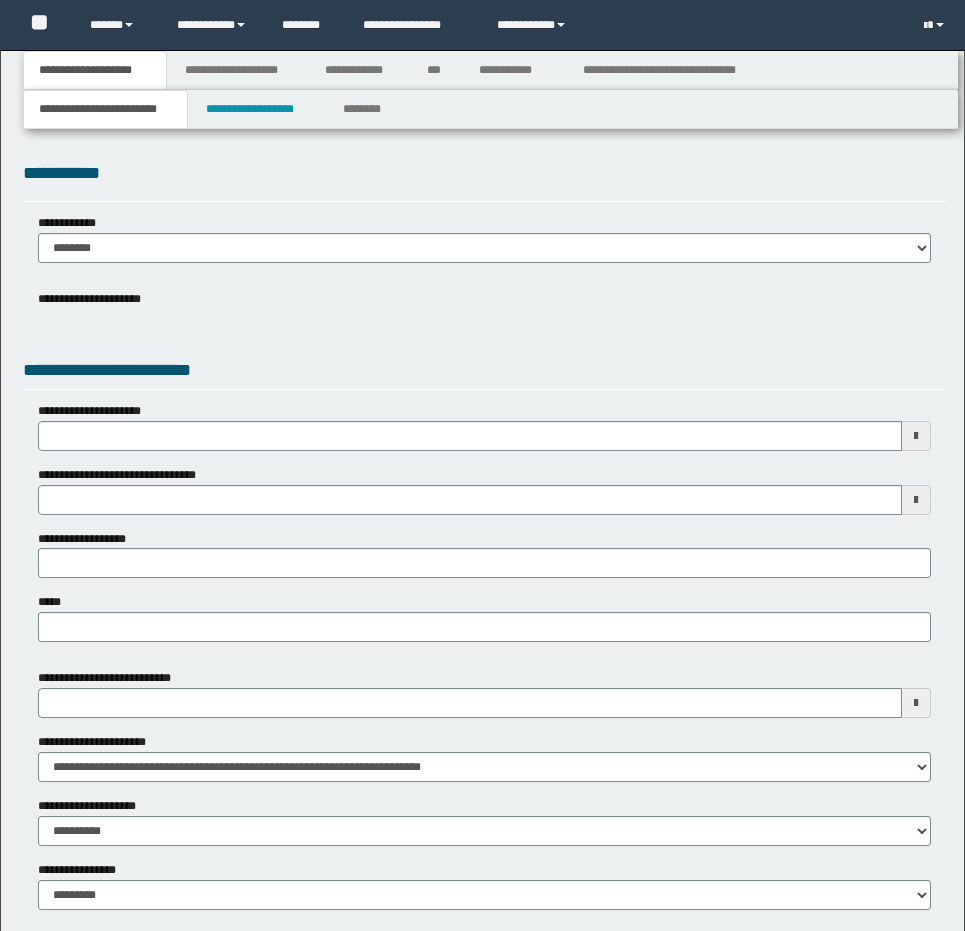 scroll, scrollTop: 0, scrollLeft: 0, axis: both 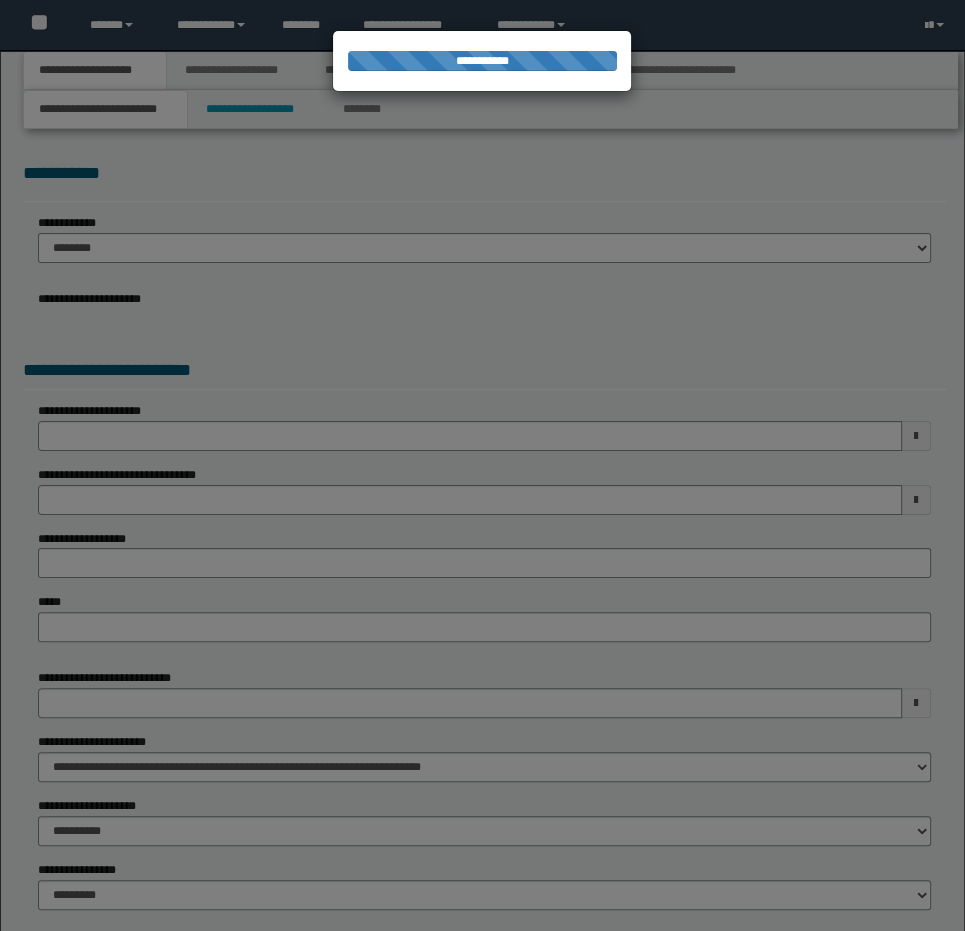 type on "**********" 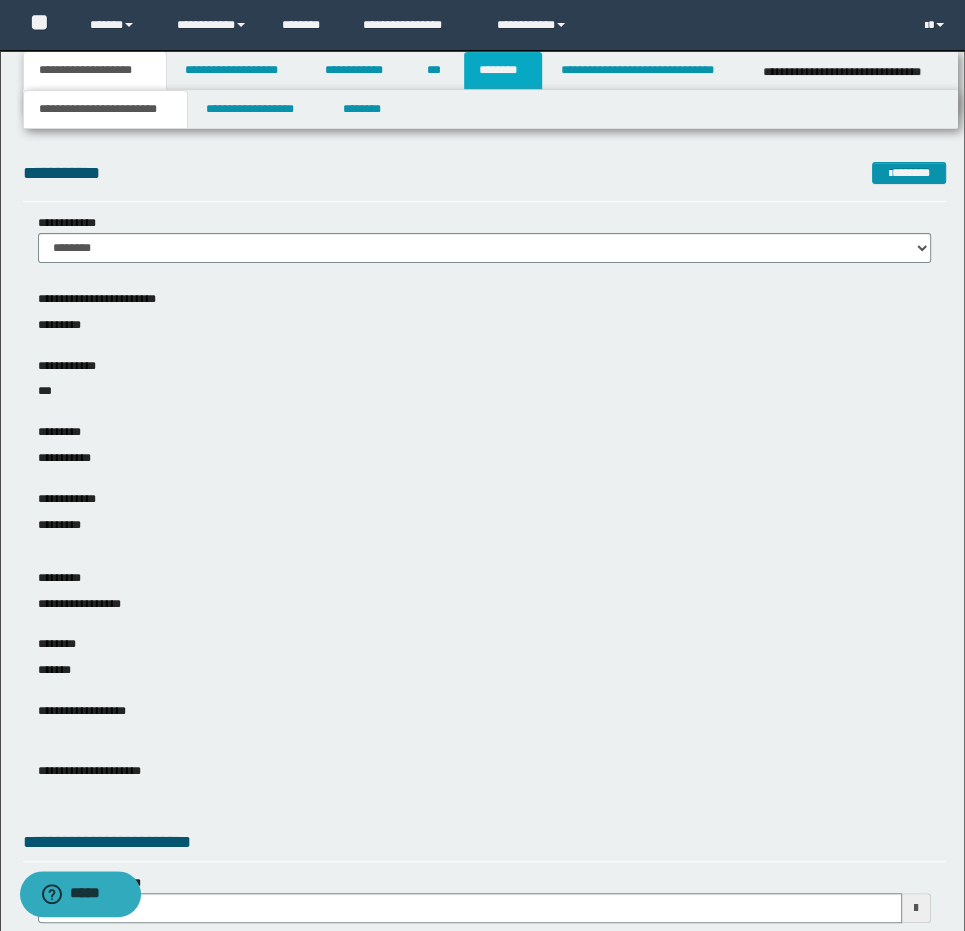 click on "********" at bounding box center [503, 70] 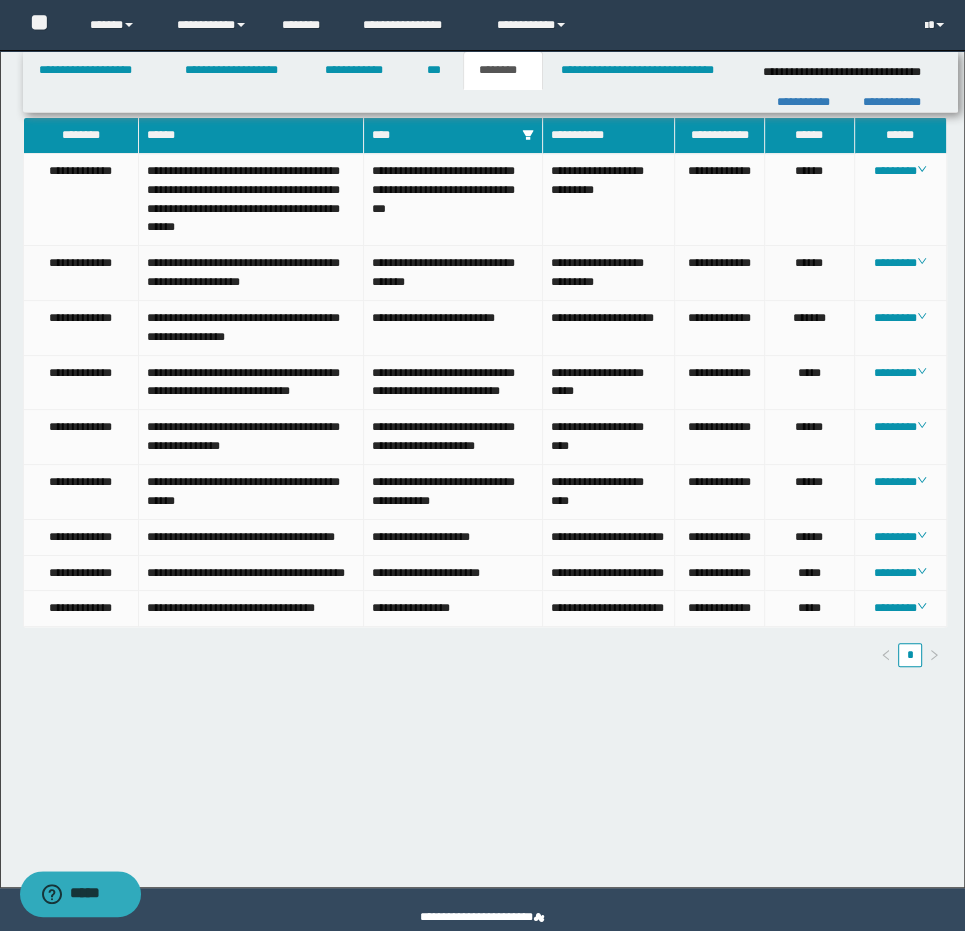 scroll, scrollTop: 46, scrollLeft: 0, axis: vertical 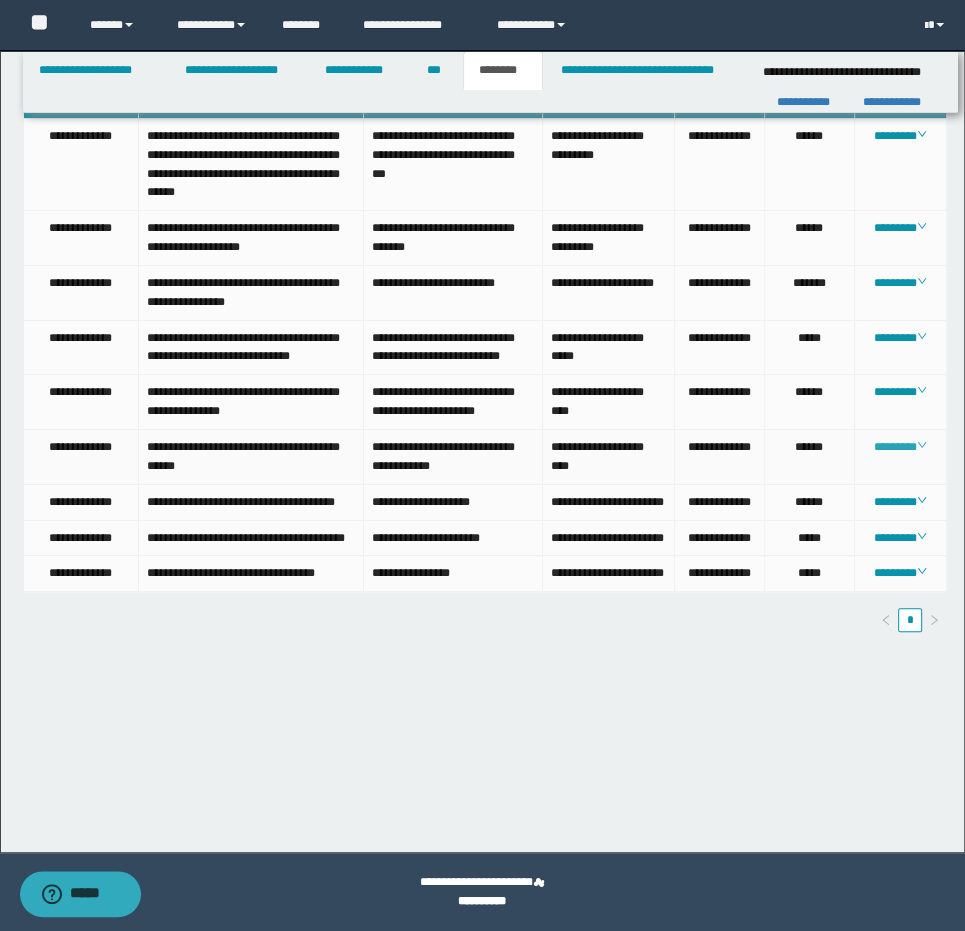 click on "********" at bounding box center (900, 447) 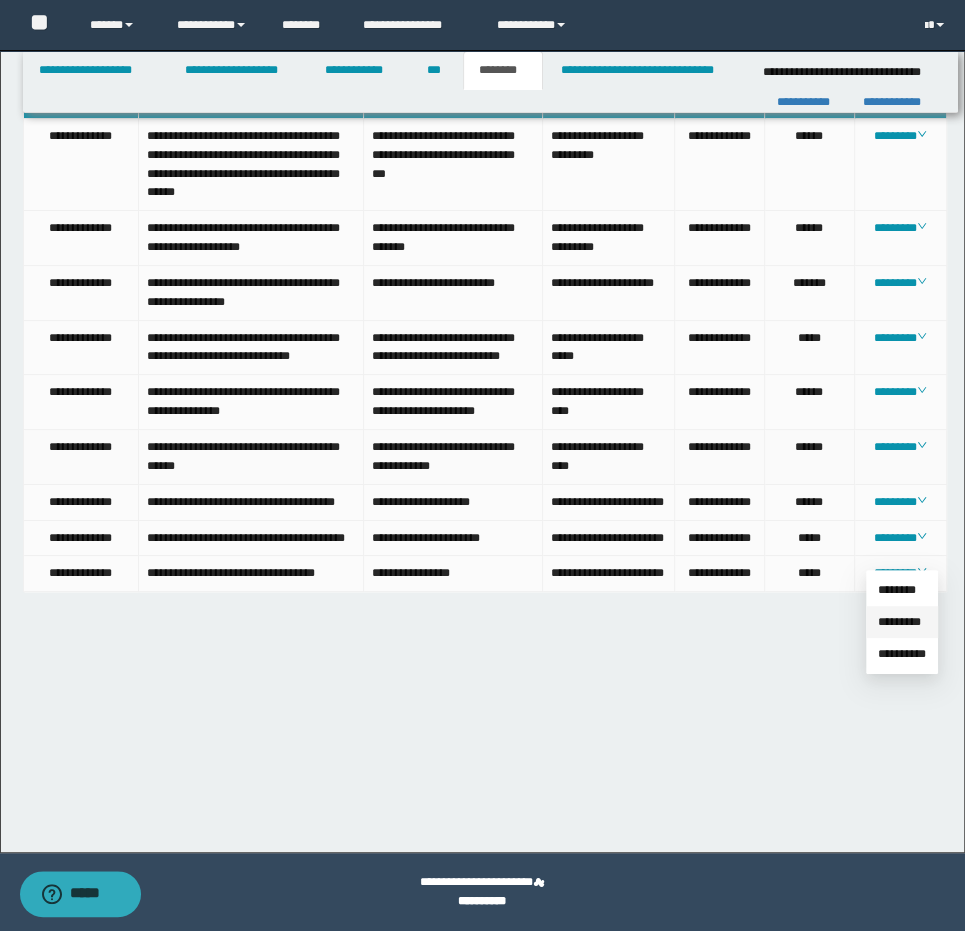 click on "*********" at bounding box center (899, 622) 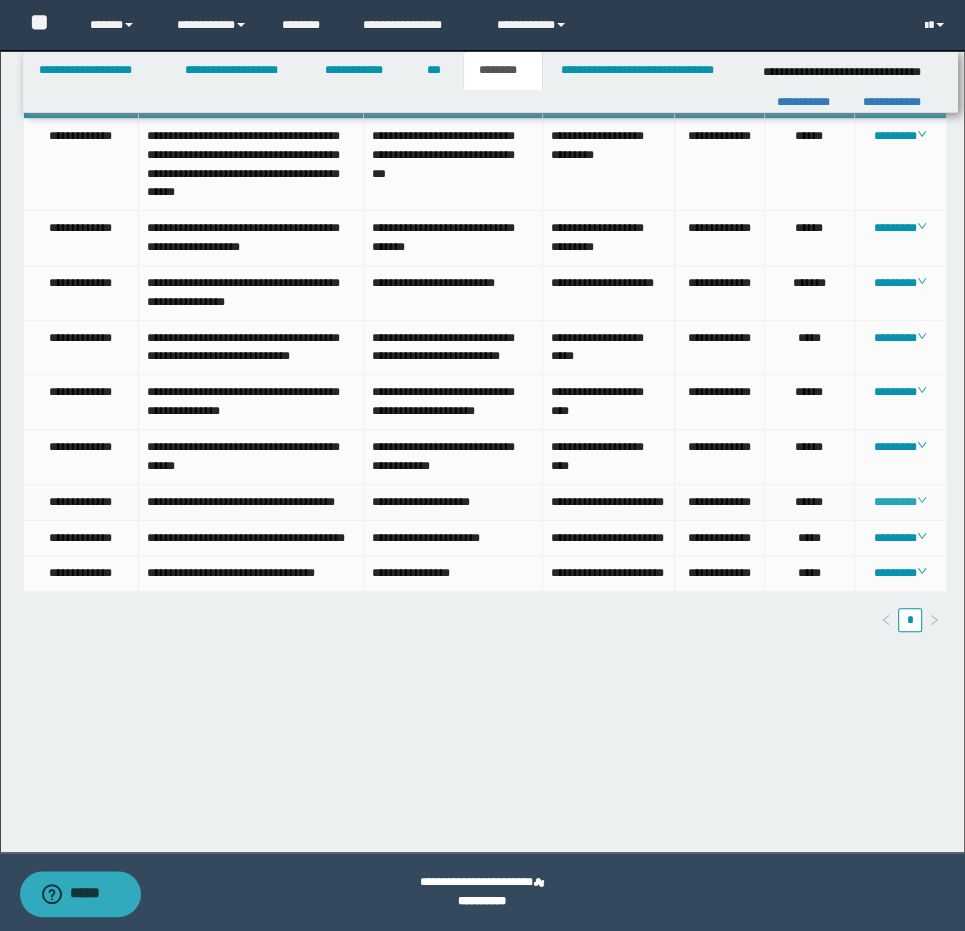 click on "********" at bounding box center [900, 502] 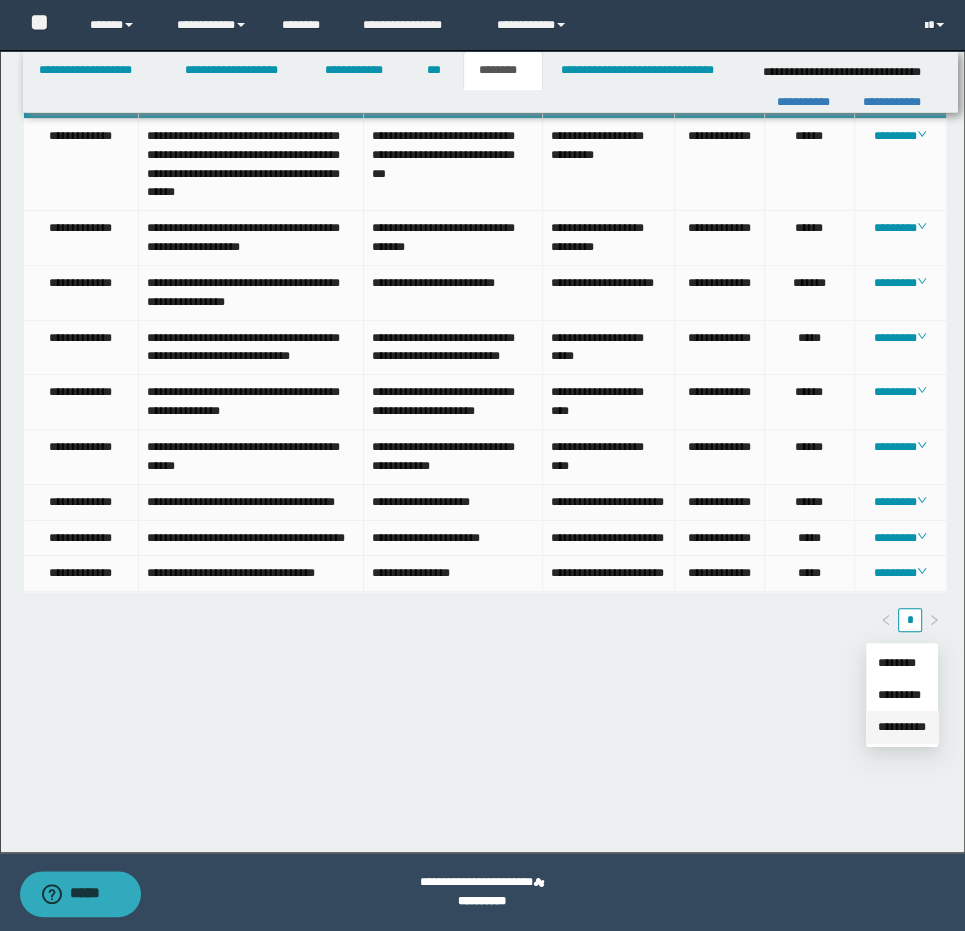 click on "**********" at bounding box center (902, 727) 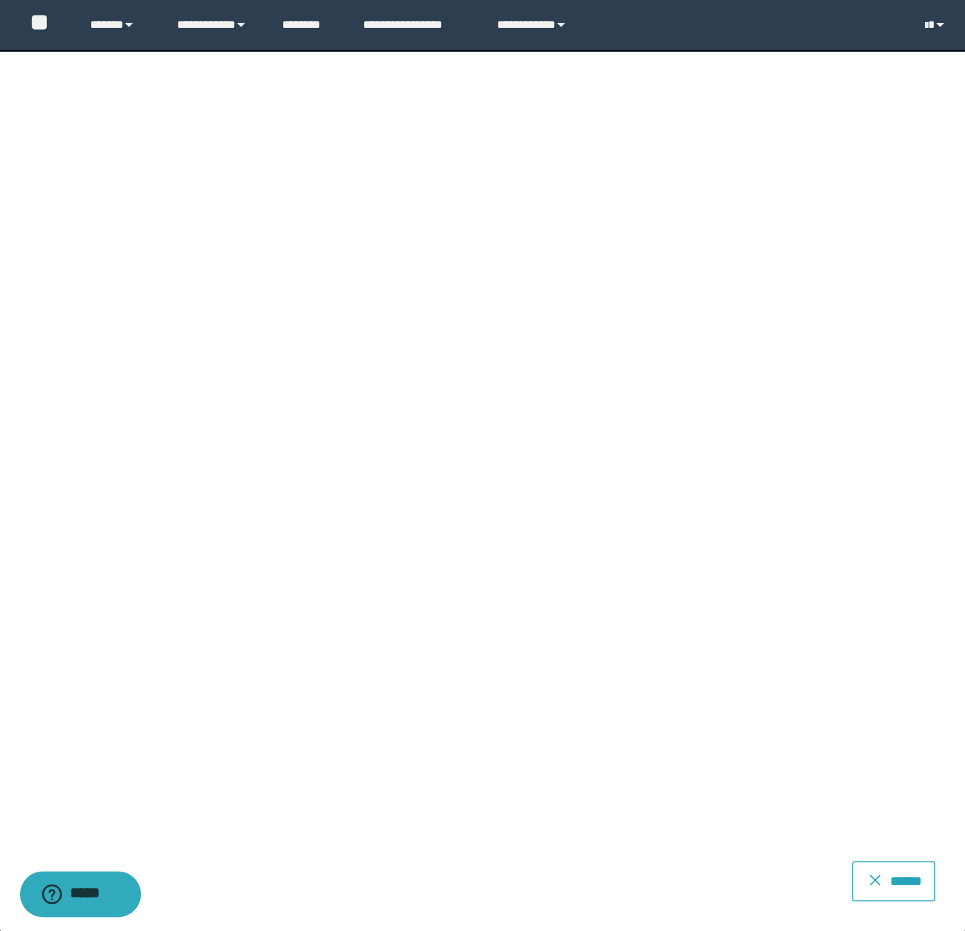 click on "******" at bounding box center [893, 881] 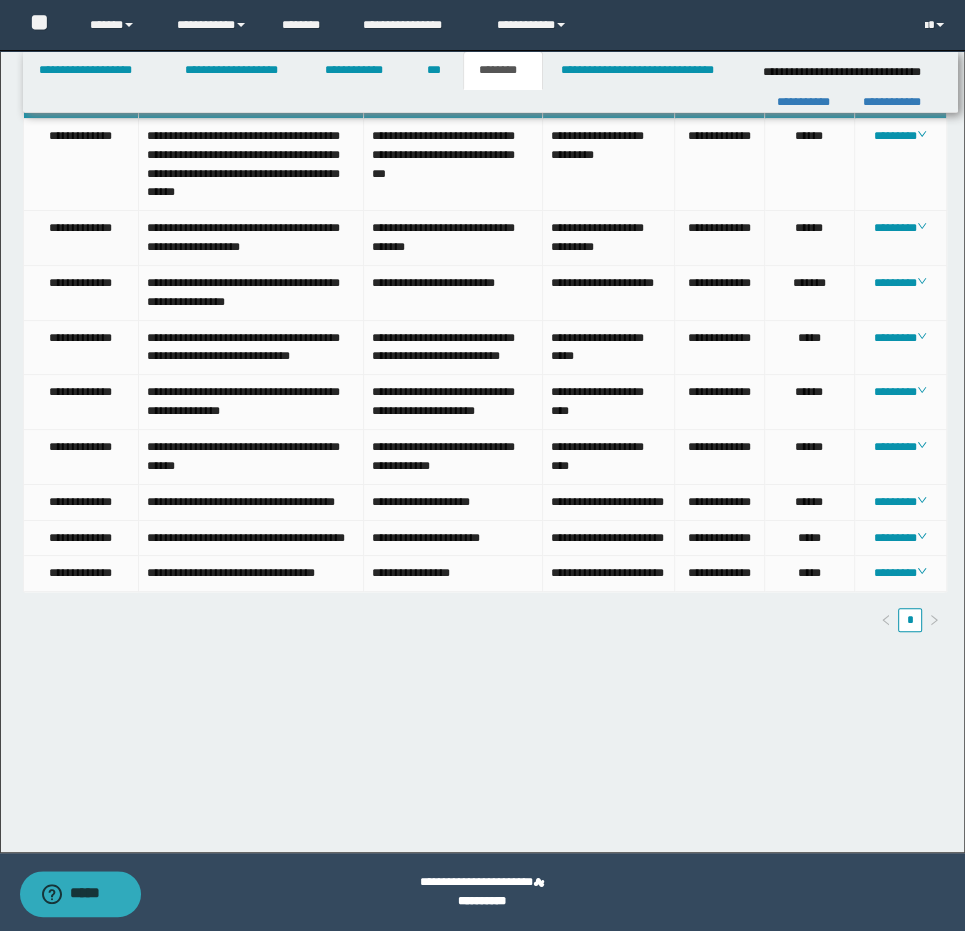 scroll, scrollTop: 0, scrollLeft: 0, axis: both 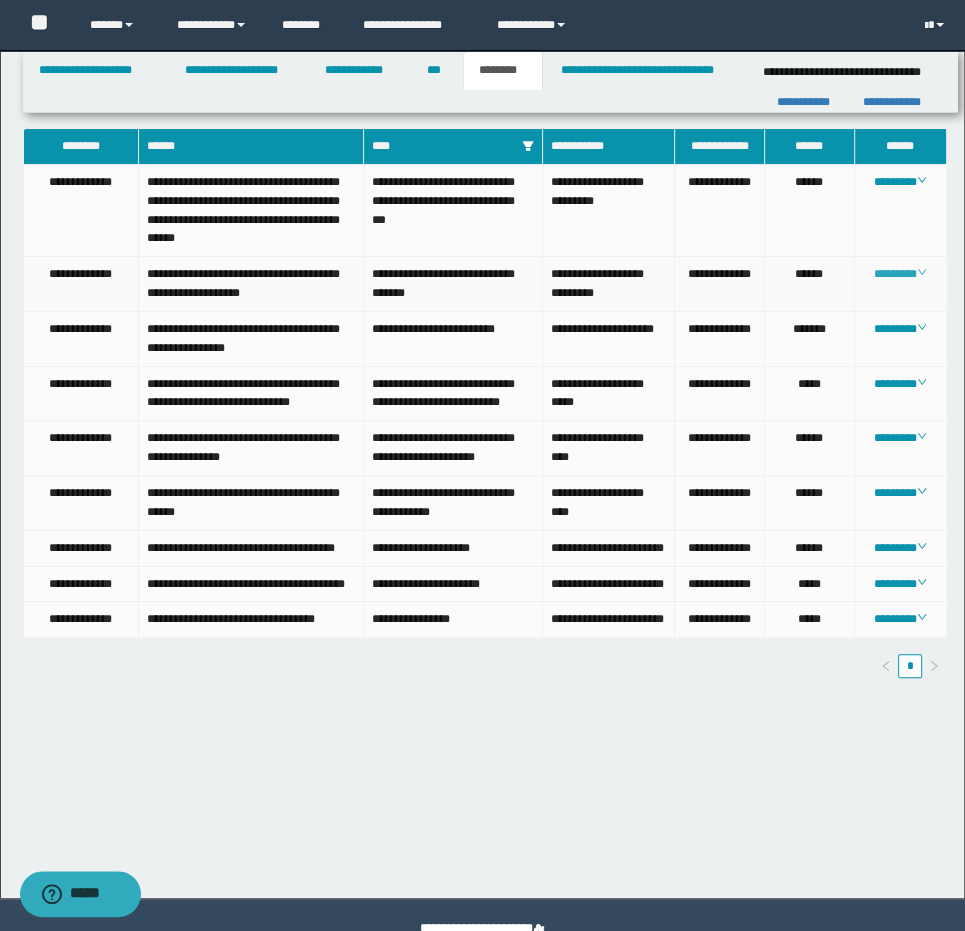 click on "********" at bounding box center (900, 274) 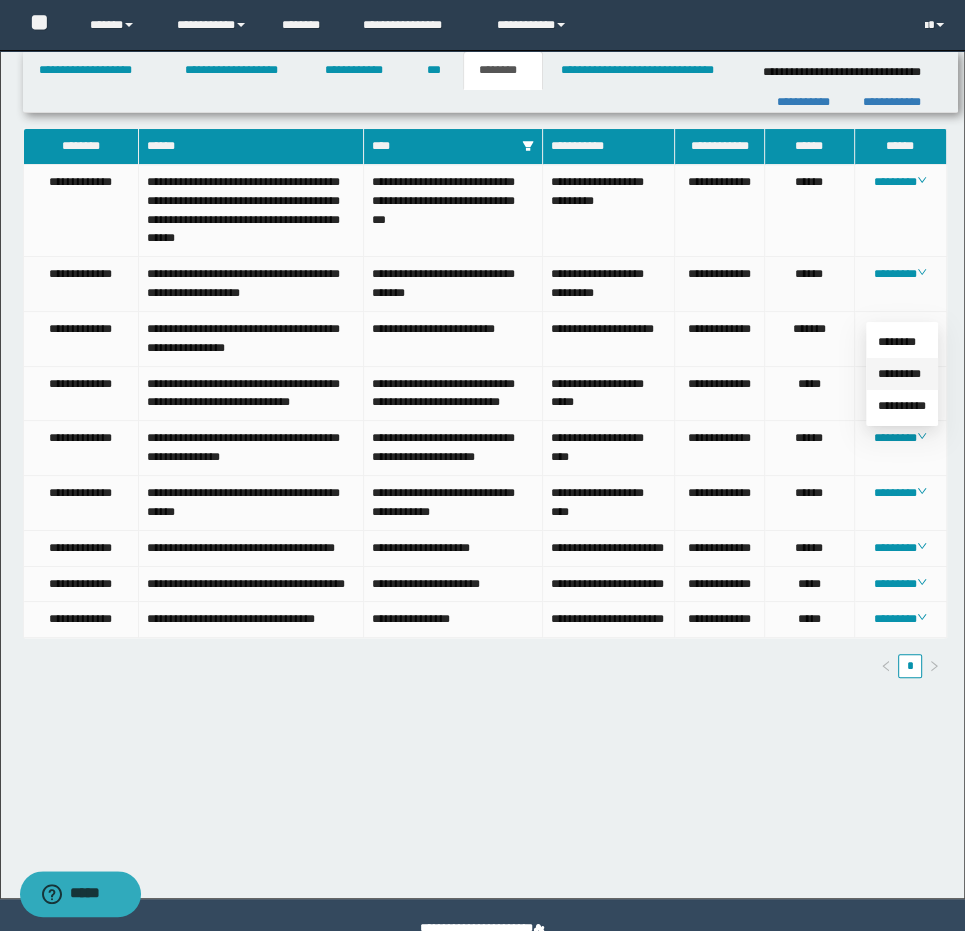 click on "*********" at bounding box center (899, 374) 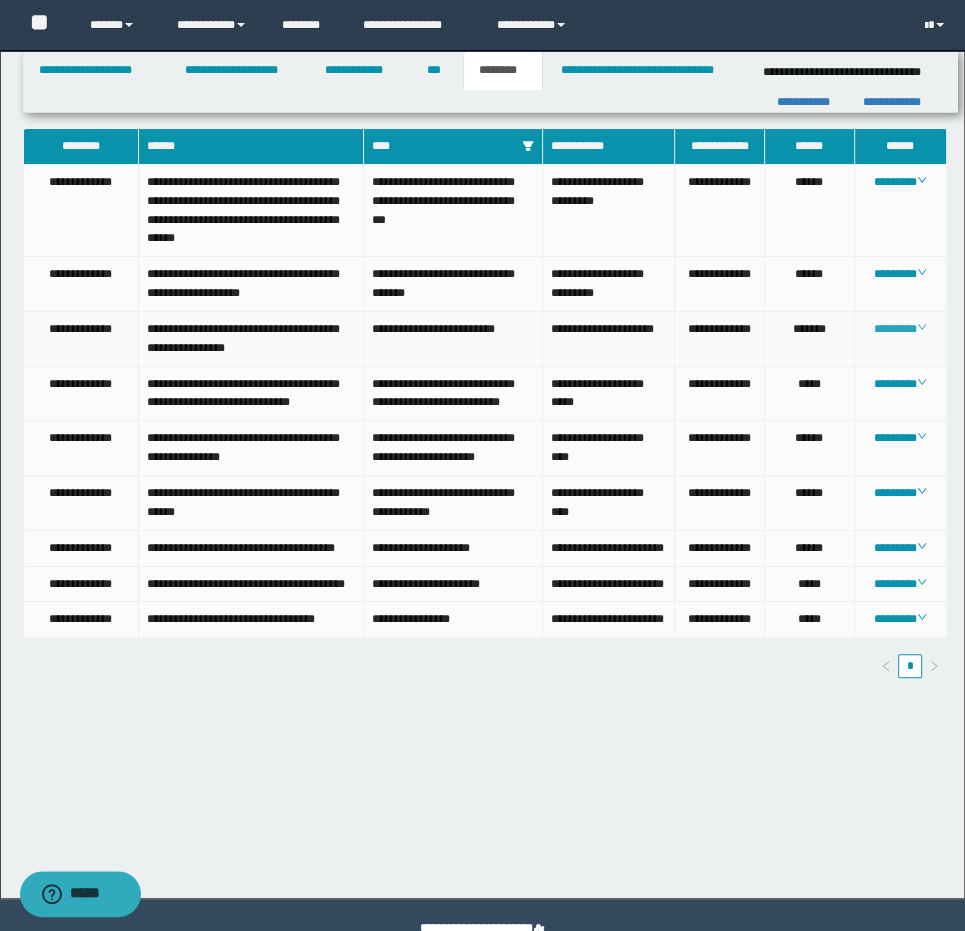 click on "********" at bounding box center [900, 329] 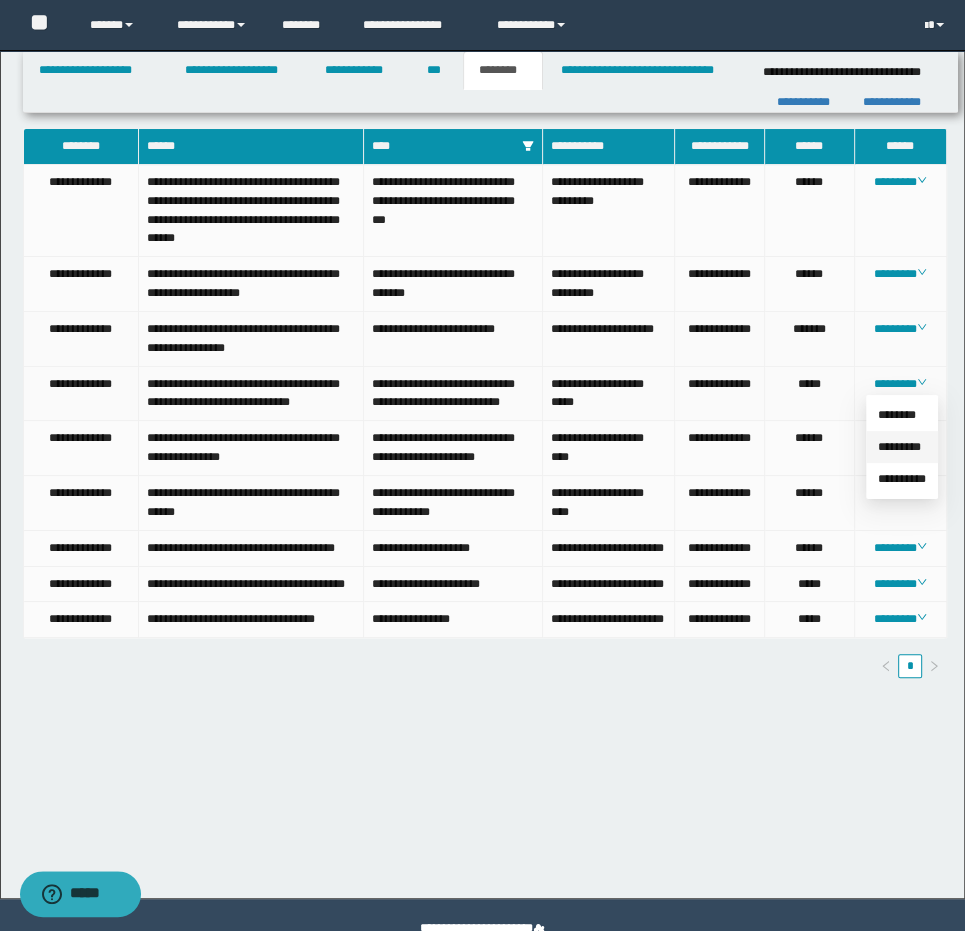 click on "*********" at bounding box center (899, 447) 